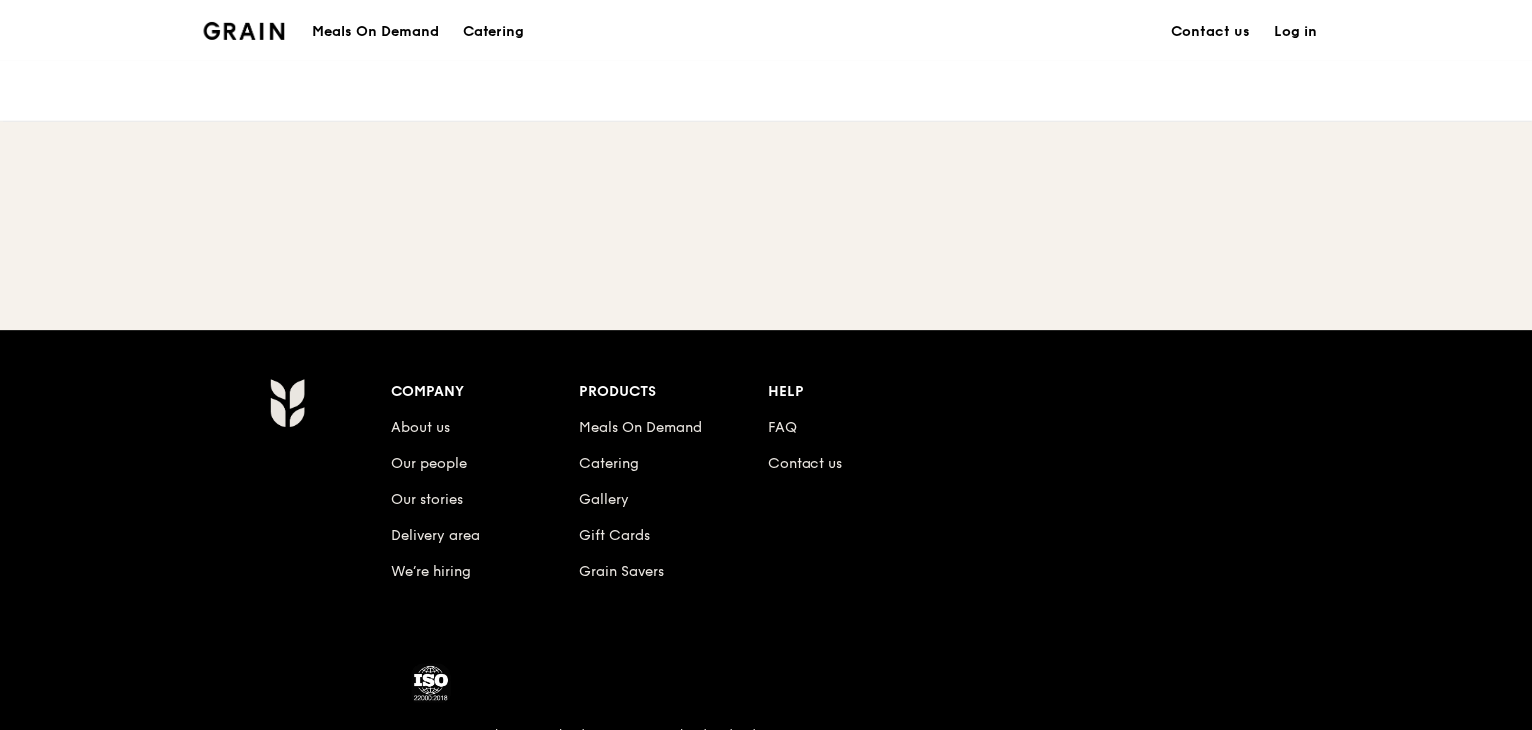 scroll, scrollTop: 0, scrollLeft: 0, axis: both 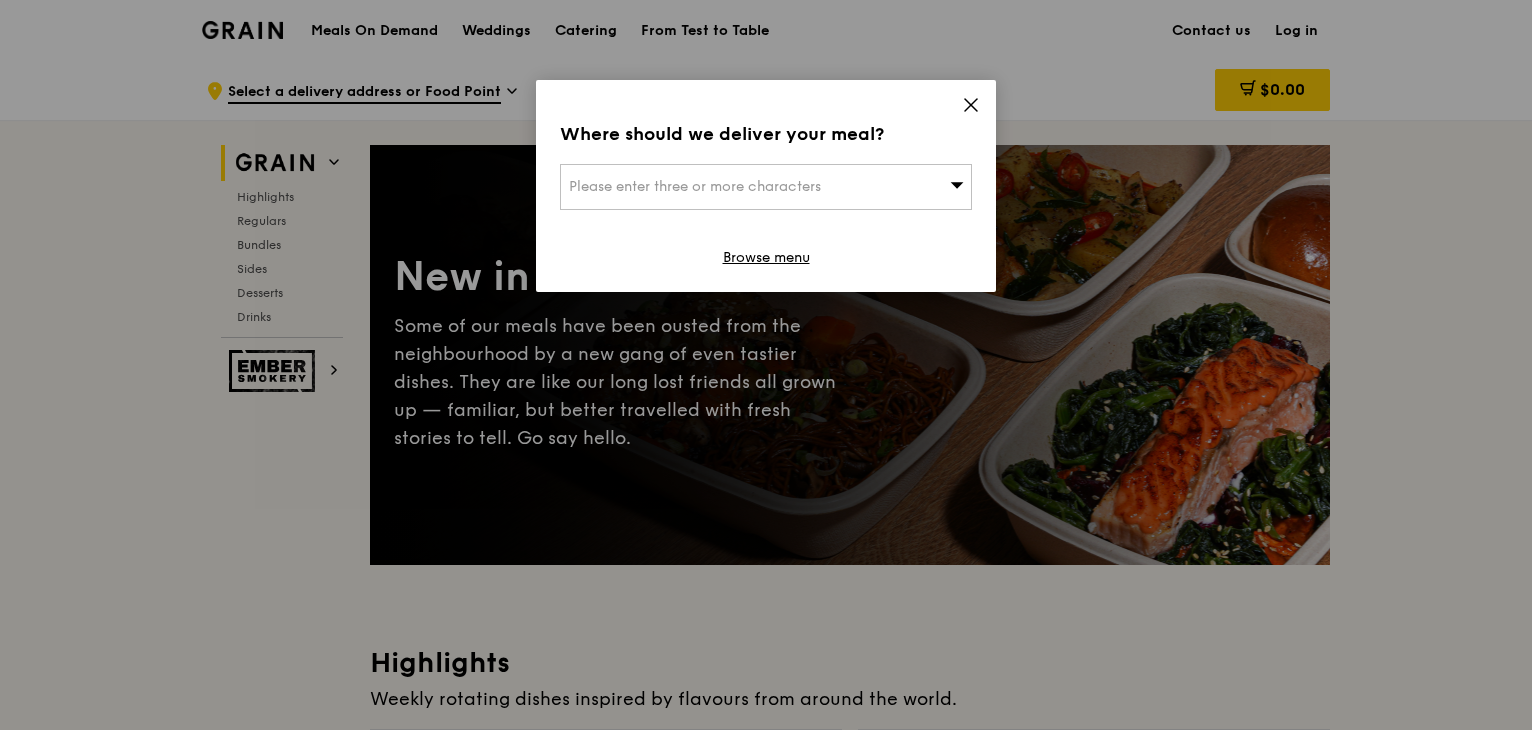 click on "Please enter three or more characters" at bounding box center [766, 187] 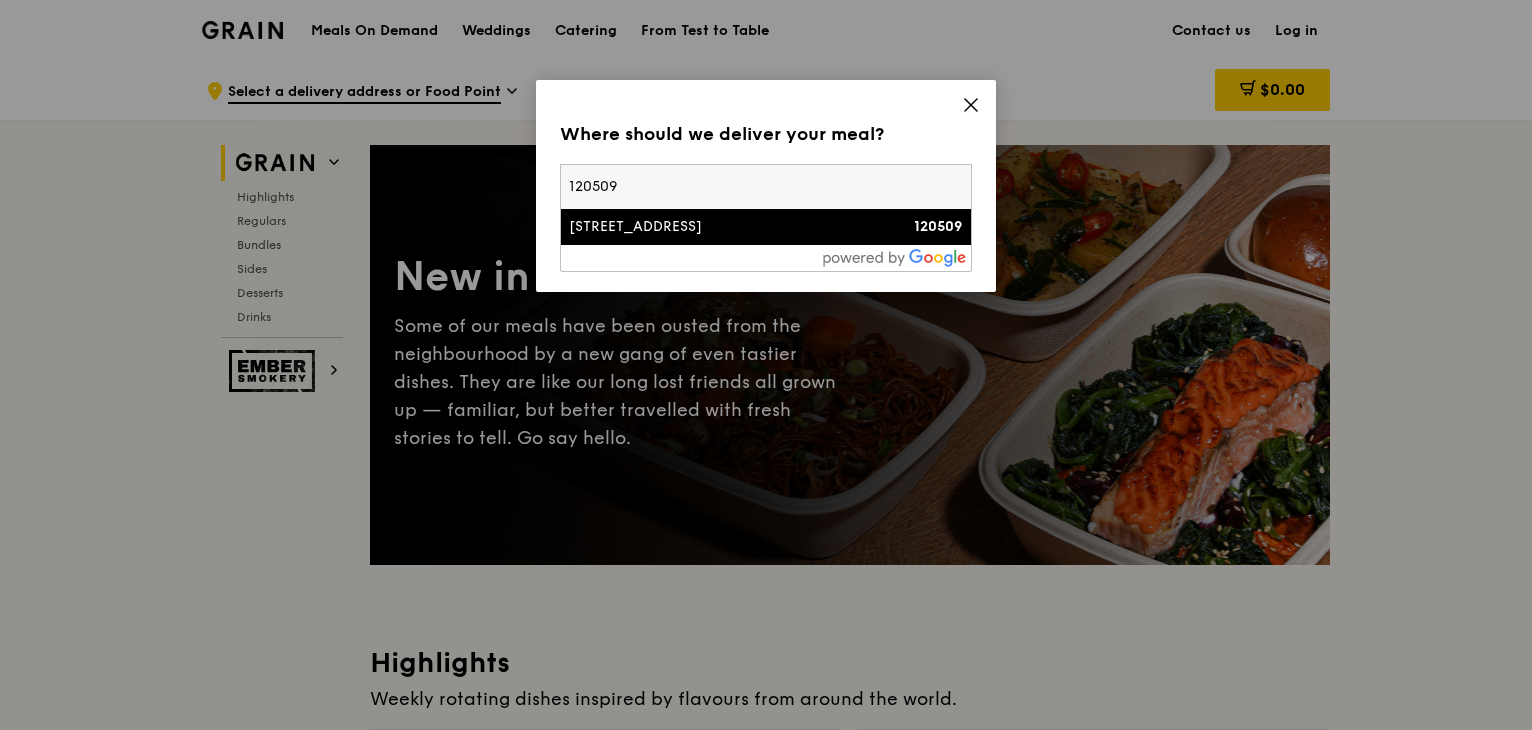 type on "120509" 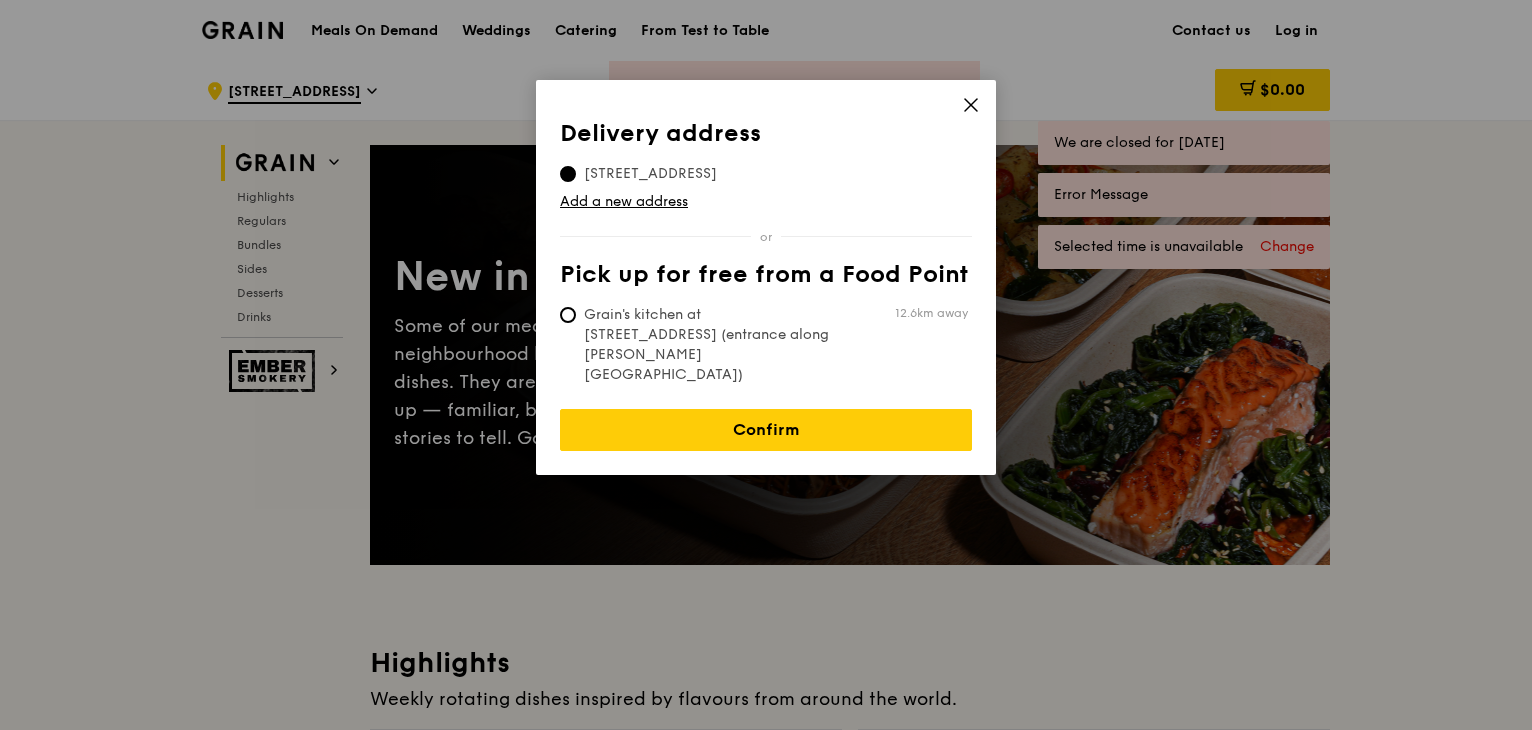 click on "Grain's kitchen at [STREET_ADDRESS] (entrance along [PERSON_NAME][GEOGRAPHIC_DATA])" at bounding box center (709, 345) 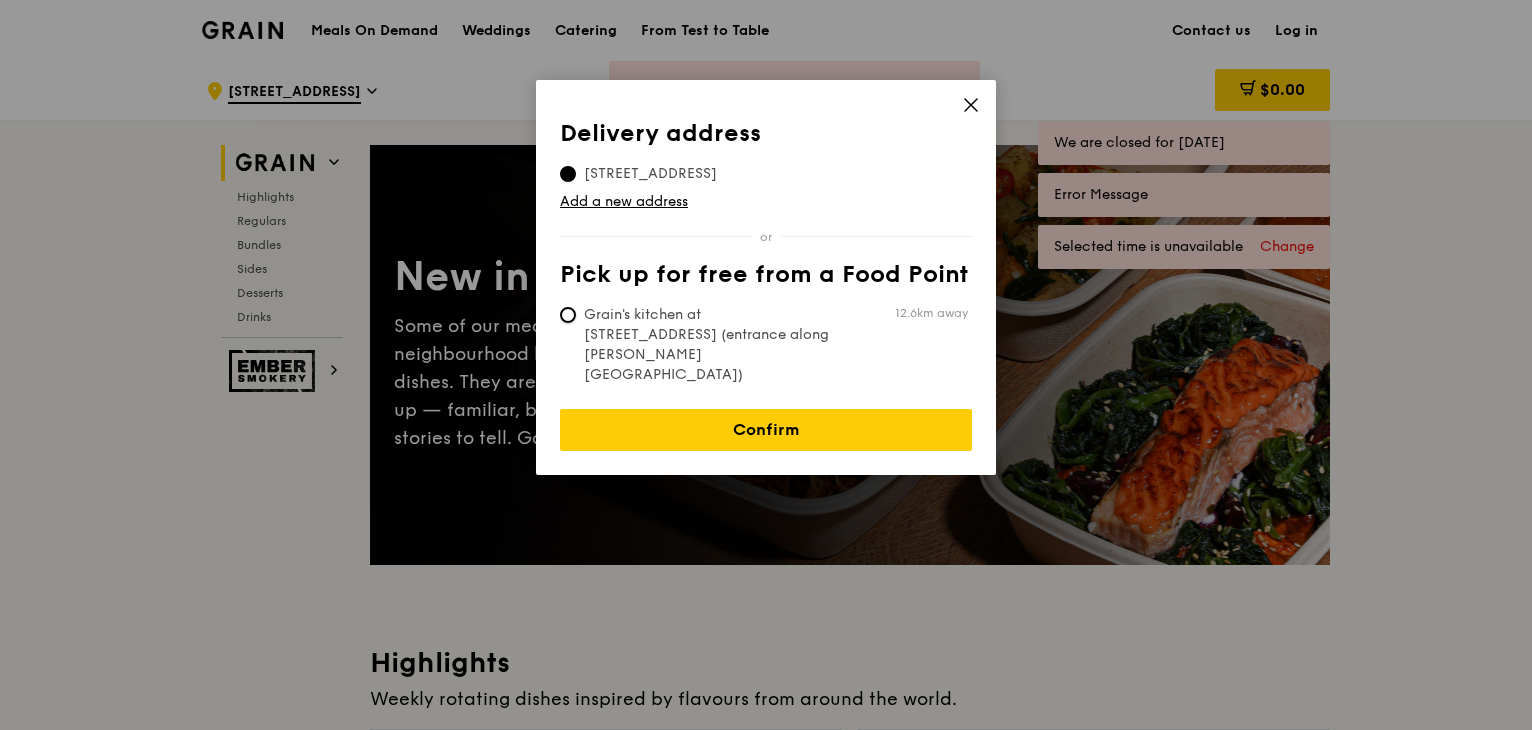 click on "Grain's kitchen at [STREET_ADDRESS] (entrance along [PERSON_NAME][GEOGRAPHIC_DATA])
12.6km away" at bounding box center (568, 315) 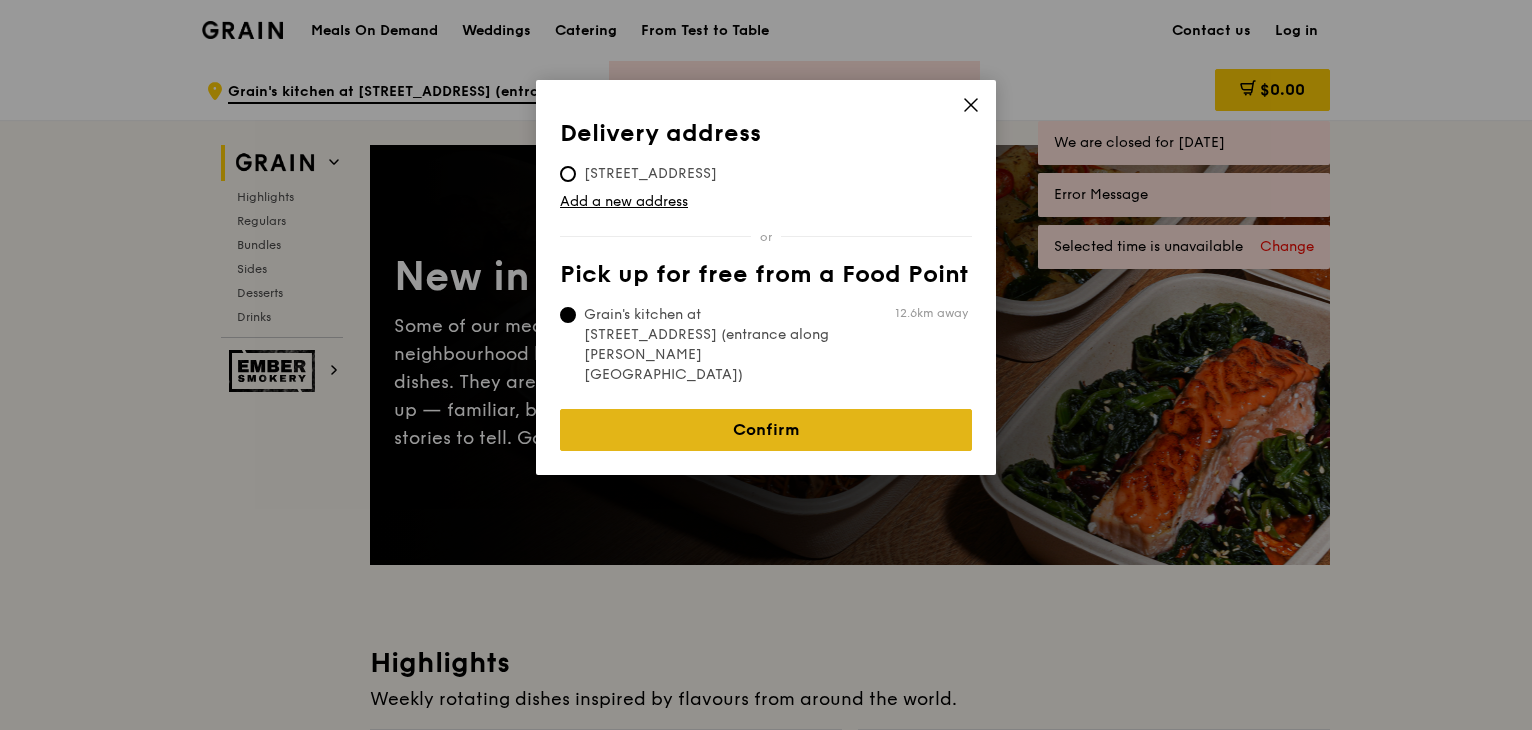click on "Confirm" at bounding box center (766, 430) 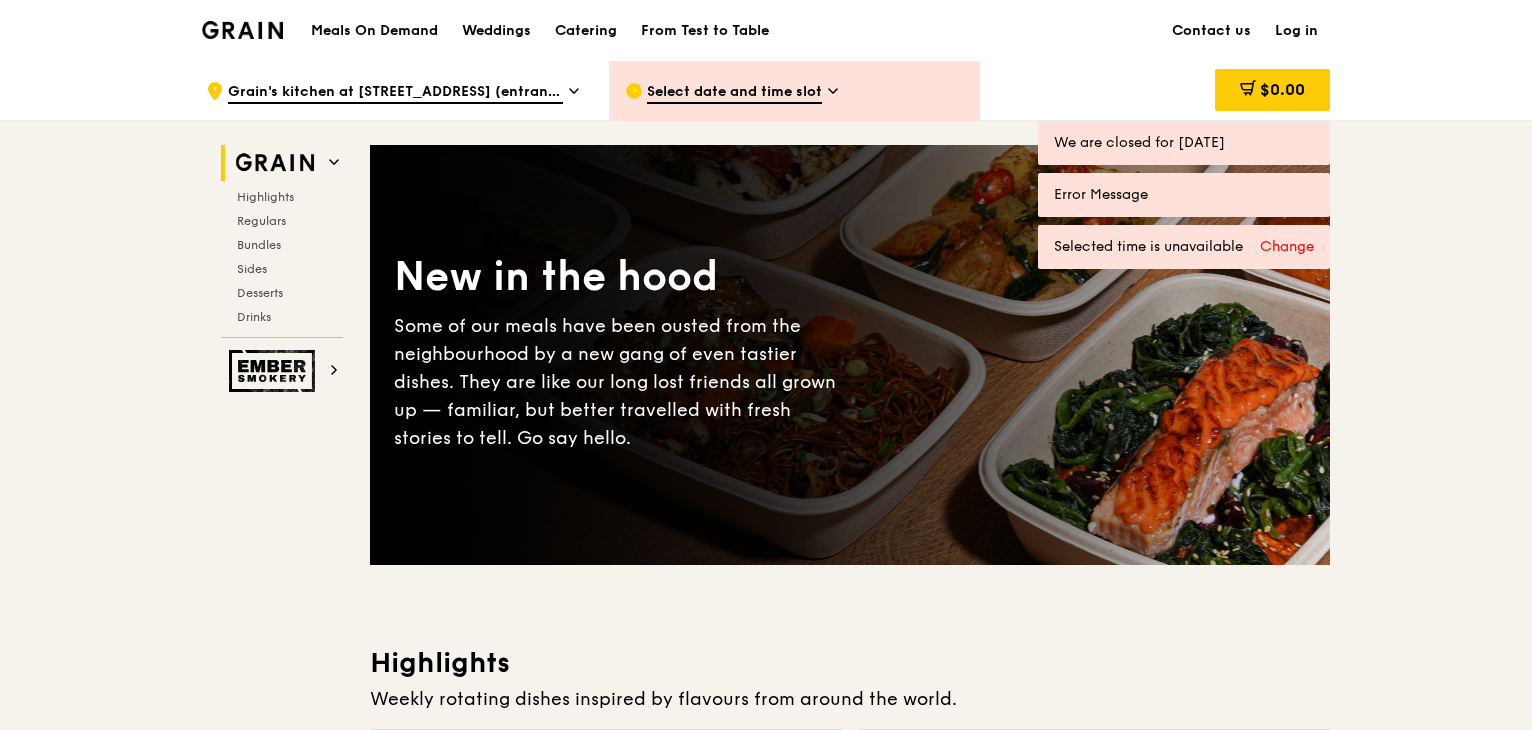 click on "Change" at bounding box center (1287, 247) 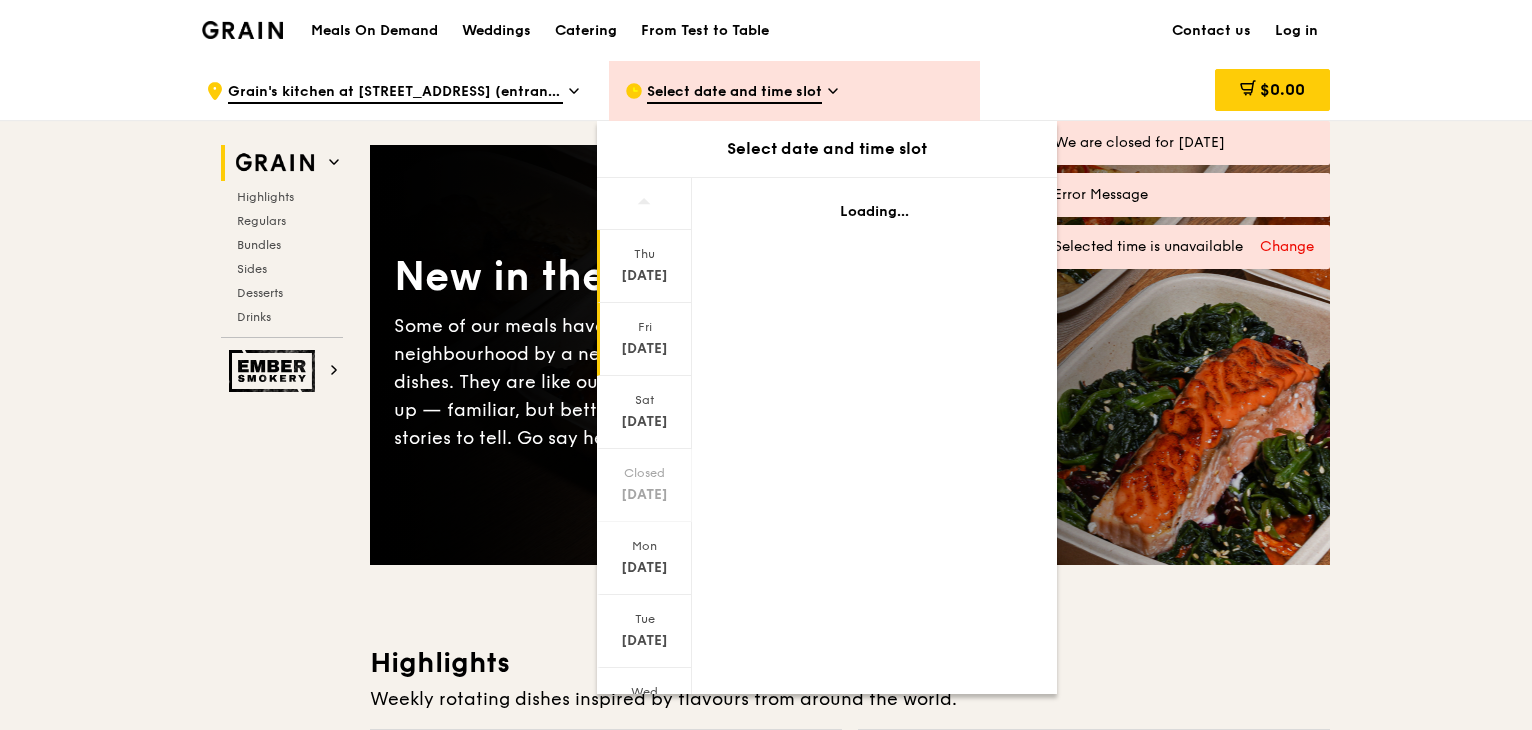click on "Fri" at bounding box center [644, 327] 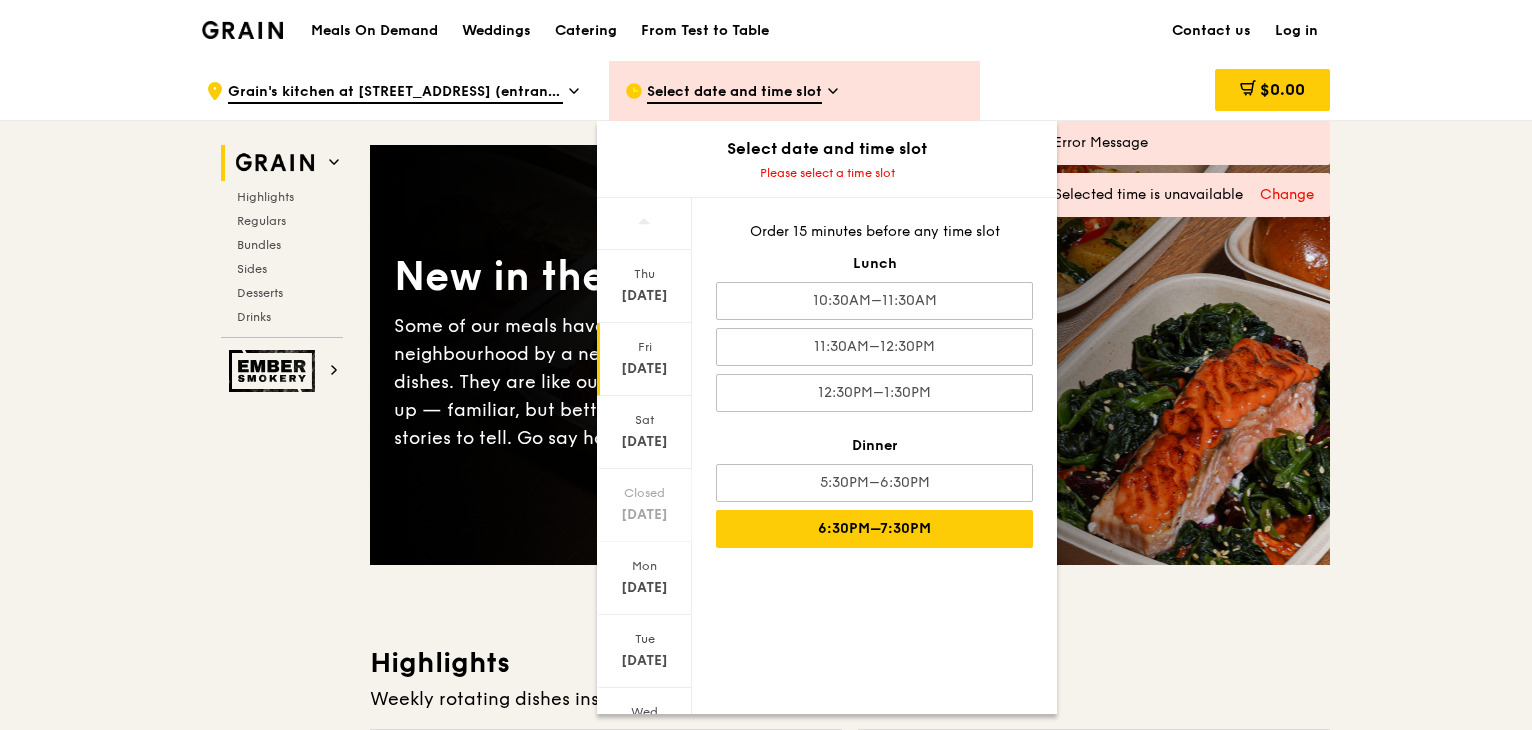 click on "6:30PM–7:30PM" at bounding box center [874, 529] 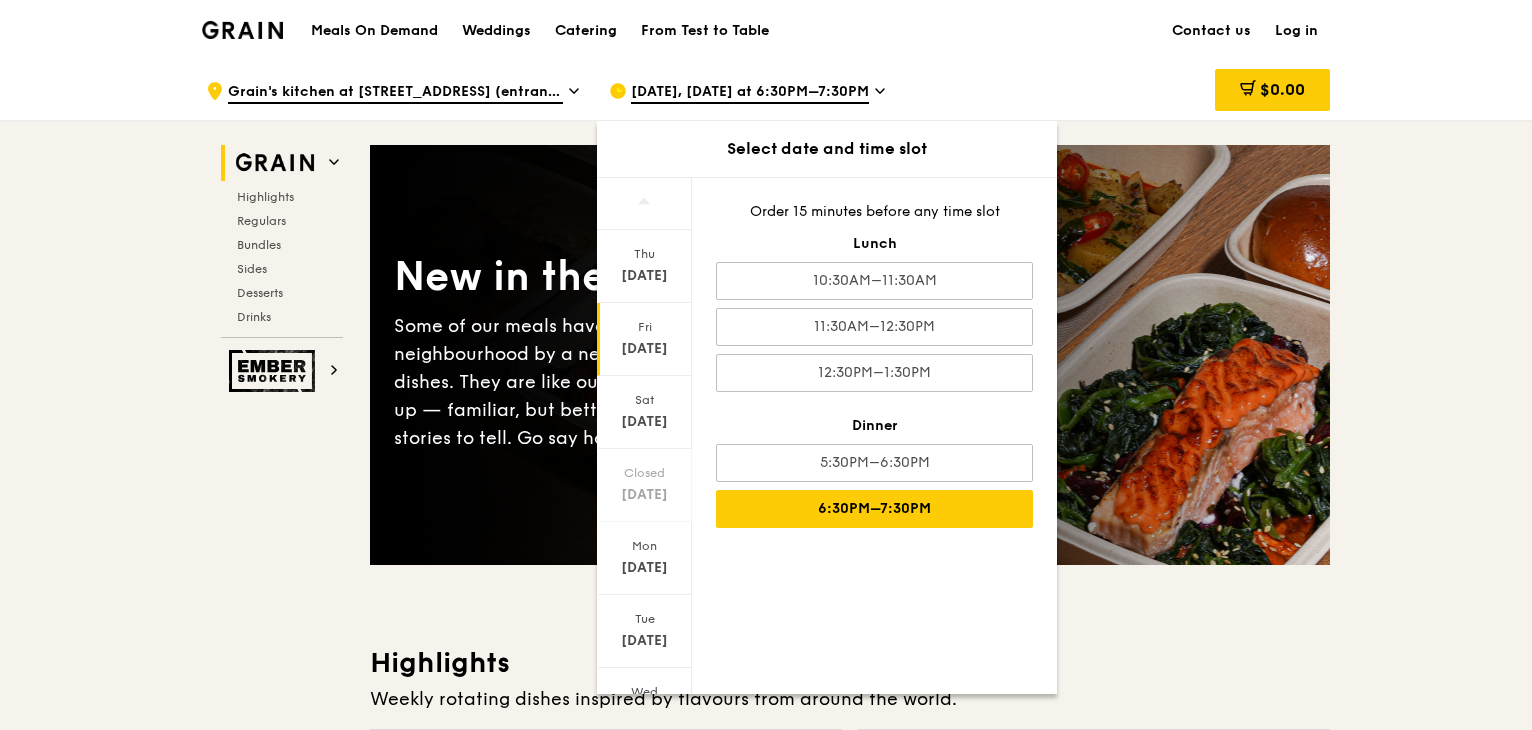 click on ".cls-1 {
fill: none;
stroke: #fff;
stroke-linecap: round;
stroke-linejoin: round;
stroke-width: 1.5px;
}
.cls-2 {
fill: #fecc07;
}
.cls-2, .cls-3 {
stroke-width: 0px;
}
.cls-3 {
fill: #fff;
fill-rule: evenodd;
}
Grain's kitchen at 5 Burn Road #05-01 (entrance along Harrison Road)
Jul 11, Tomorrow at 6:30PM–7:30PM
Select date and time slot
Thu
Jul 10
Fri
Jul 11
Sat
Jul 12
Closed
Jul 13
Mon
Jul 14
Tue
Jul 15
Wed
Jul 16
Order 15 minutes before any time slot Lunch
10:30AM–11:30AM
11:30AM–12:30PM
12:30PM–1:30PM
Dinner
5:30PM–6:30PM
6:30PM–7:30PM
$0.00
Grain" at bounding box center (766, 4282) 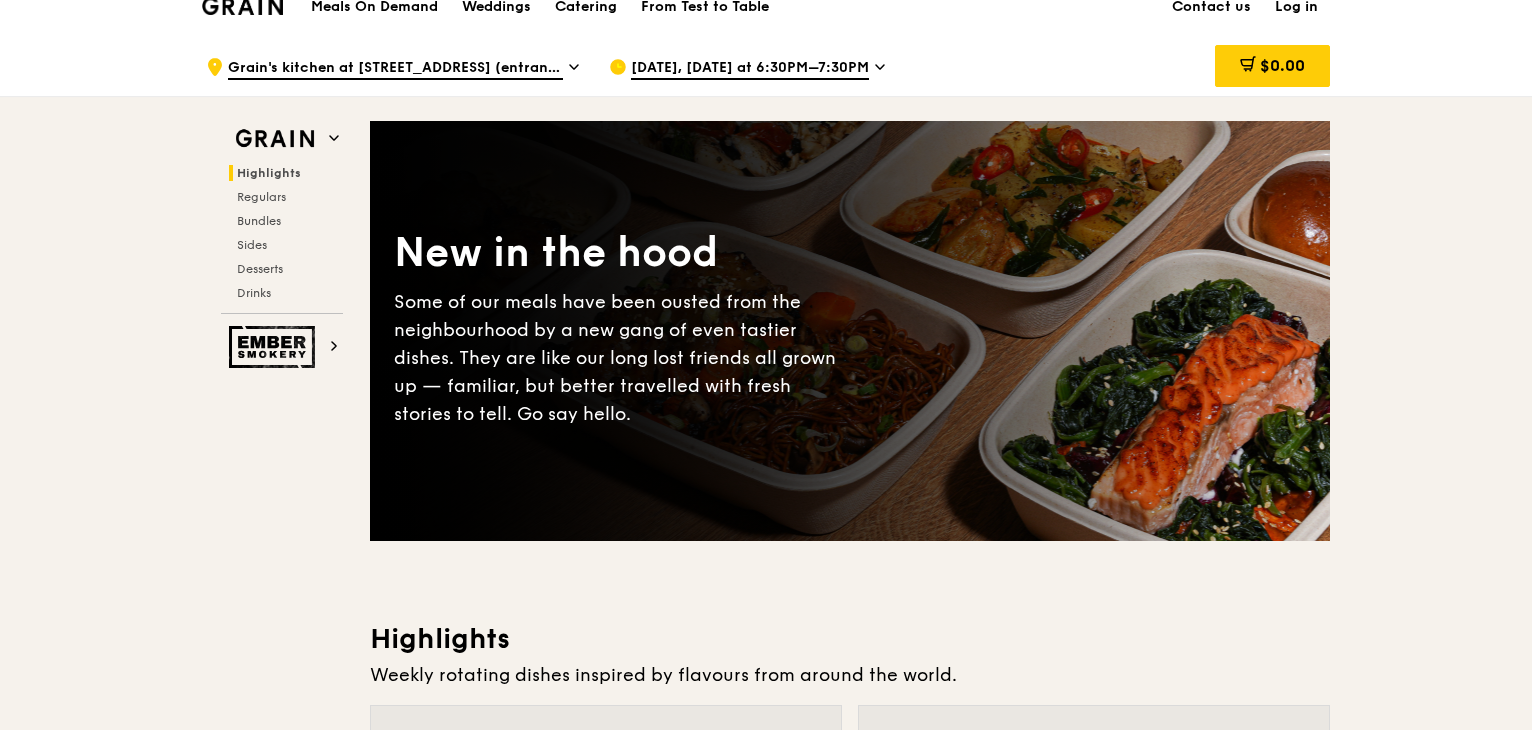 scroll, scrollTop: 16, scrollLeft: 0, axis: vertical 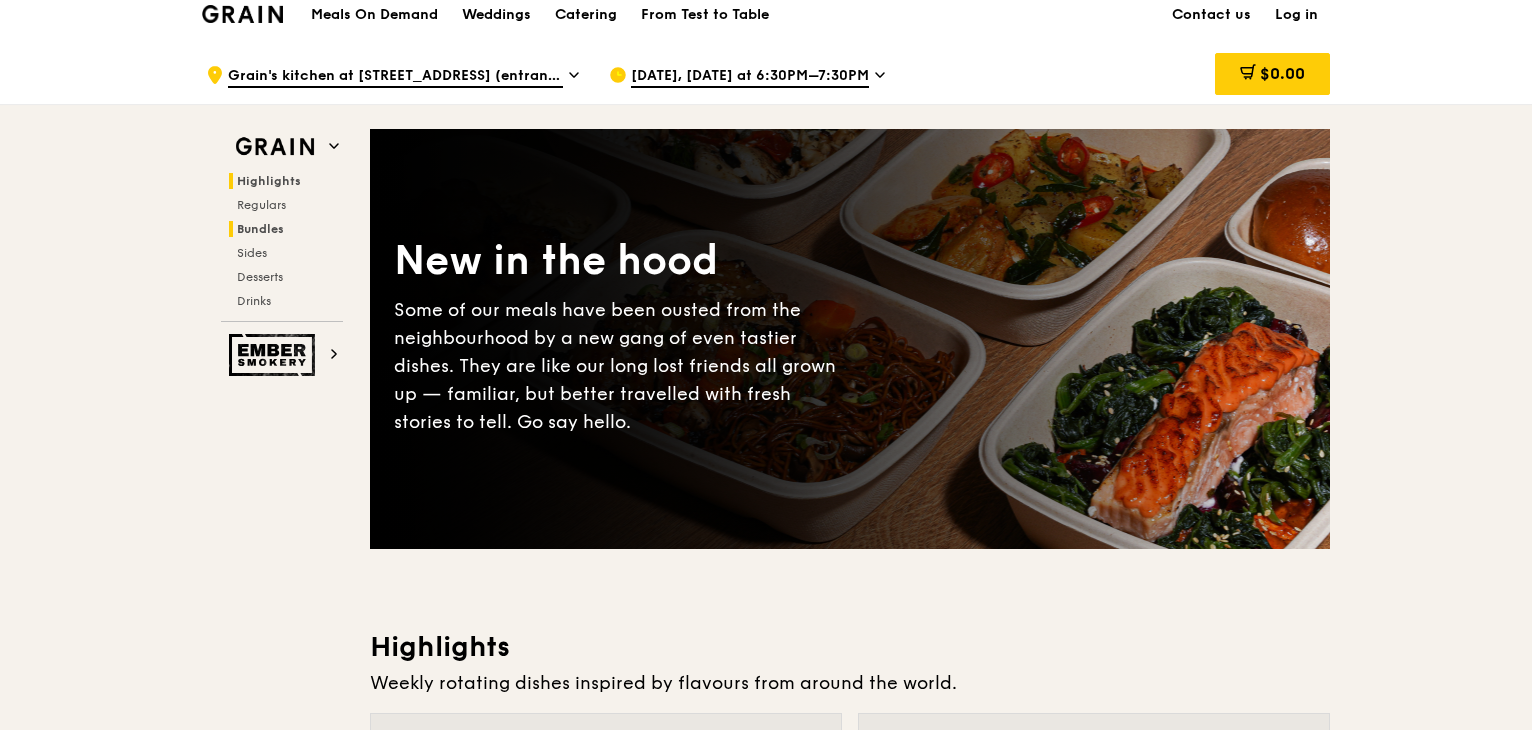 click on "Bundles" at bounding box center [260, 229] 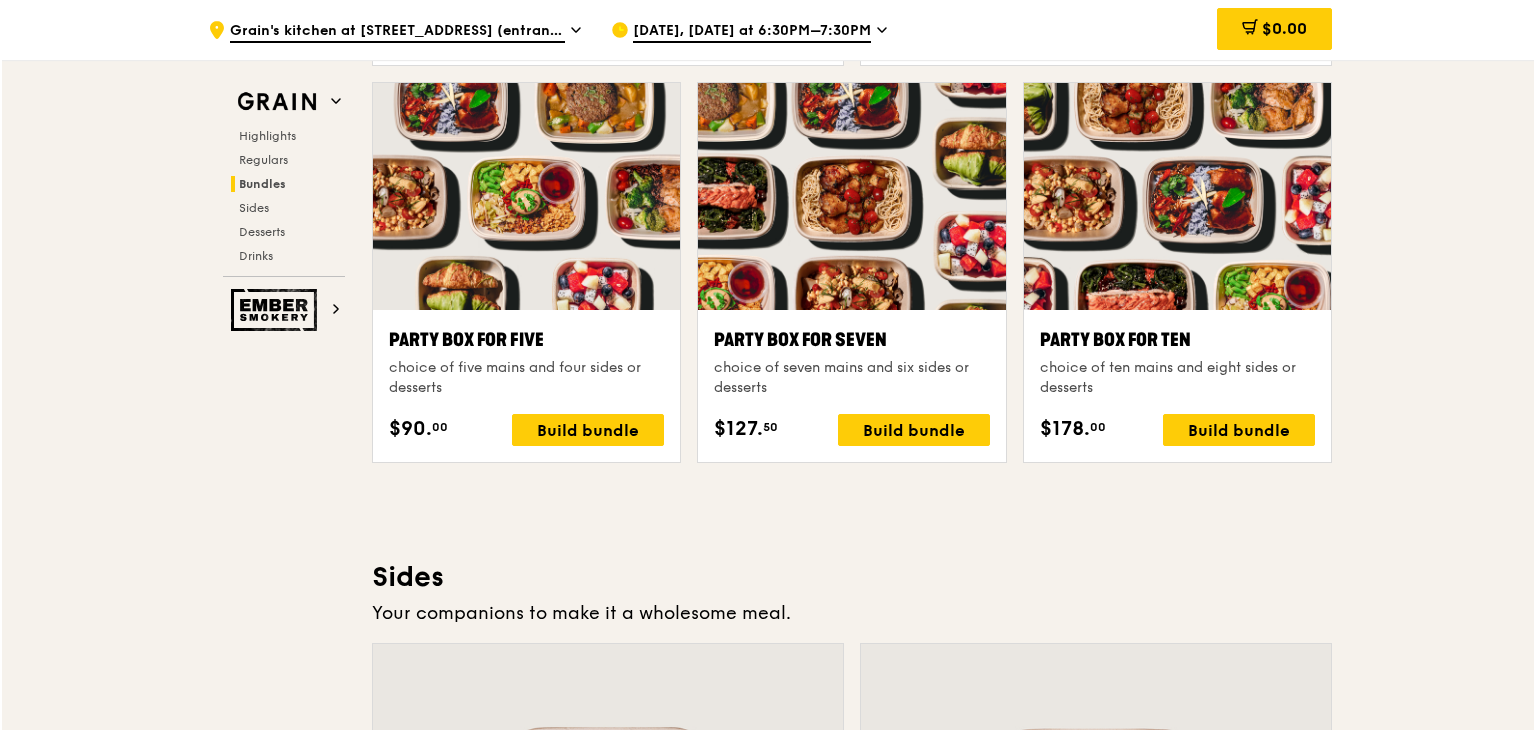scroll, scrollTop: 4013, scrollLeft: 0, axis: vertical 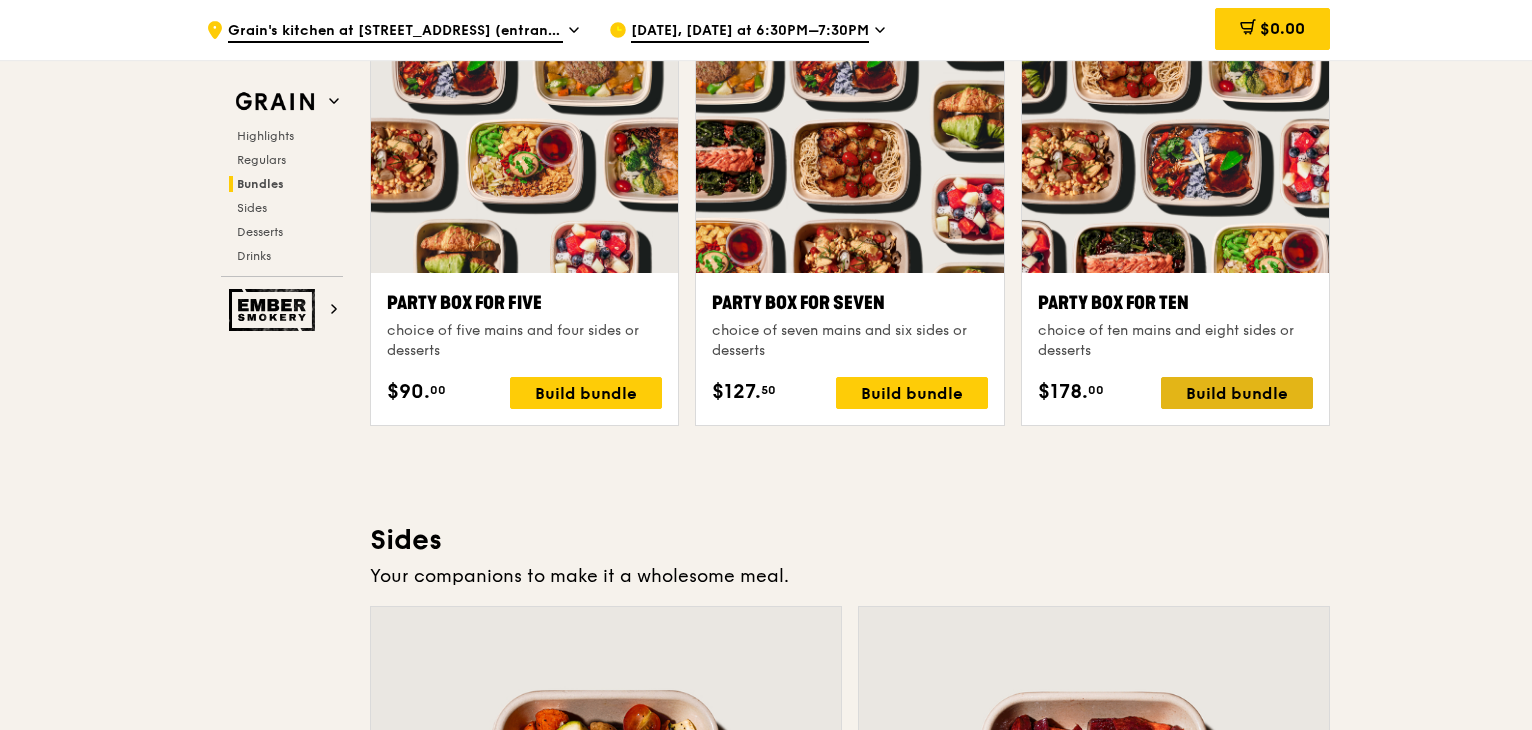 click on "Build bundle" at bounding box center [1237, 393] 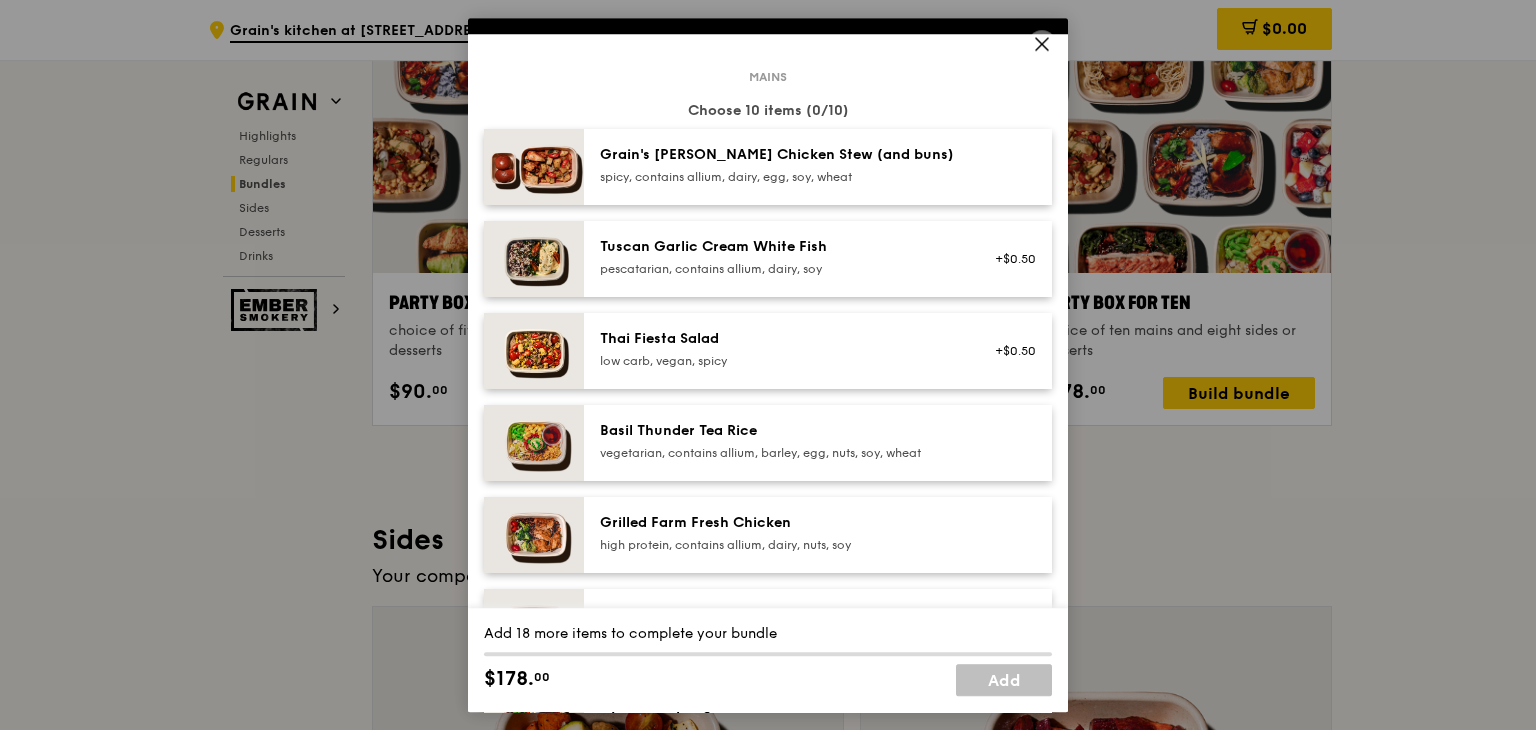scroll, scrollTop: 86, scrollLeft: 0, axis: vertical 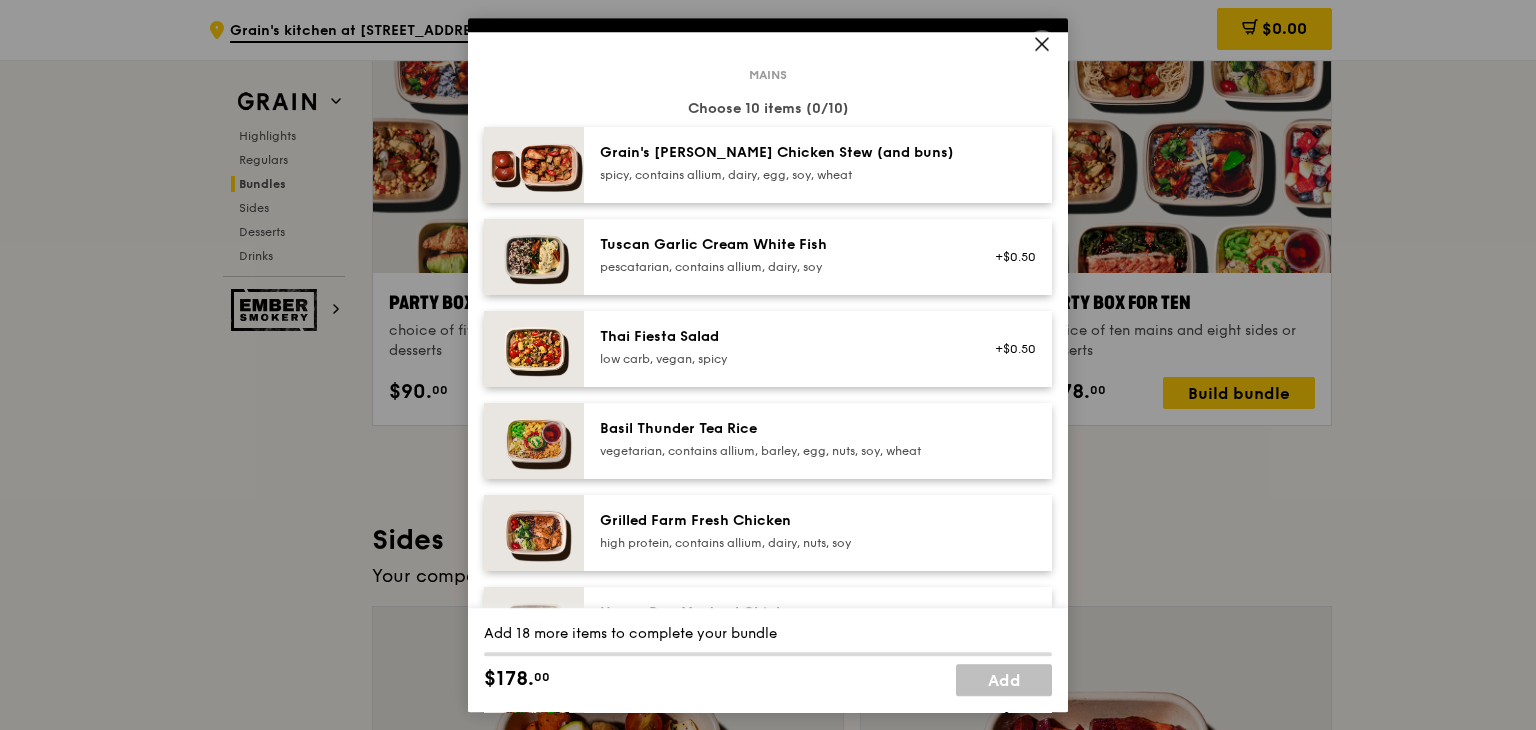 click on "Basil Thunder Tea Rice" at bounding box center (779, 429) 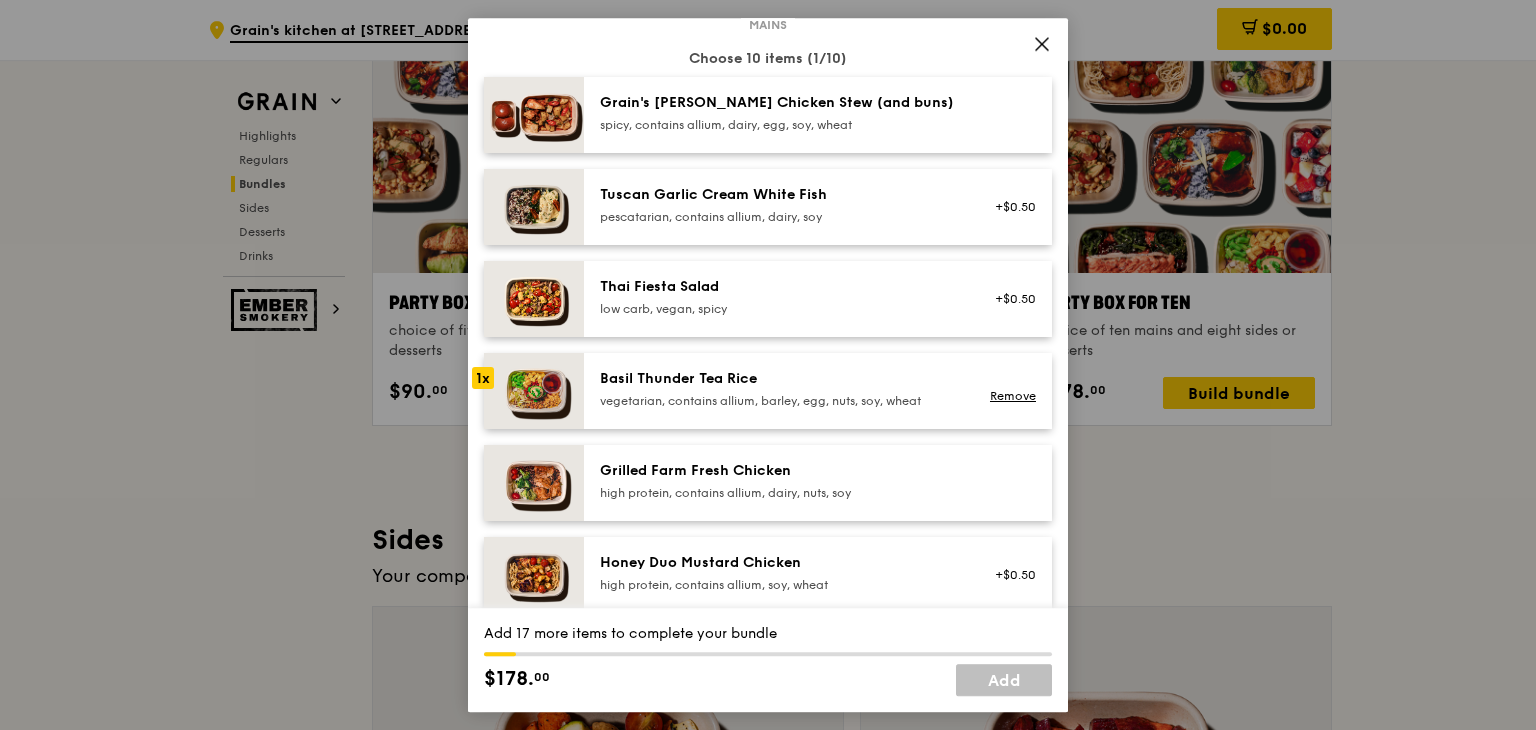 scroll, scrollTop: 147, scrollLeft: 0, axis: vertical 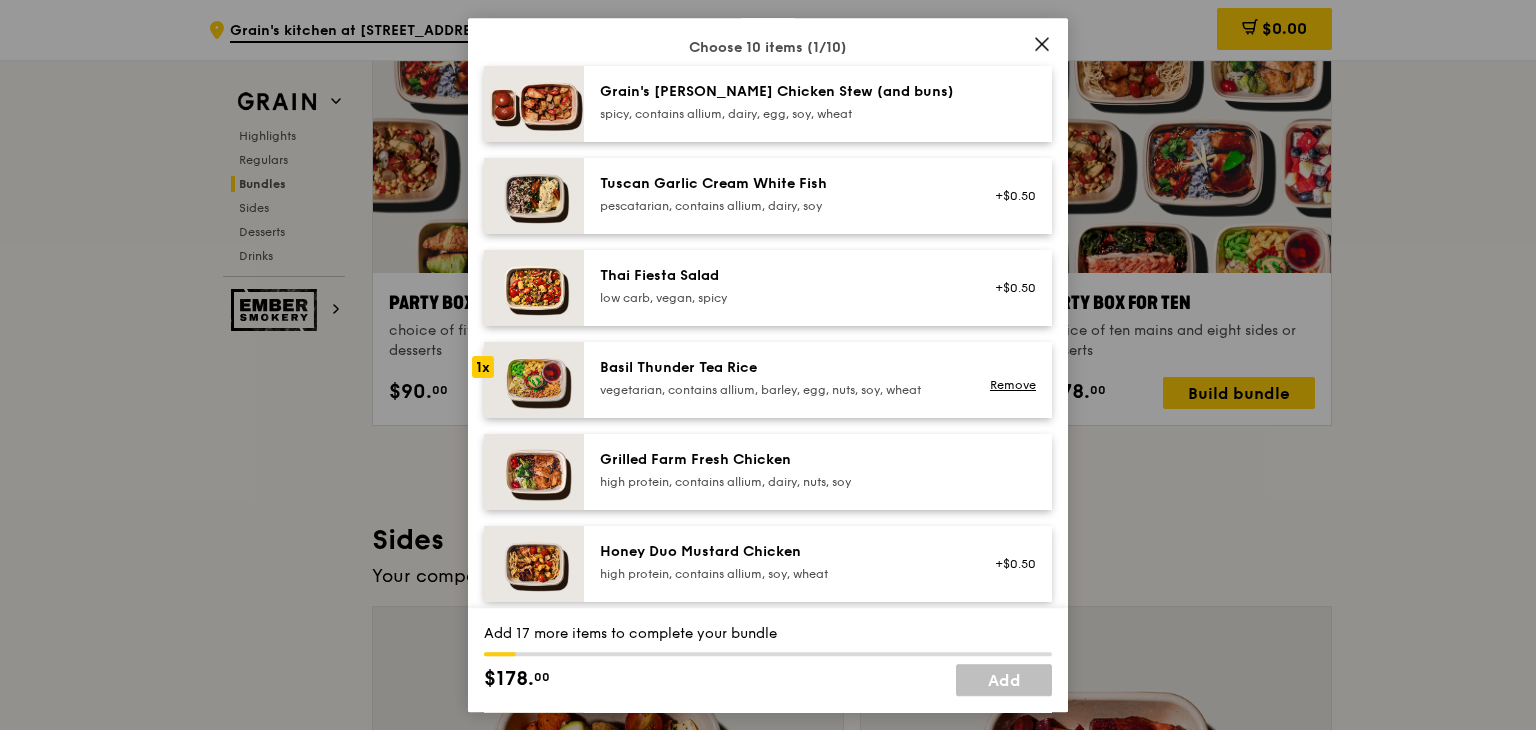 click on "Grilled Farm Fresh Chicken" at bounding box center (779, 460) 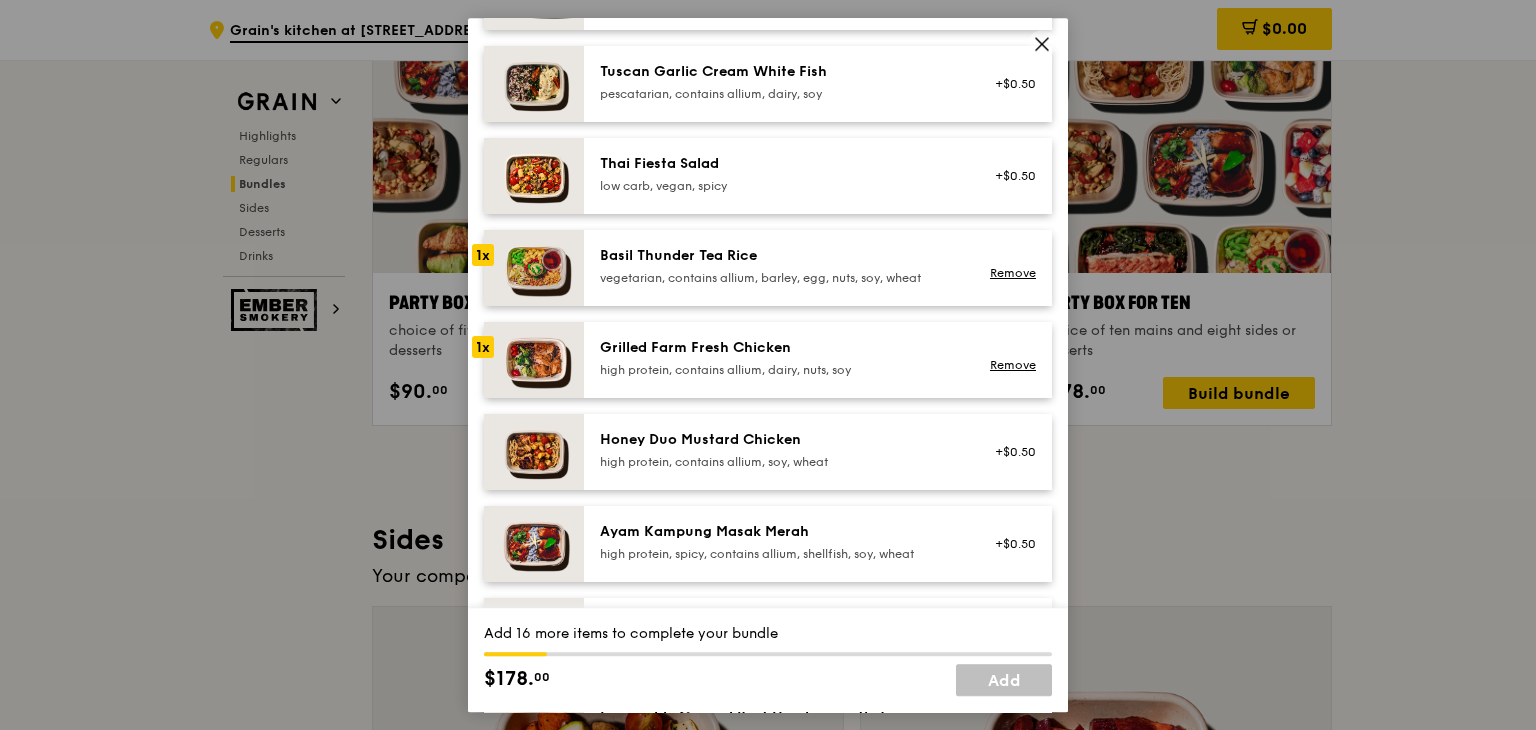scroll, scrollTop: 0, scrollLeft: 0, axis: both 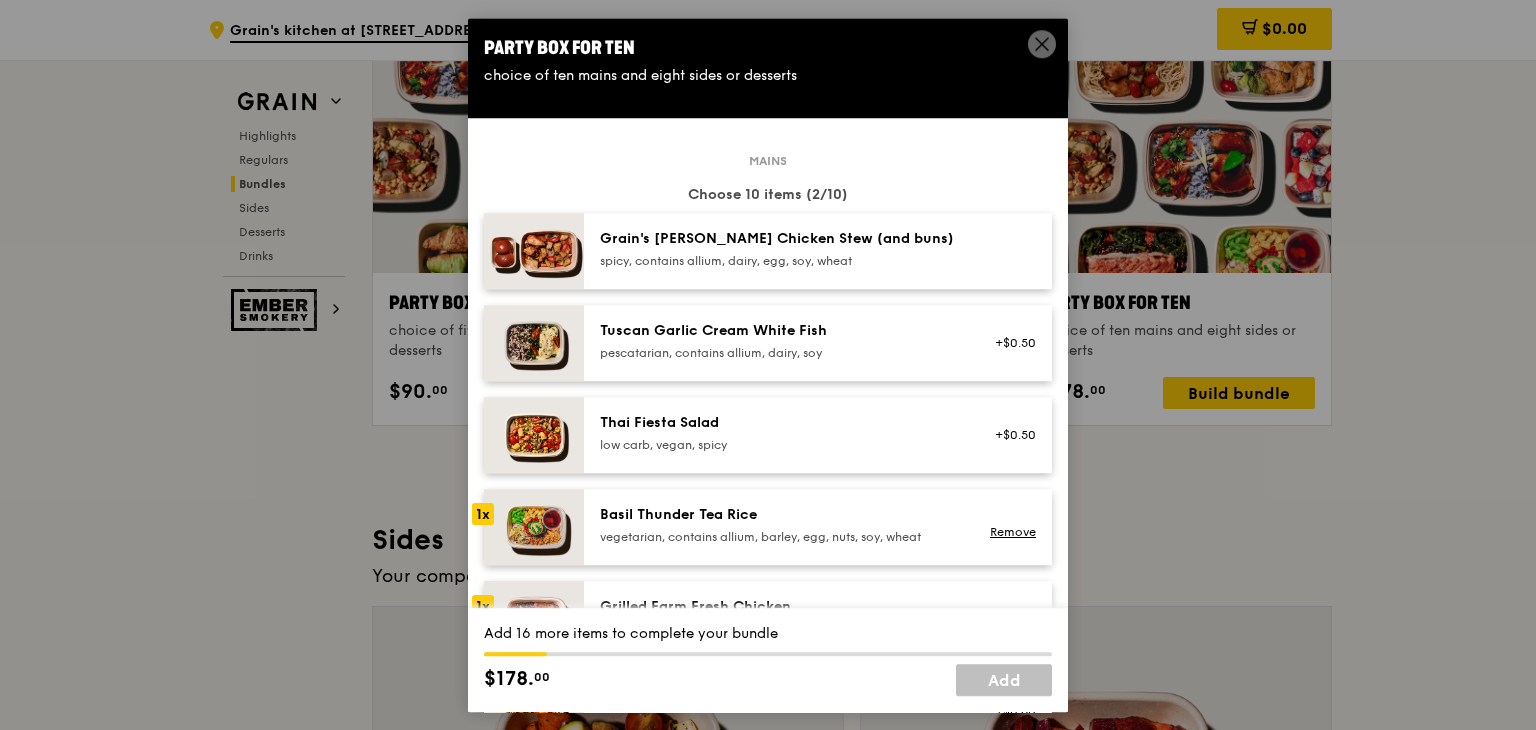 click on "vegetarian, contains allium, barley, egg, nuts, soy, wheat" at bounding box center (779, 537) 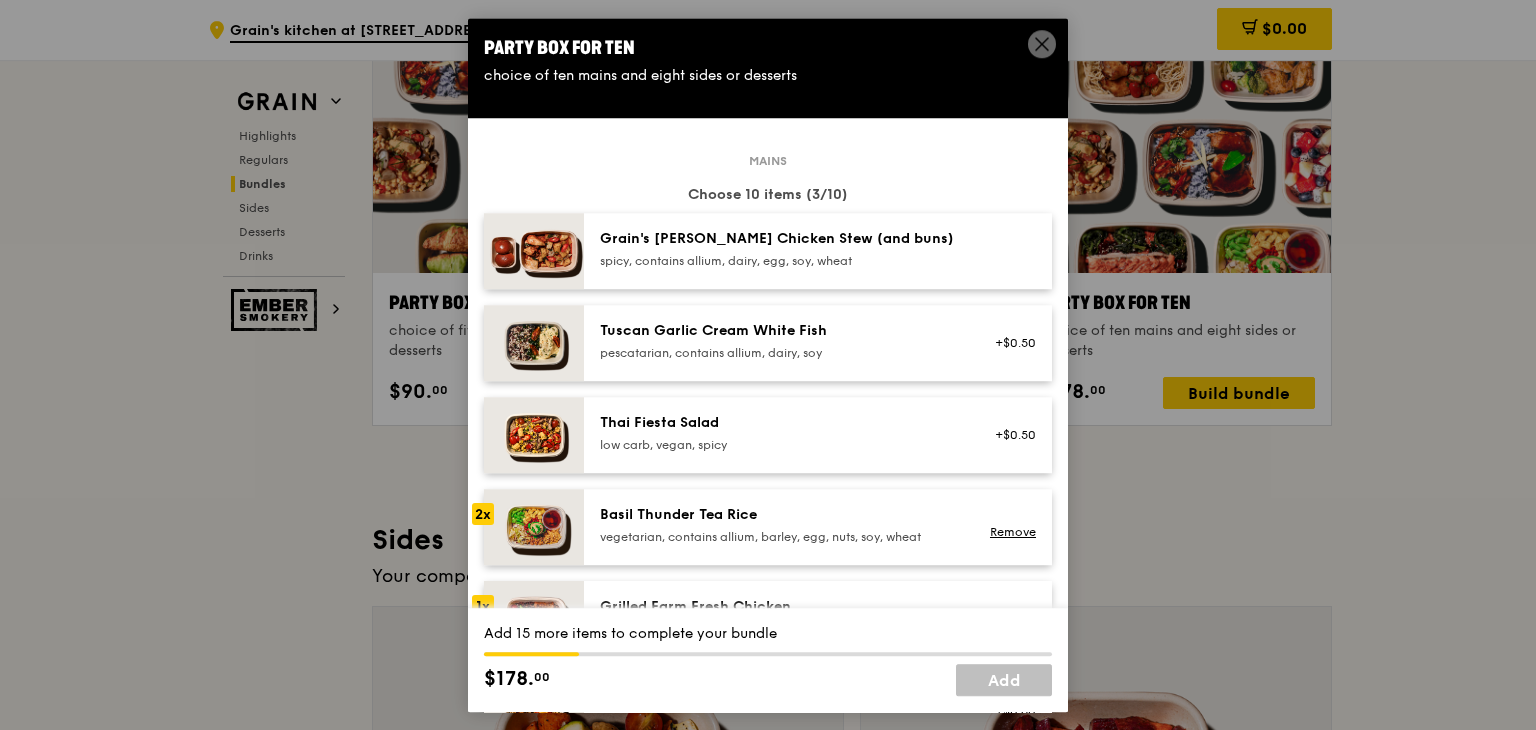 click on "vegetarian, contains allium, barley, egg, nuts, soy, wheat" at bounding box center (779, 537) 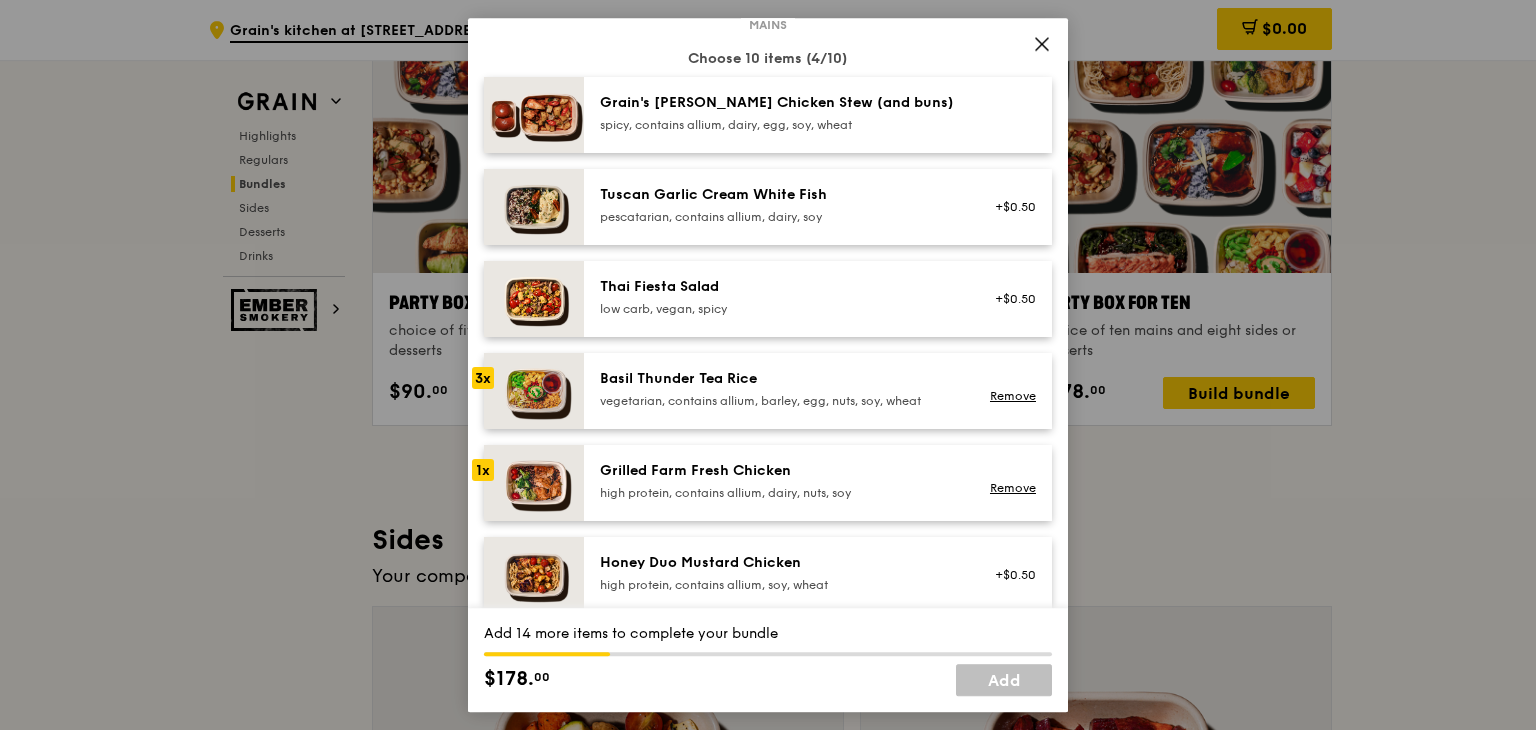 scroll, scrollTop: 138, scrollLeft: 0, axis: vertical 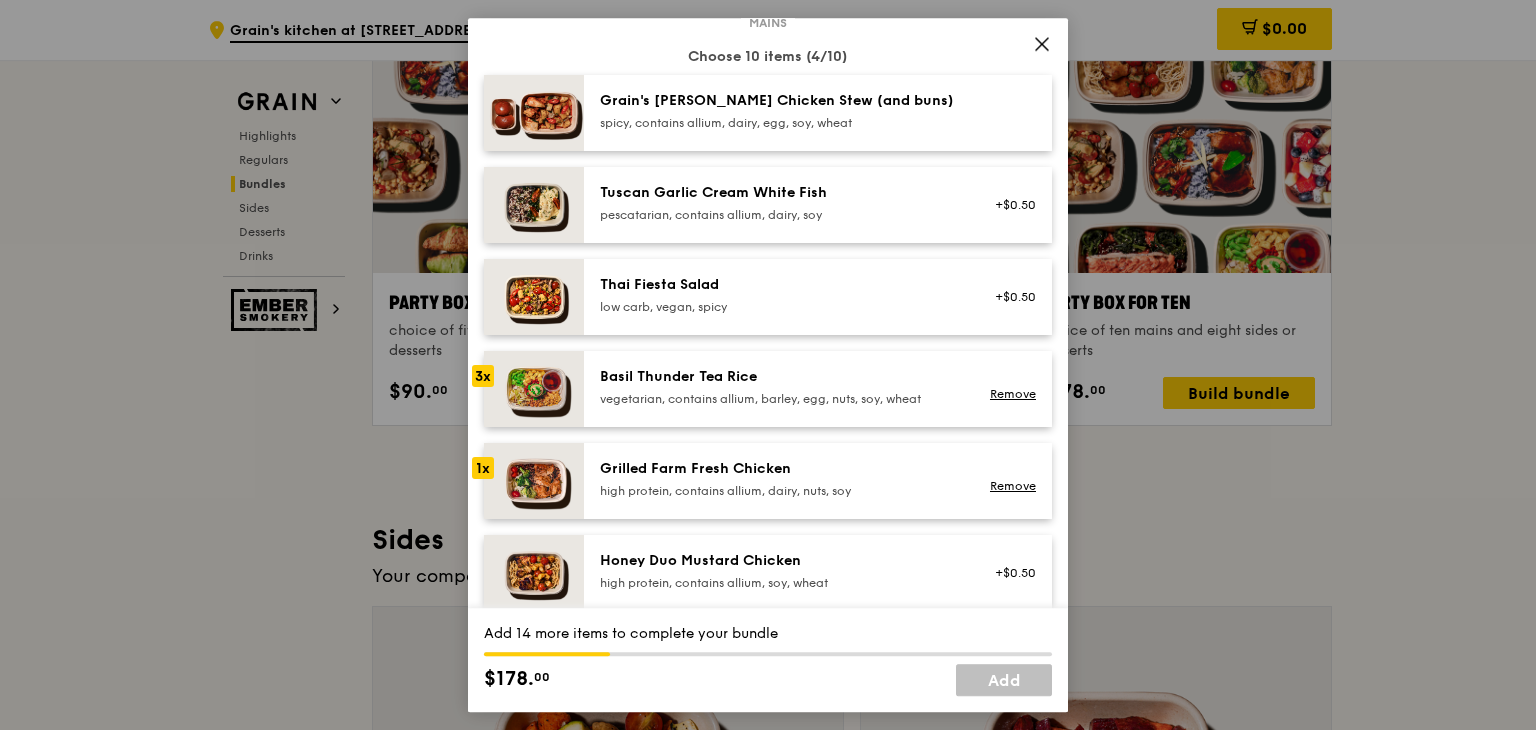 click on "Basil Thunder Tea Rice
vegetarian, contains allium, barley, egg, nuts, soy, wheat" at bounding box center [779, 389] 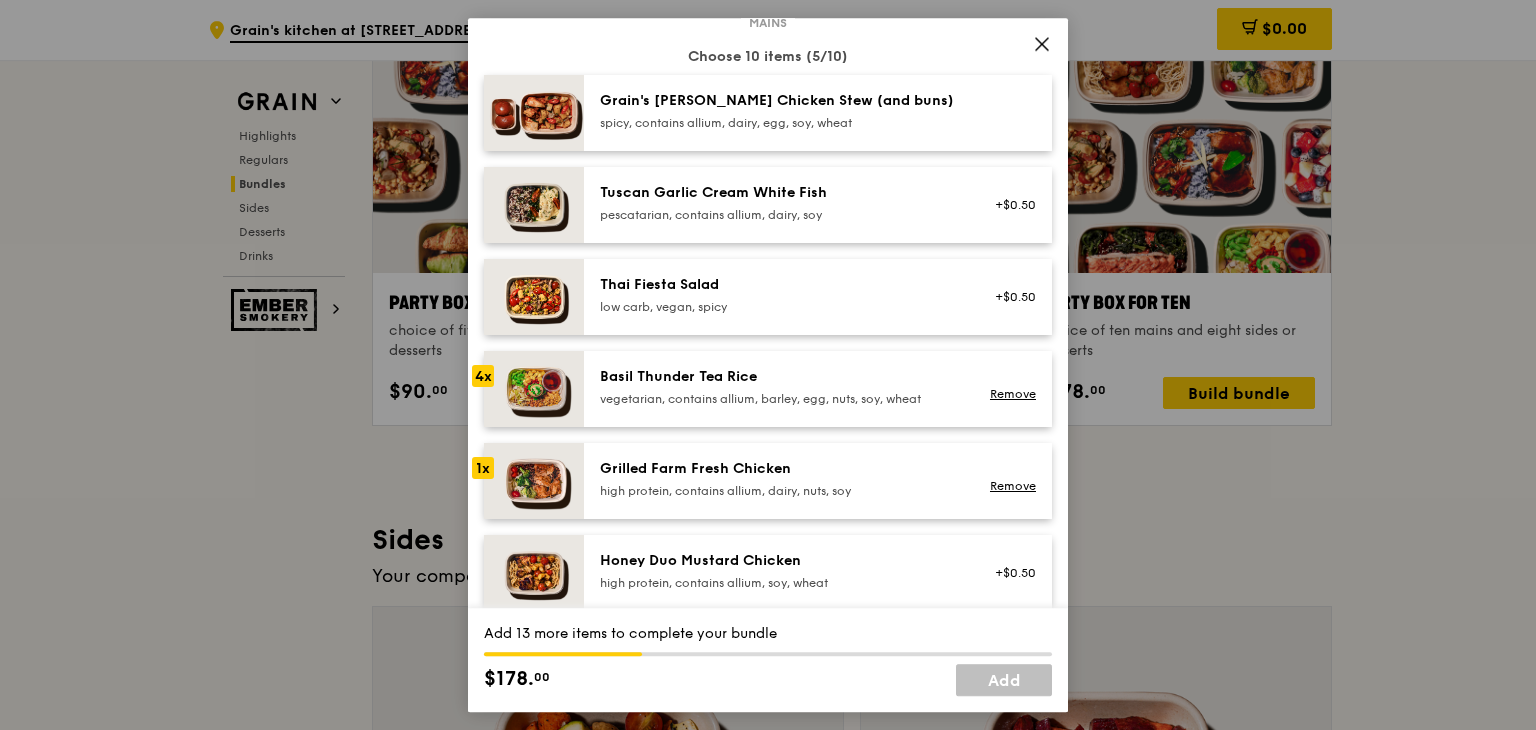 click on "Grilled Farm Fresh Chicken" at bounding box center (779, 469) 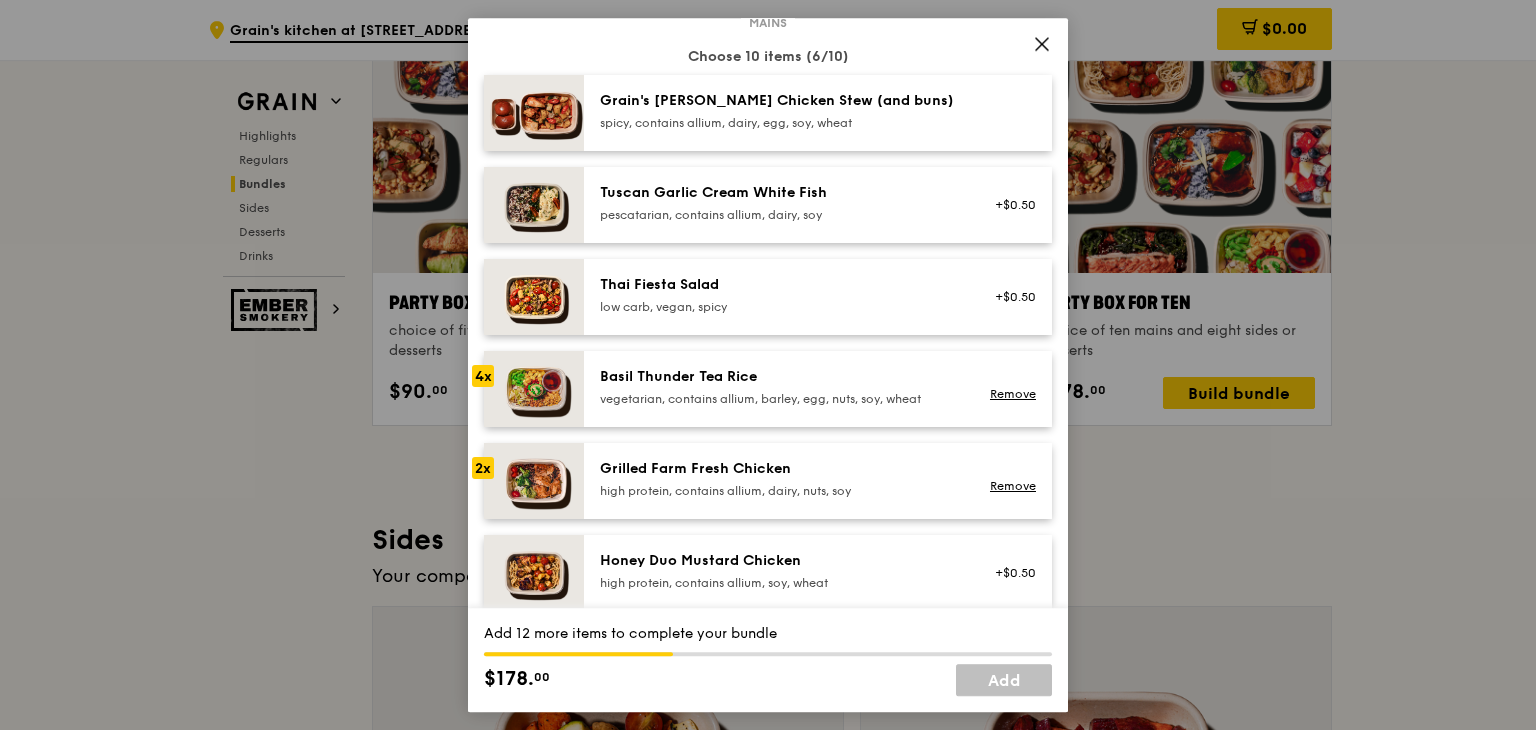 click on "Grilled Farm Fresh Chicken" at bounding box center (779, 469) 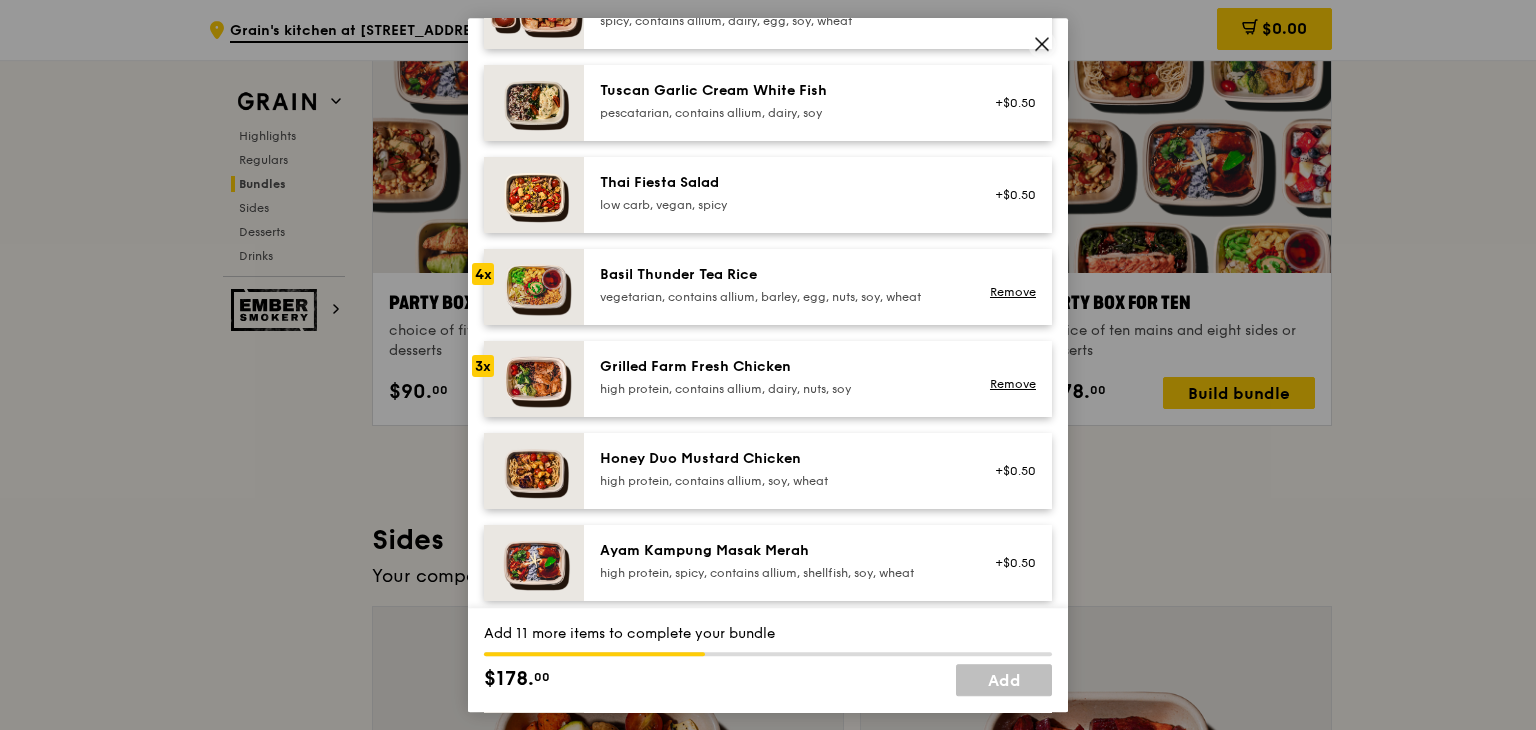 scroll, scrollTop: 242, scrollLeft: 0, axis: vertical 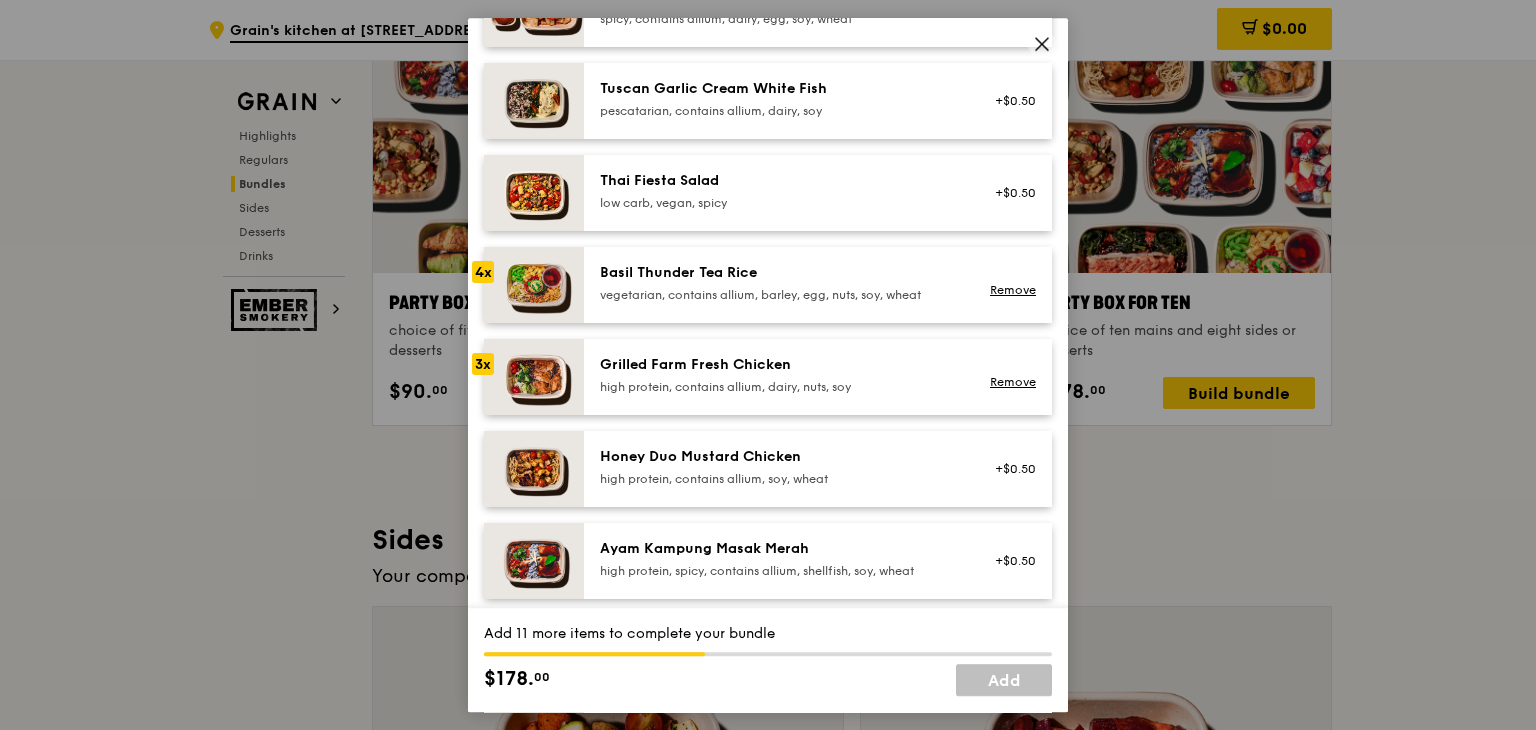 click on "high protein, contains allium, soy, wheat" at bounding box center (779, 479) 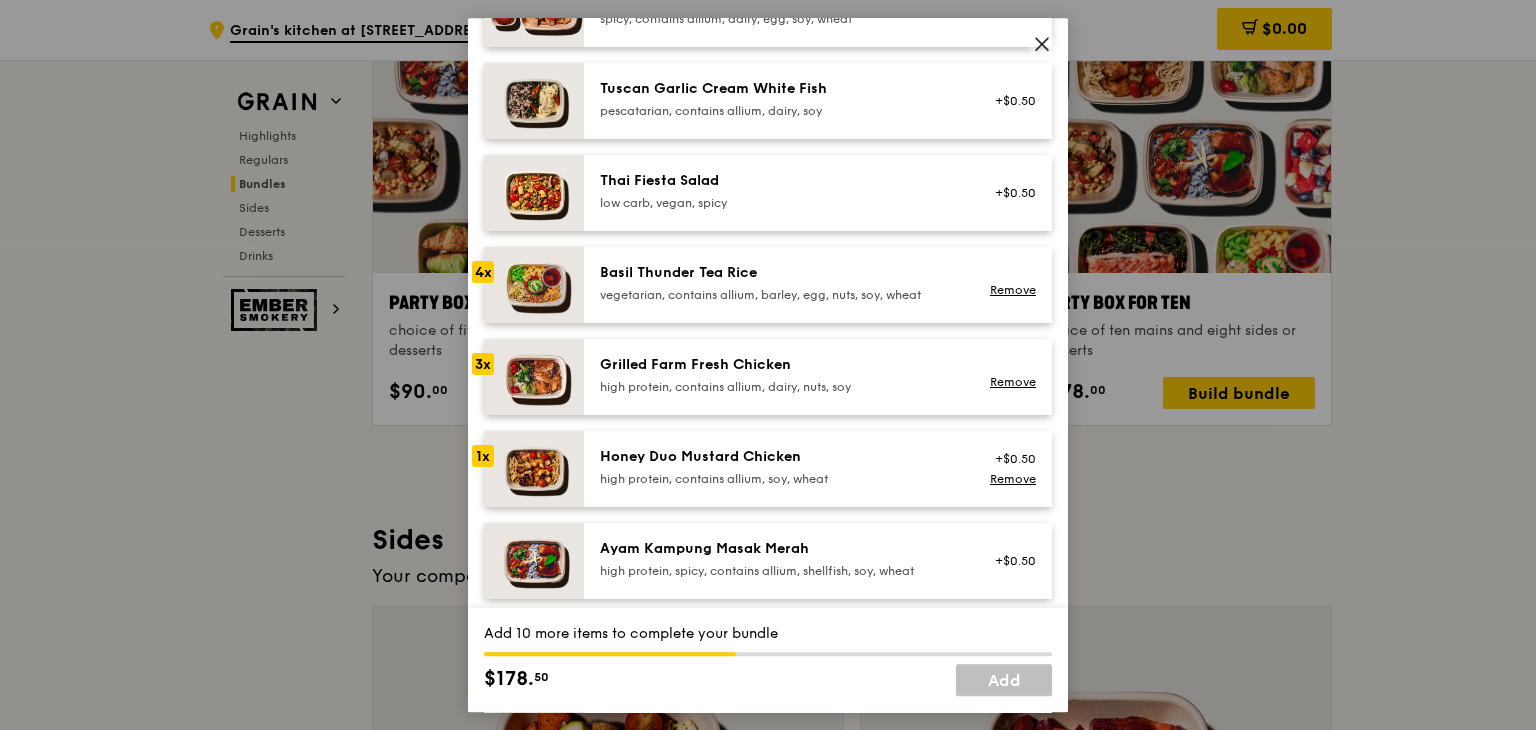 click on "high protein, contains allium, soy, wheat" at bounding box center (779, 479) 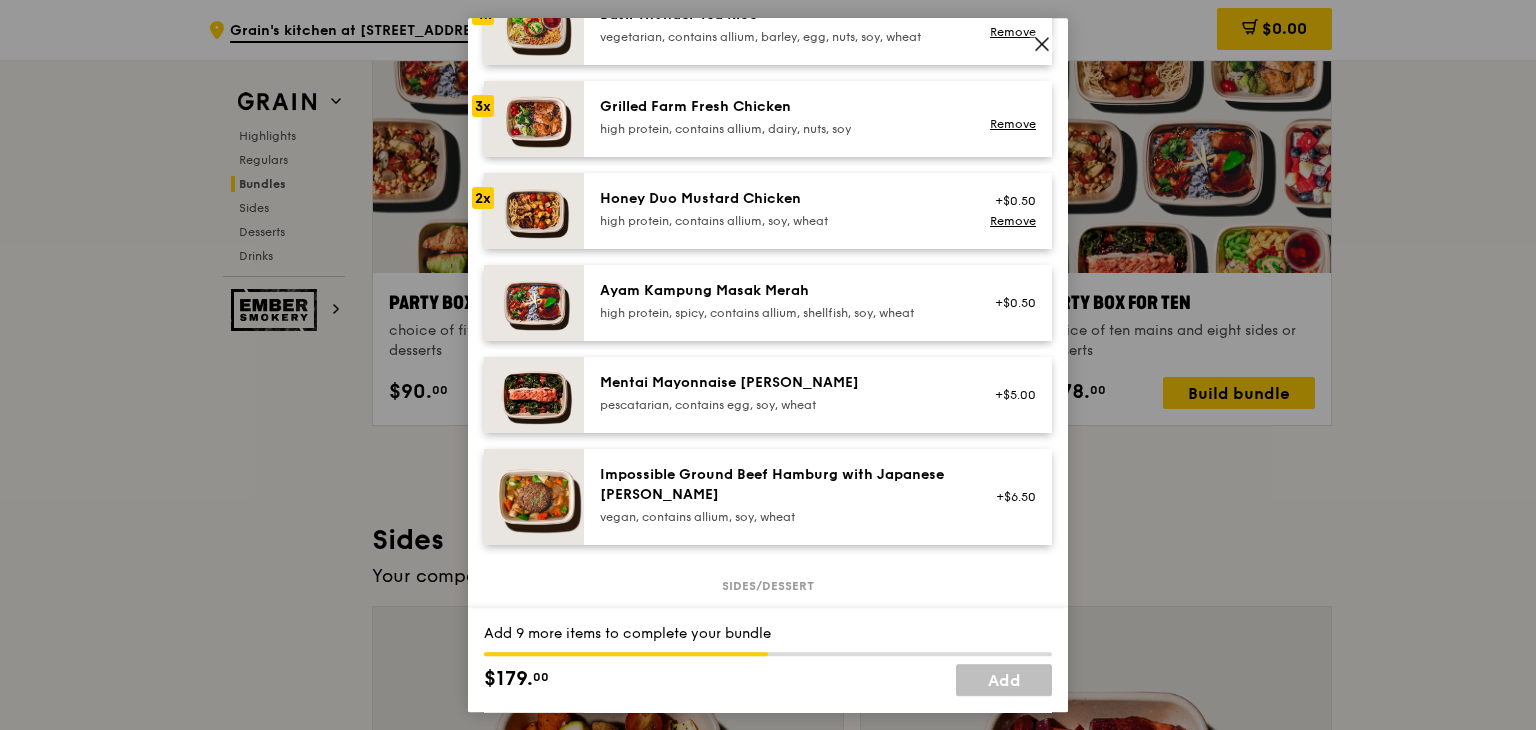 scroll, scrollTop: 500, scrollLeft: 0, axis: vertical 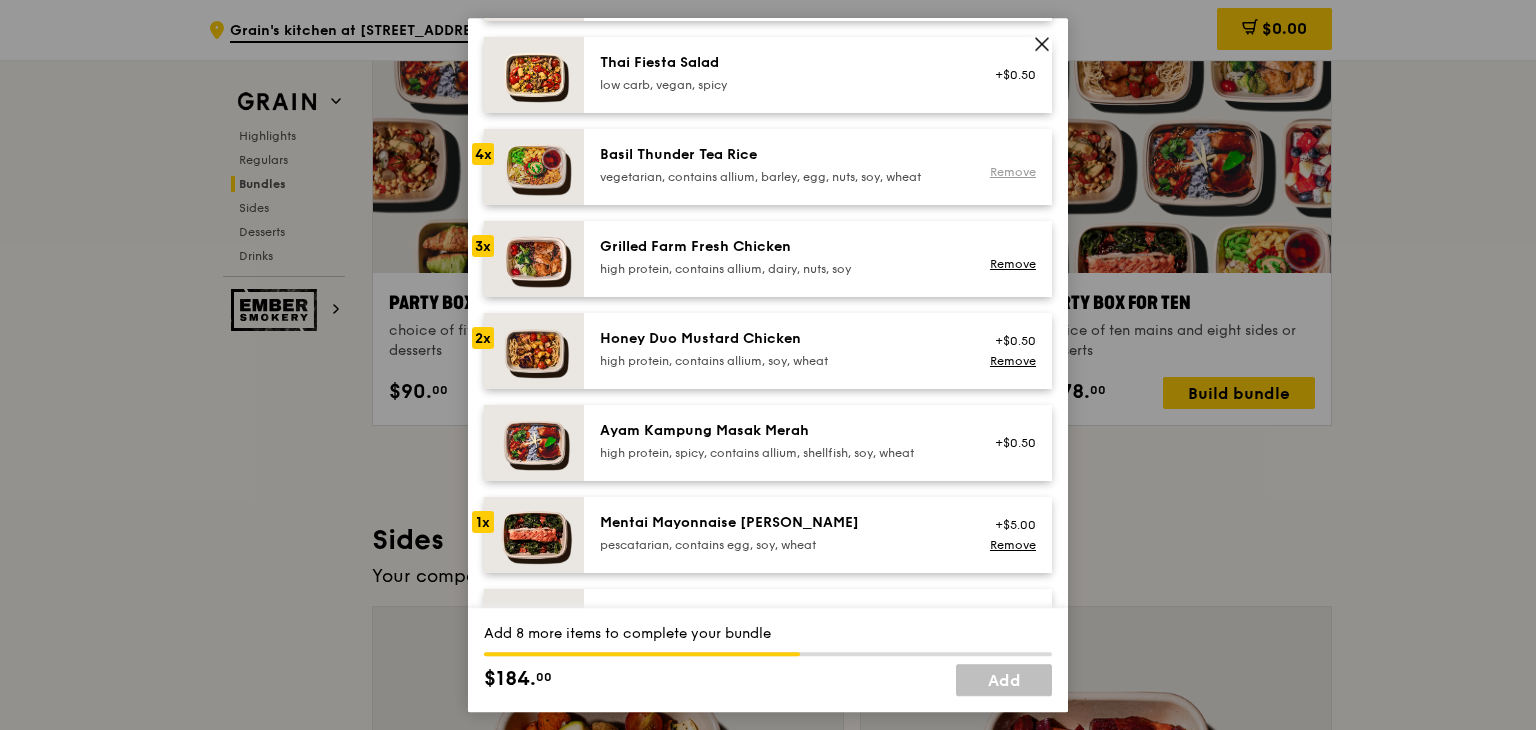 click on "Remove" at bounding box center (1013, 172) 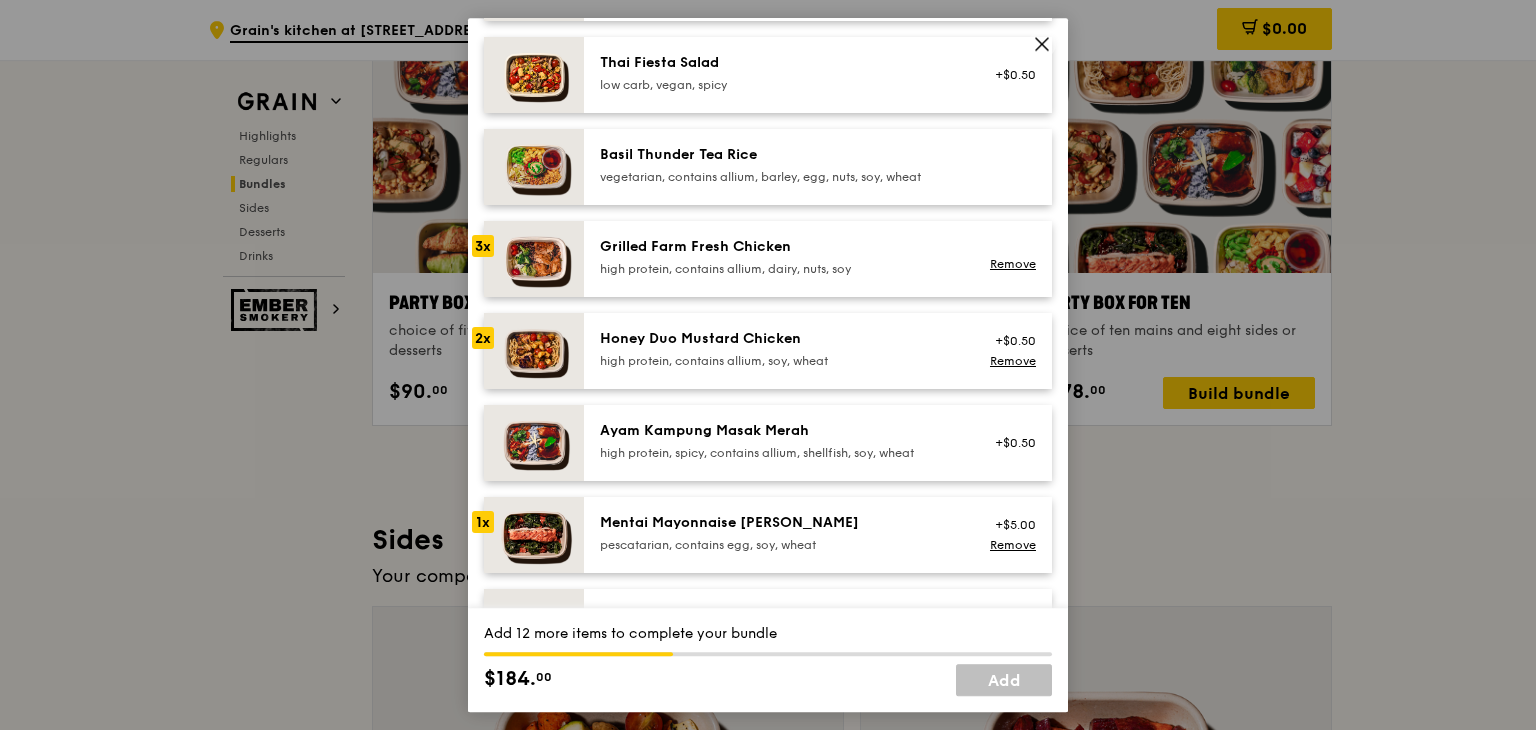 click on "Basil Thunder Tea Rice" at bounding box center (779, 155) 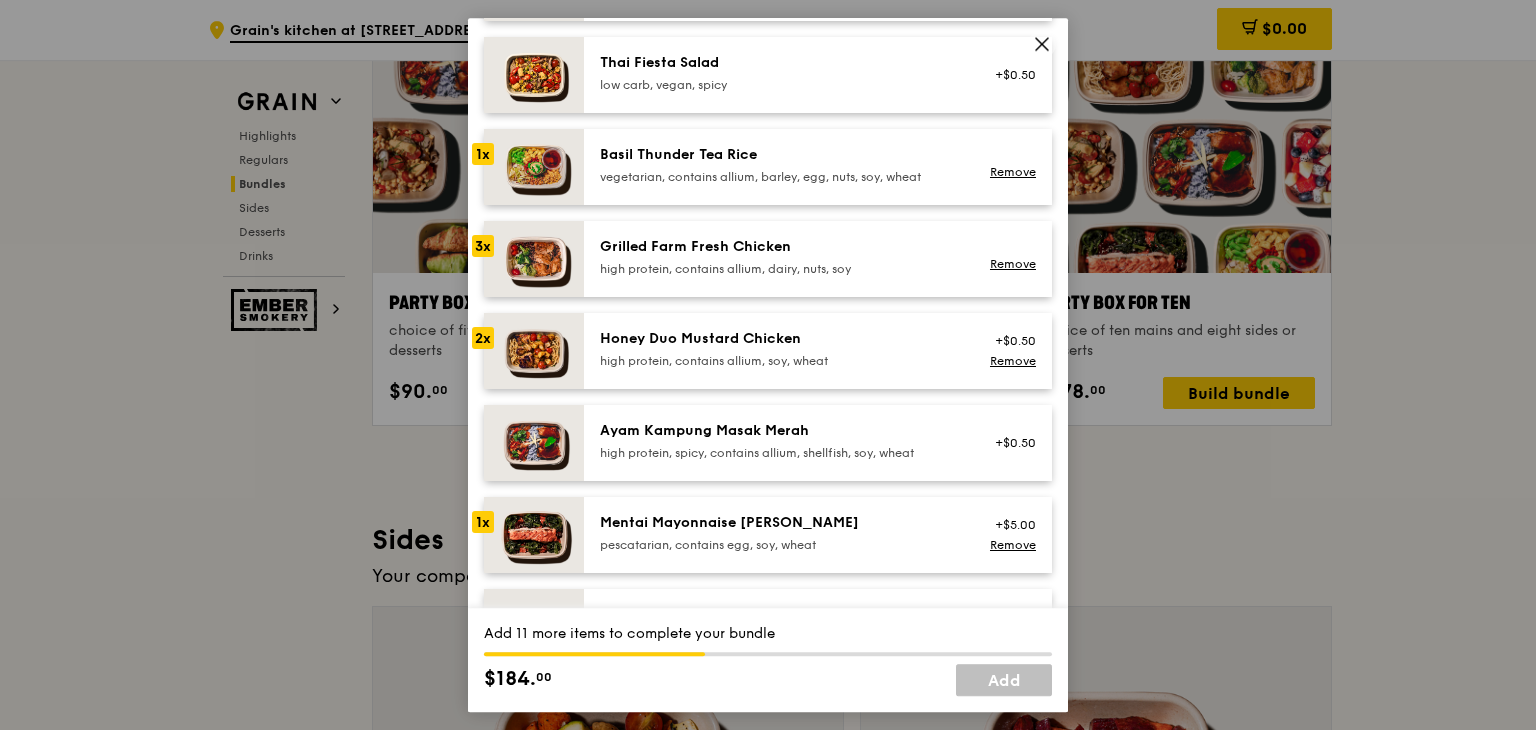 click on "Basil Thunder Tea Rice" at bounding box center [779, 155] 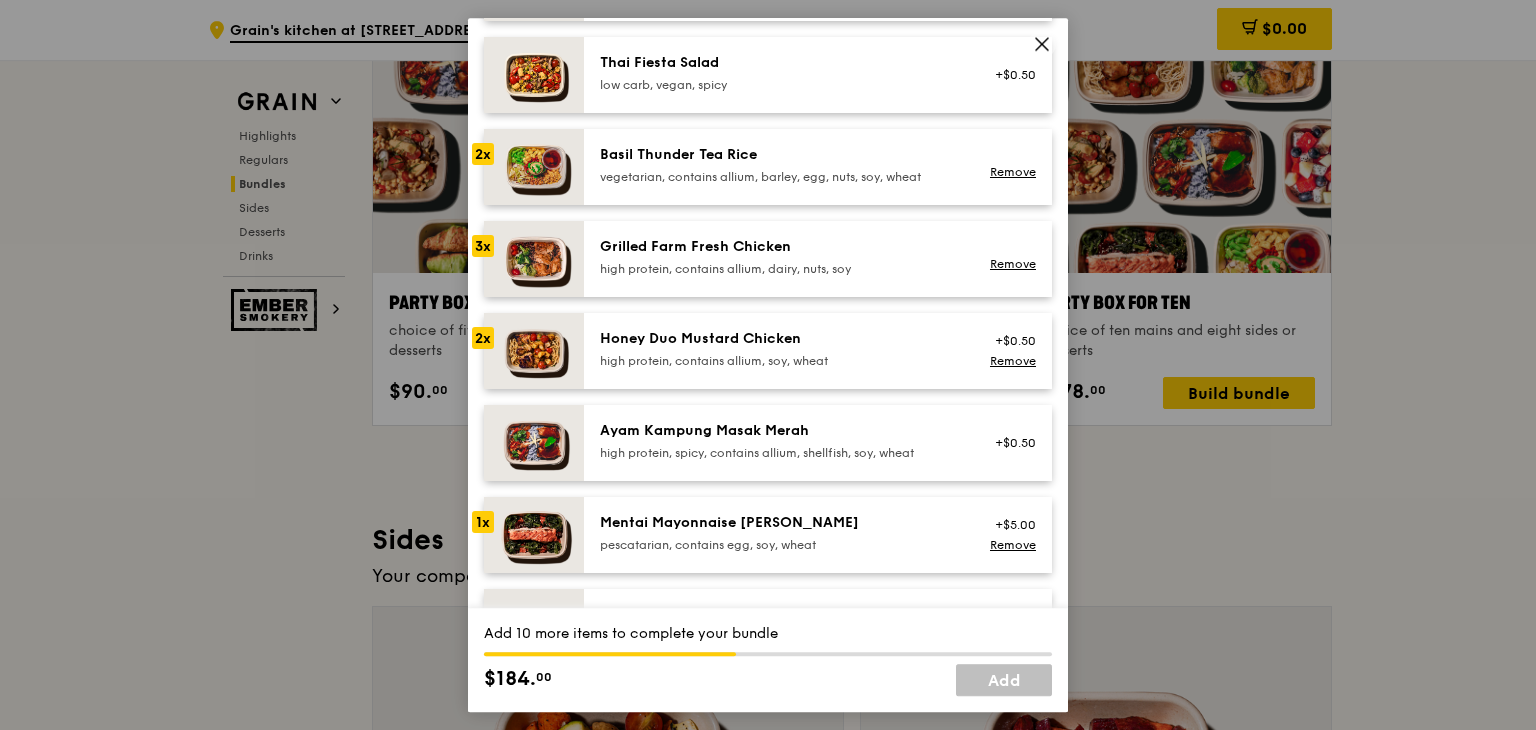 click on "Basil Thunder Tea Rice" at bounding box center [779, 155] 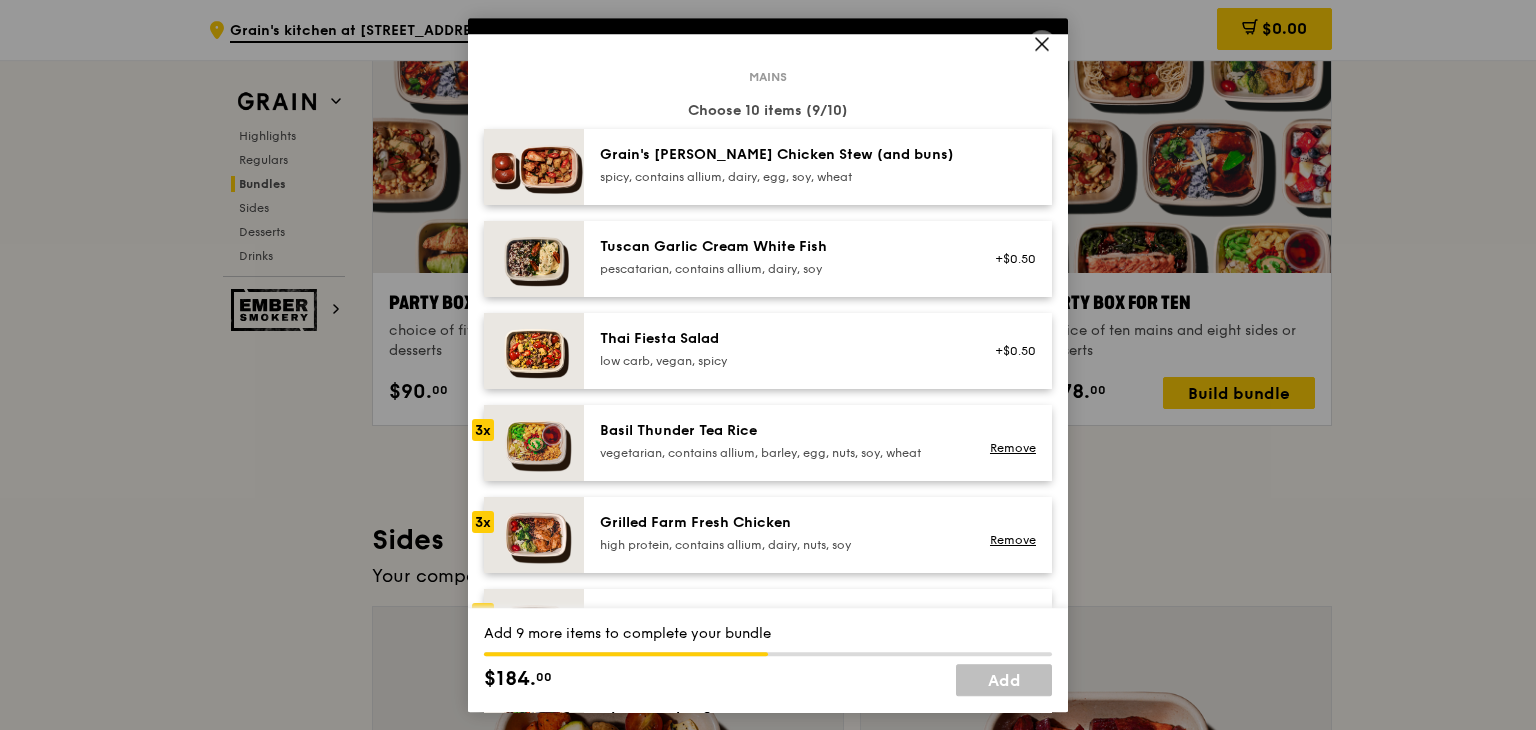 scroll, scrollTop: 82, scrollLeft: 0, axis: vertical 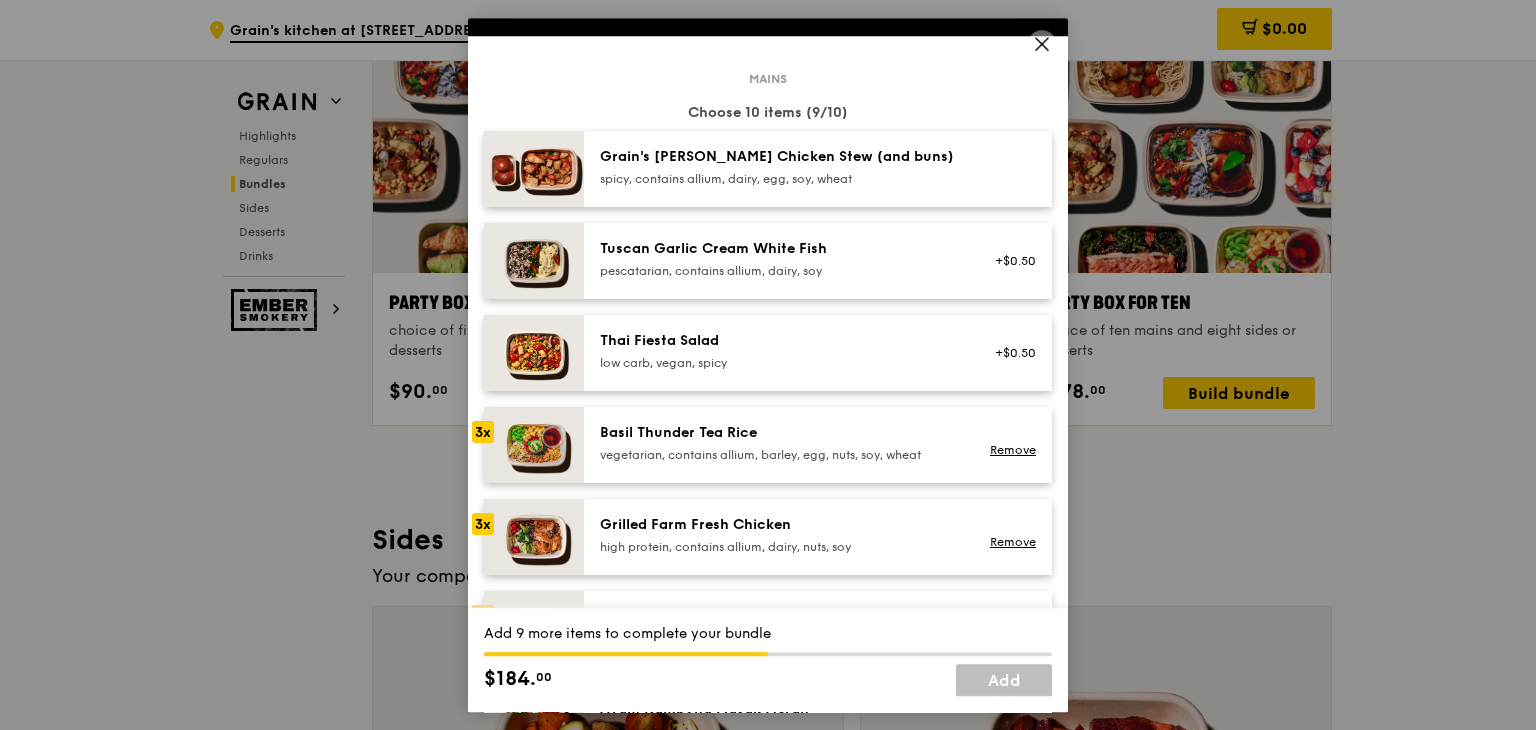 click on "Tuscan Garlic Cream White Fish" at bounding box center (779, 249) 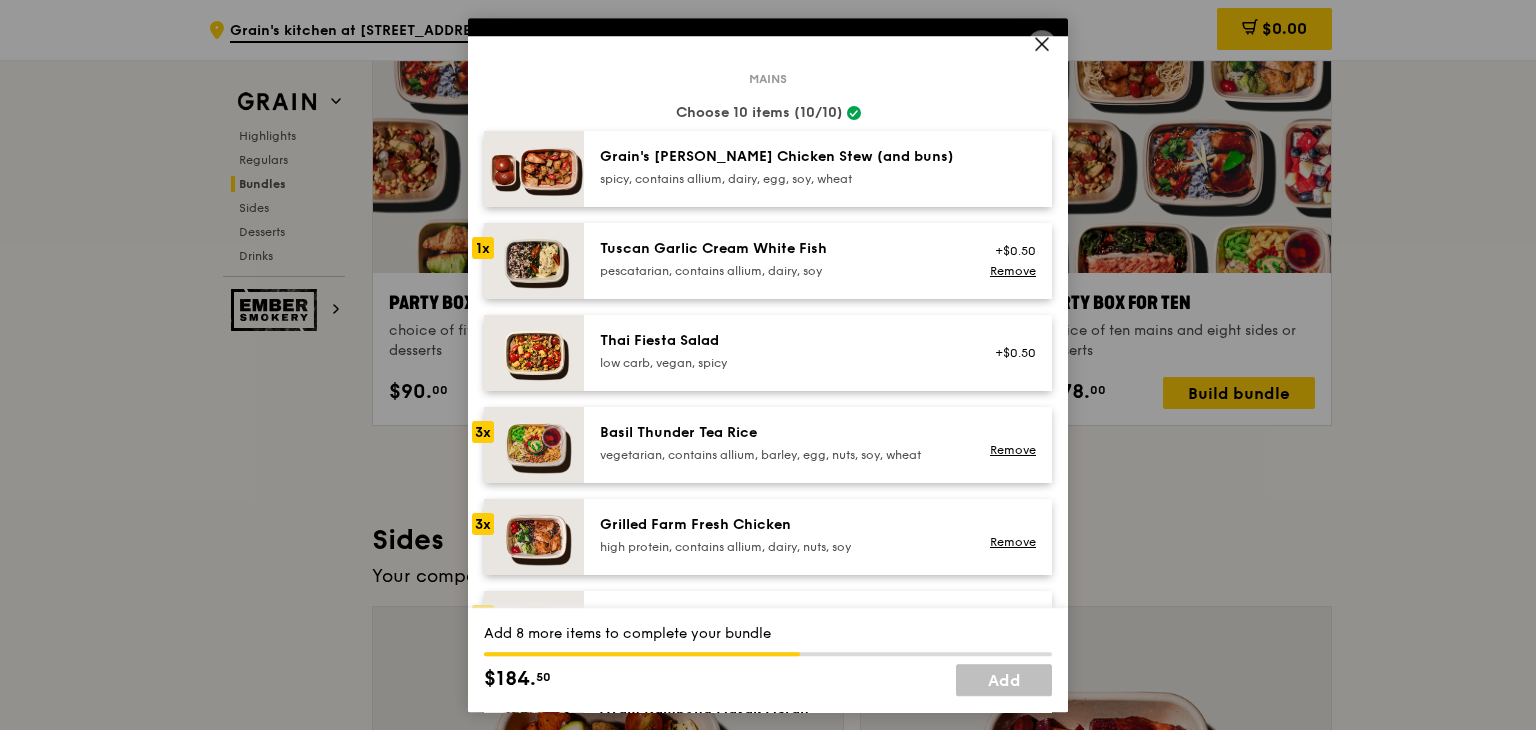 scroll, scrollTop: 110, scrollLeft: 0, axis: vertical 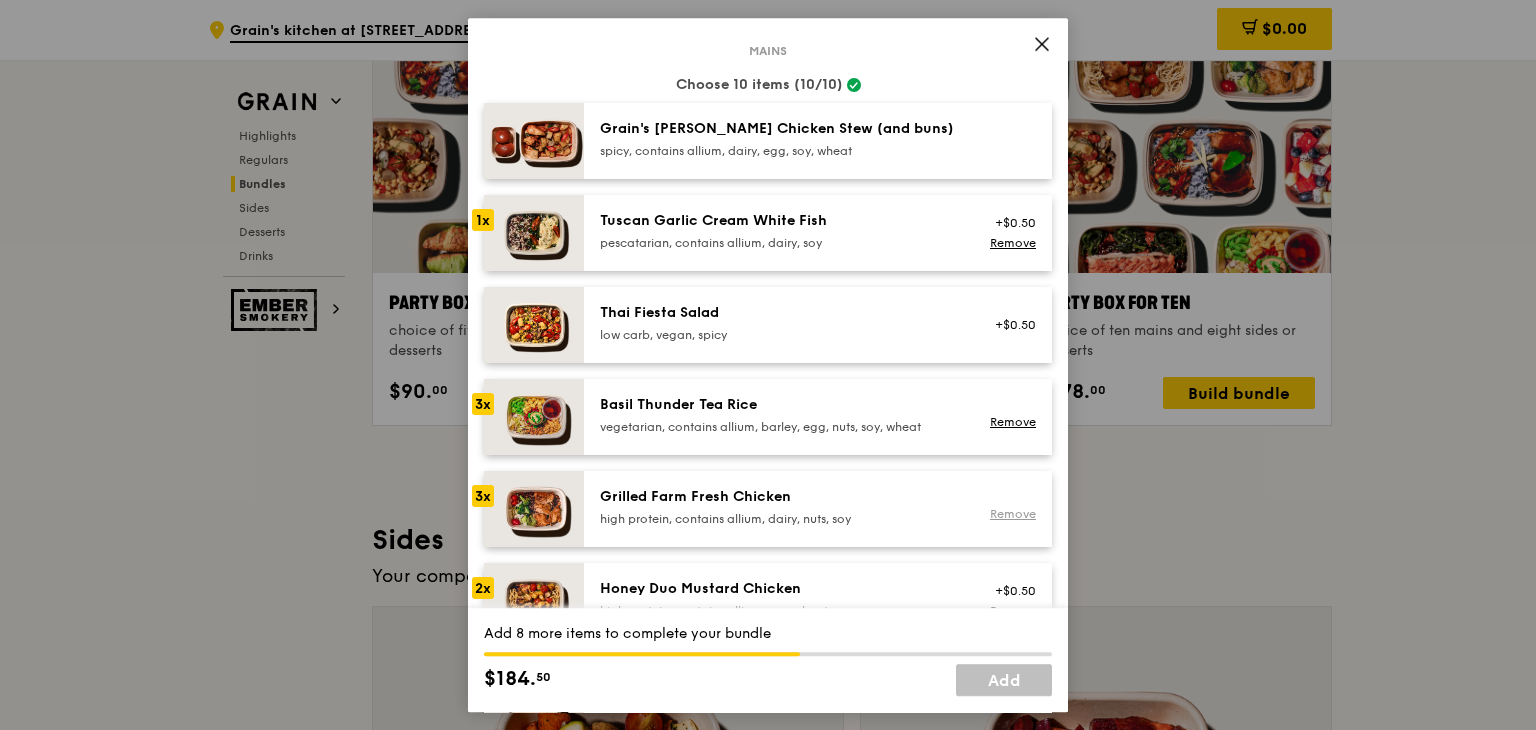 click on "Remove" at bounding box center [1013, 514] 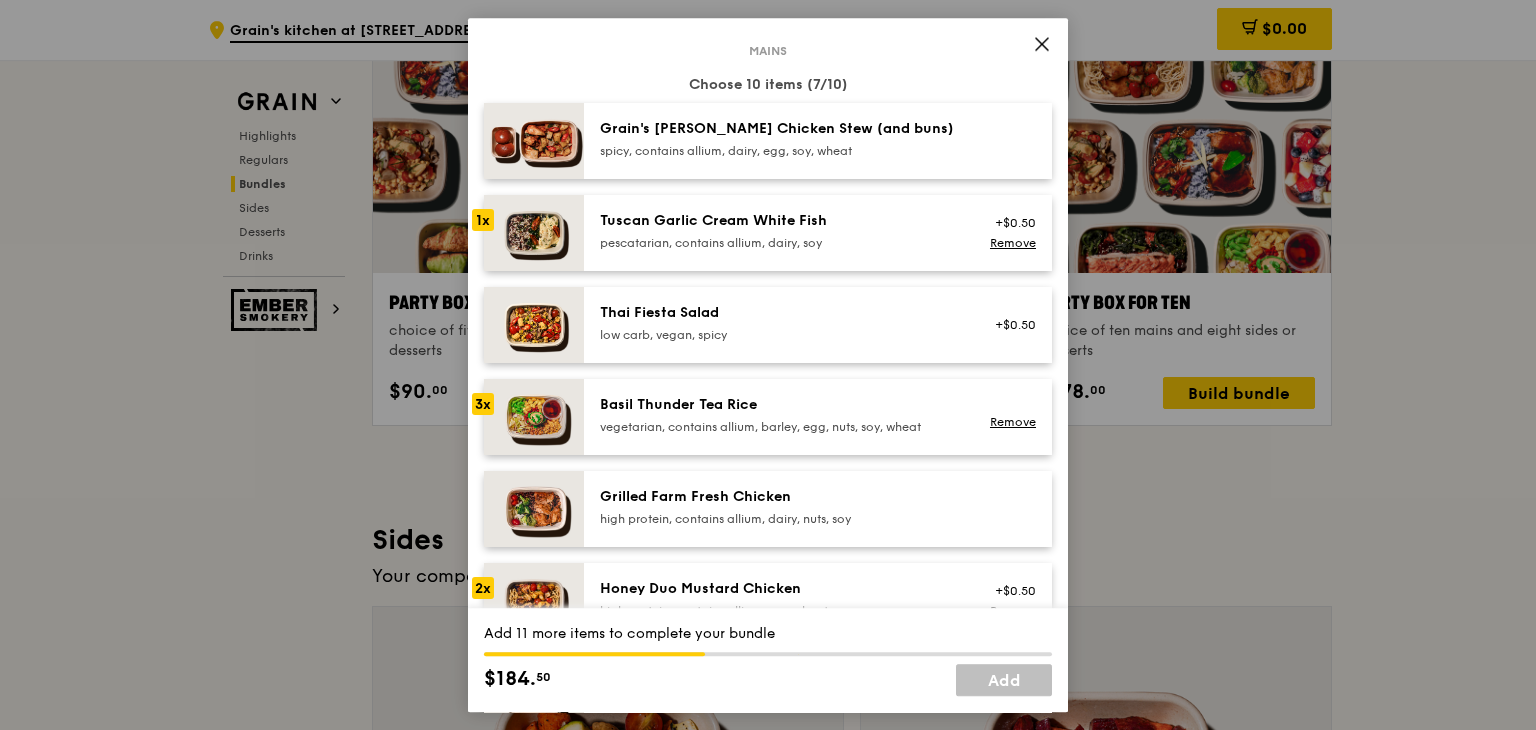 click on "Grilled Farm Fresh Chicken" at bounding box center (779, 497) 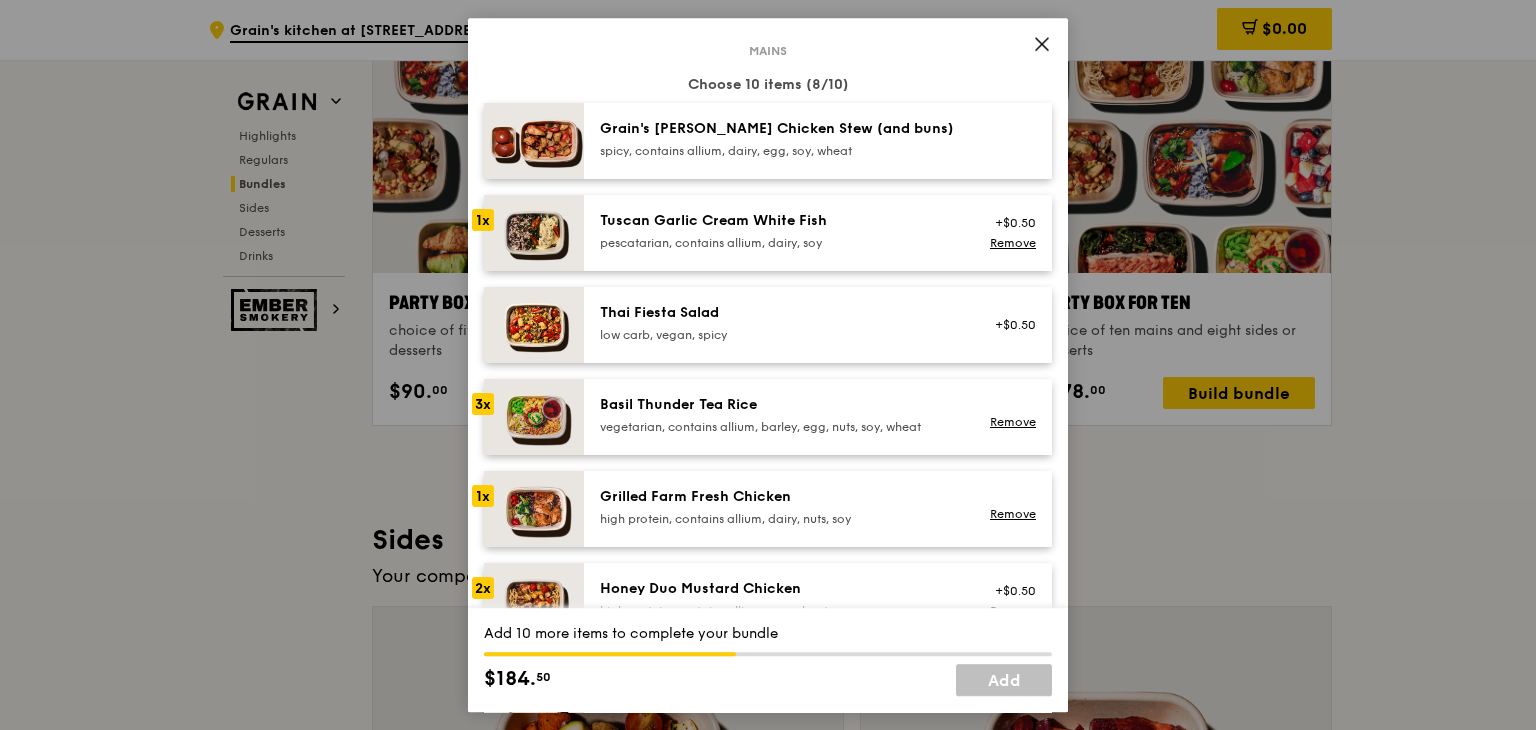 click on "Grilled Farm Fresh Chicken" at bounding box center (779, 497) 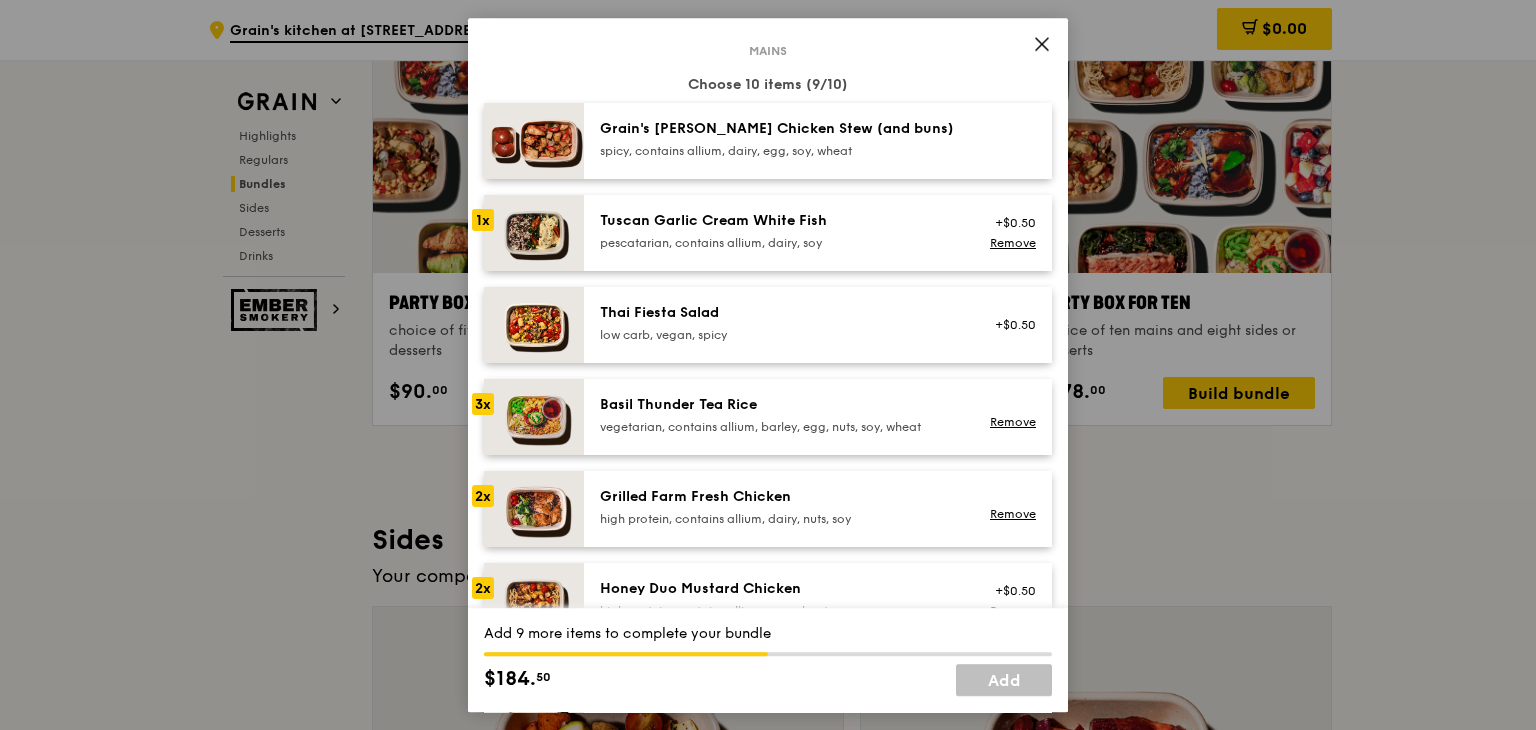 scroll, scrollTop: 0, scrollLeft: 0, axis: both 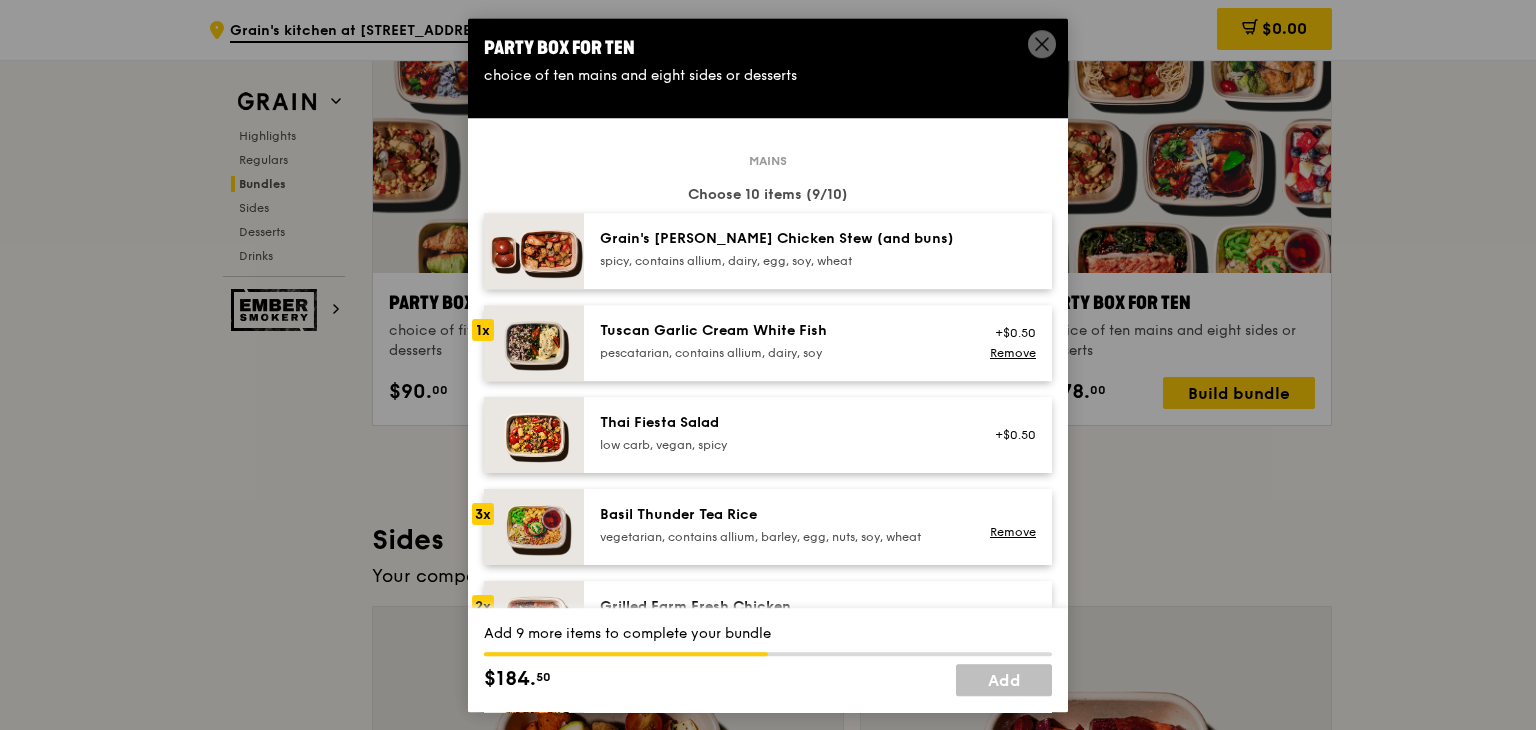 click on "Grain's Curry Chicken Stew (and buns)
spicy, contains allium, dairy, egg, soy, wheat" at bounding box center [779, 251] 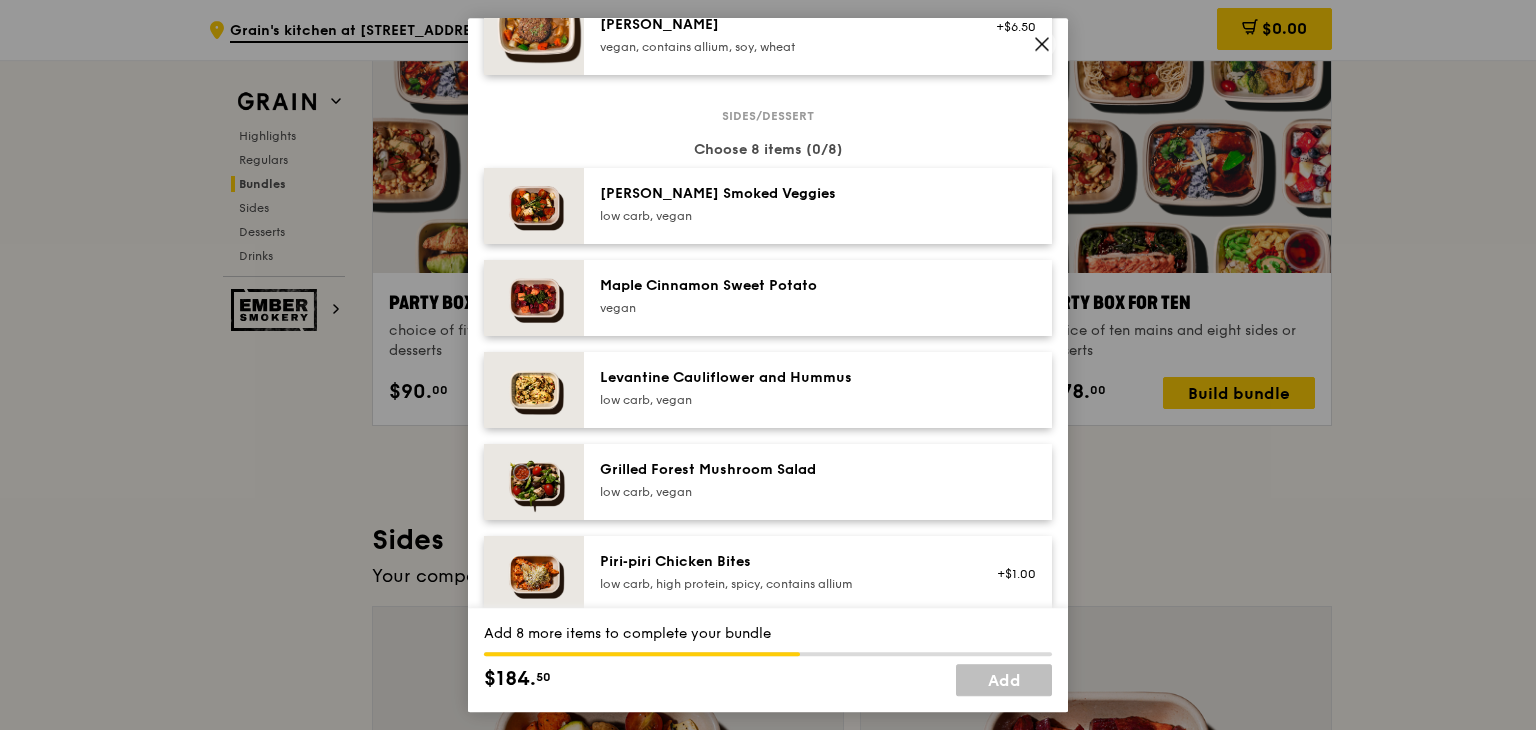 scroll, scrollTop: 1031, scrollLeft: 0, axis: vertical 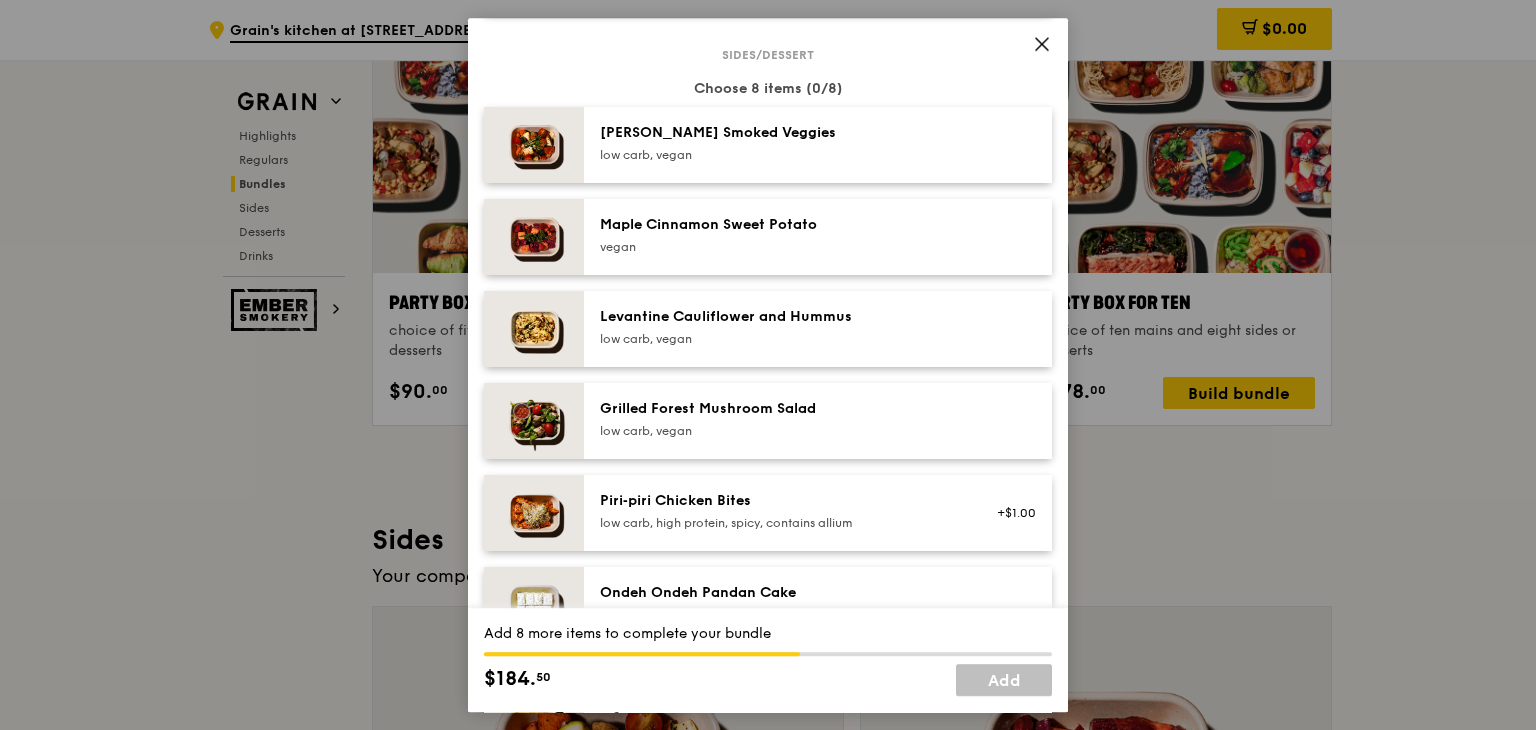 click on "Levantine Cauliflower and Hummus" at bounding box center [779, 317] 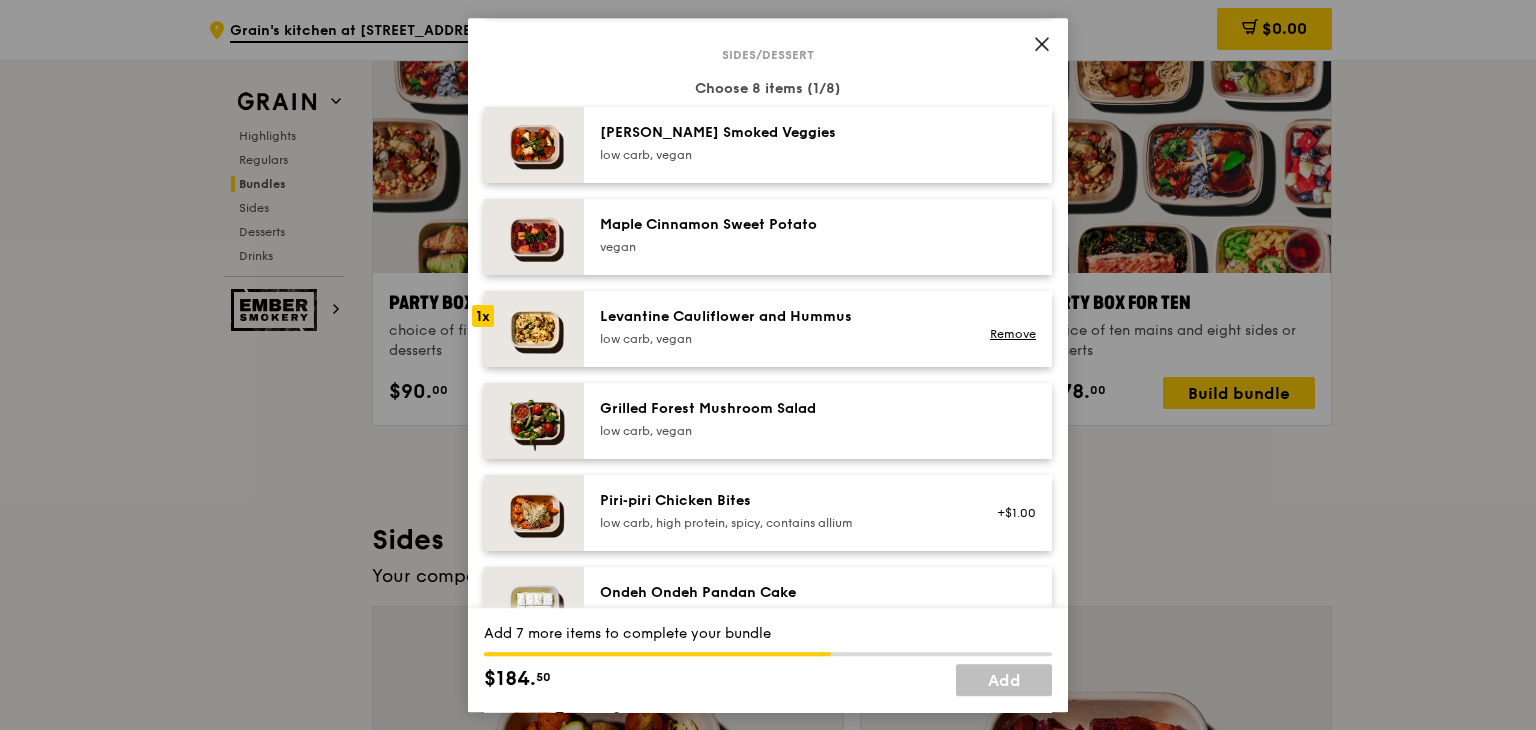 click on "Levantine Cauliflower and Hummus" at bounding box center [779, 317] 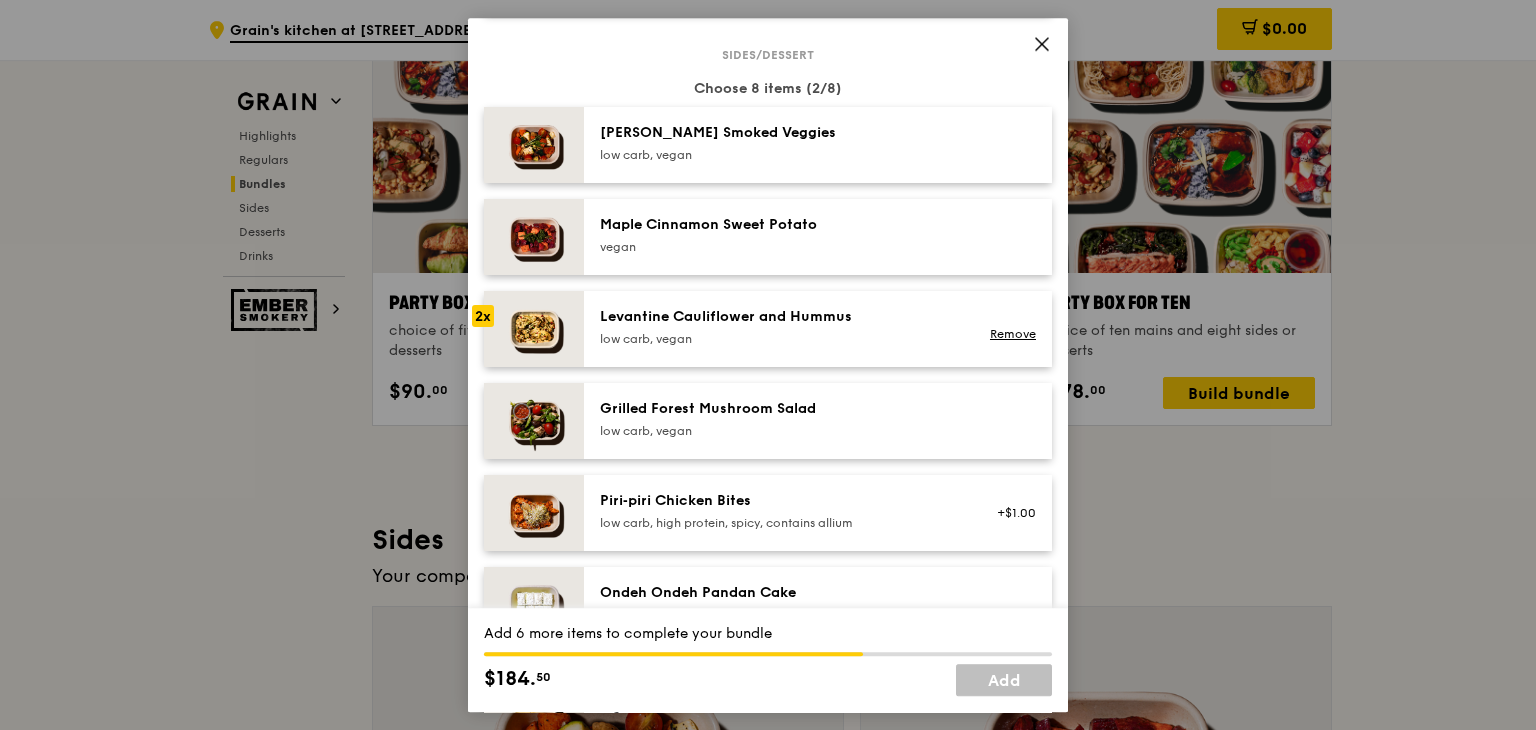 click on "vegan" at bounding box center (779, 247) 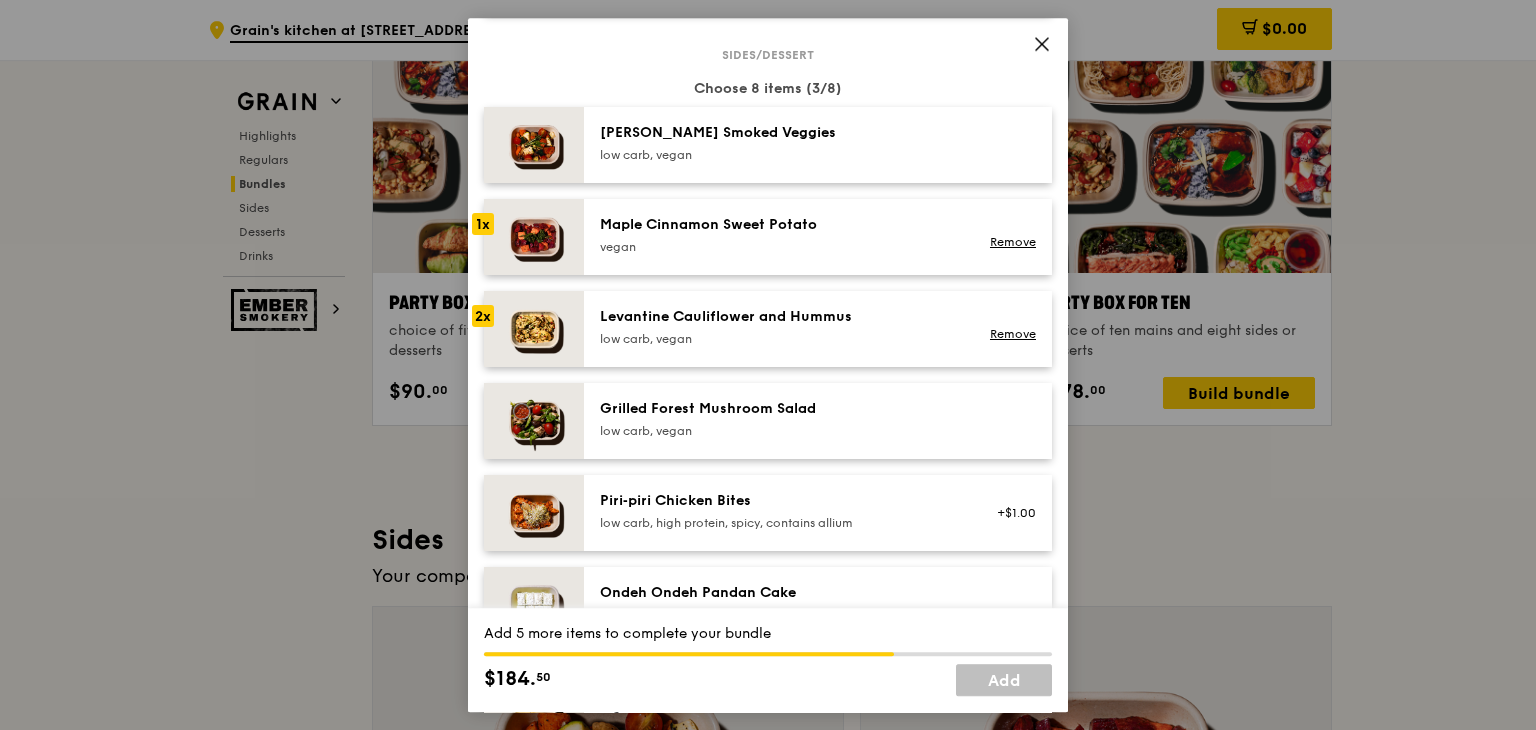 click on "vegan" at bounding box center [779, 247] 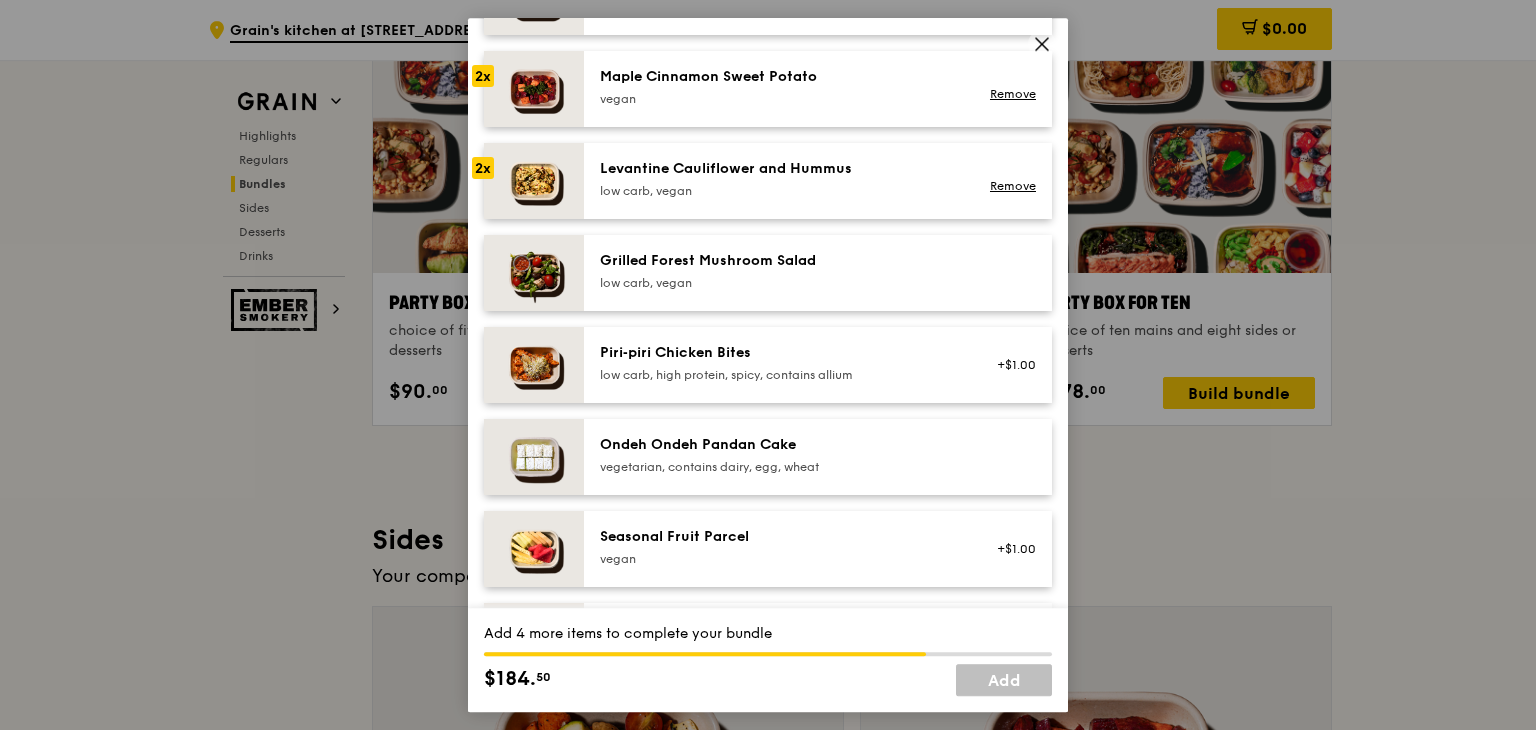 scroll, scrollTop: 1179, scrollLeft: 0, axis: vertical 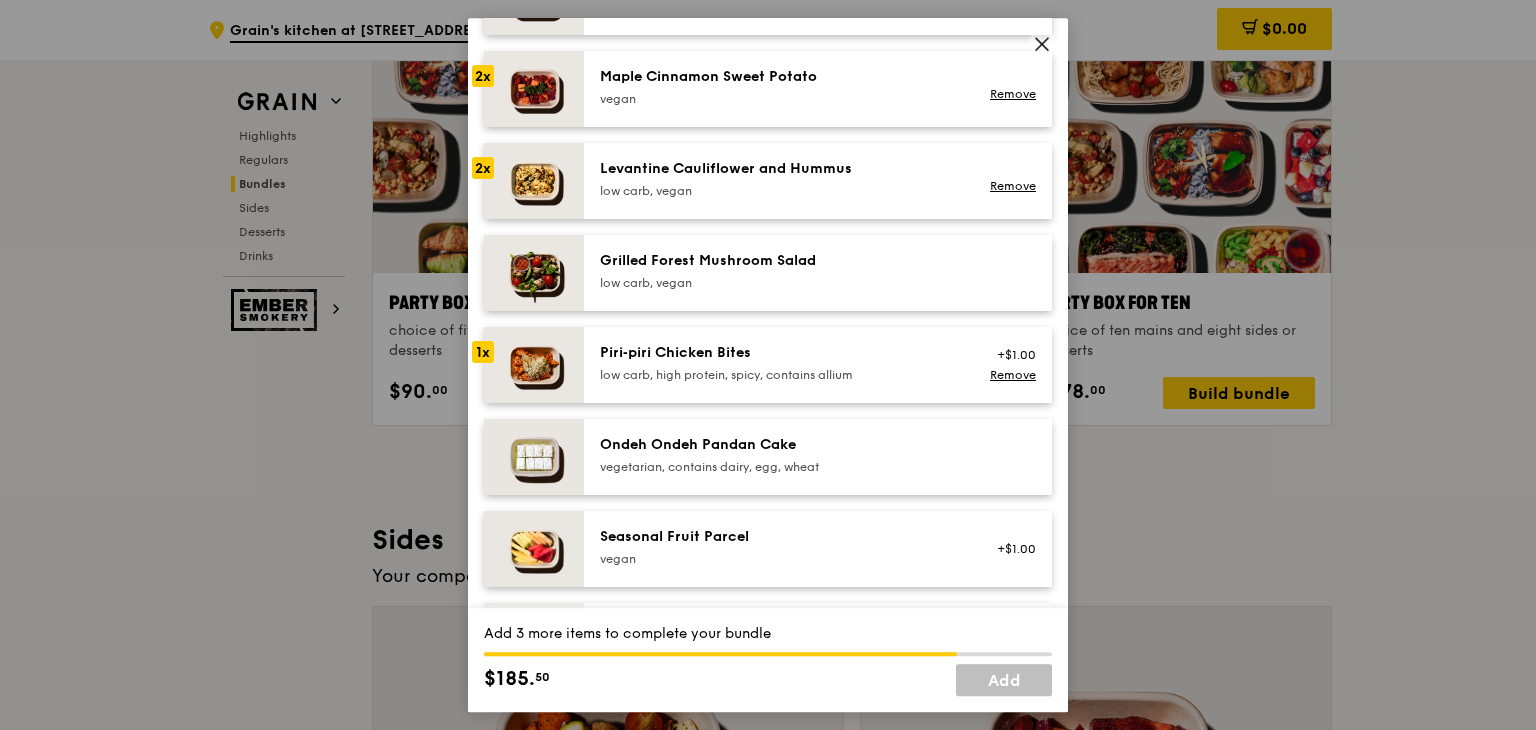 click on "Piri‑piri Chicken Bites
low carb, high protein, spicy, contains allium
+$1.00
Remove" at bounding box center (818, 365) 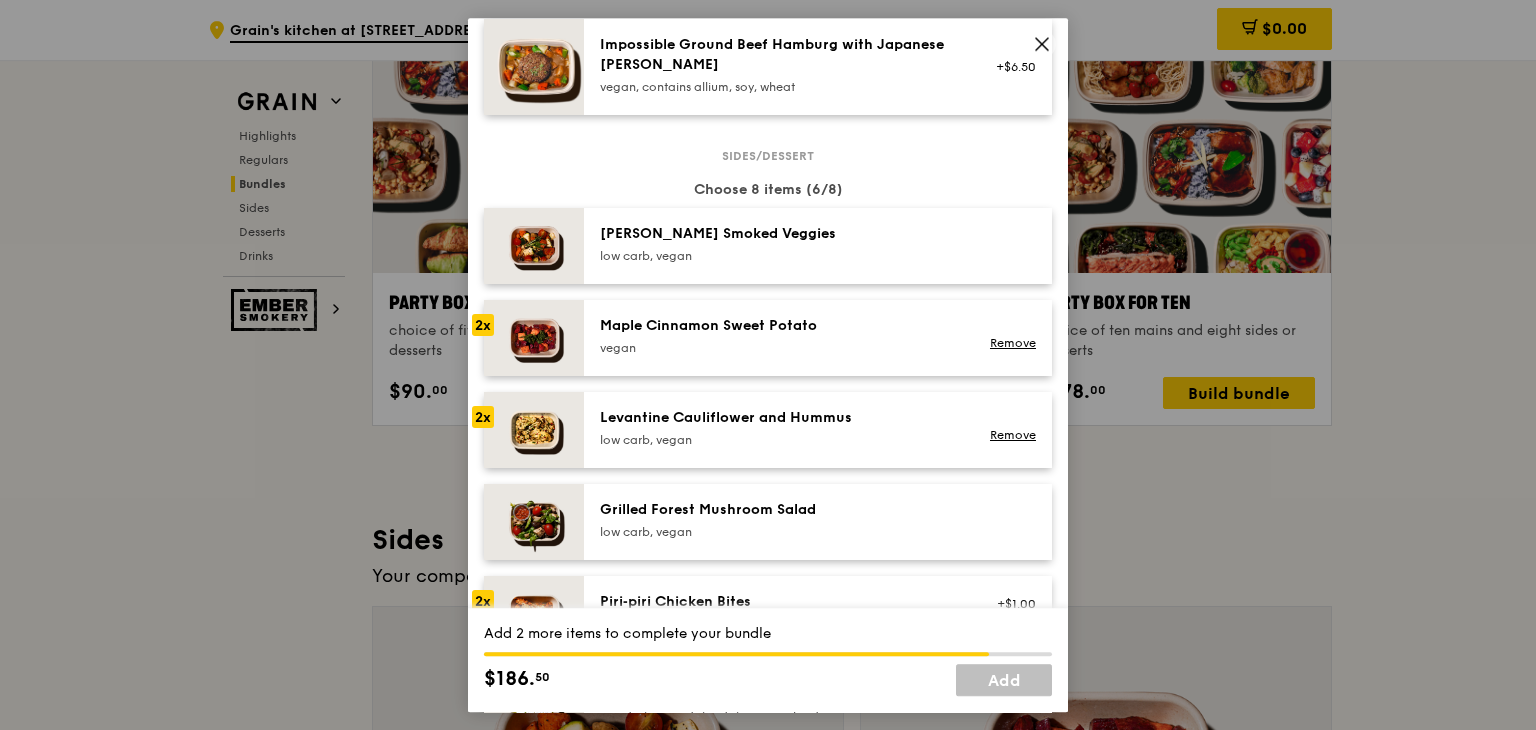 scroll, scrollTop: 932, scrollLeft: 0, axis: vertical 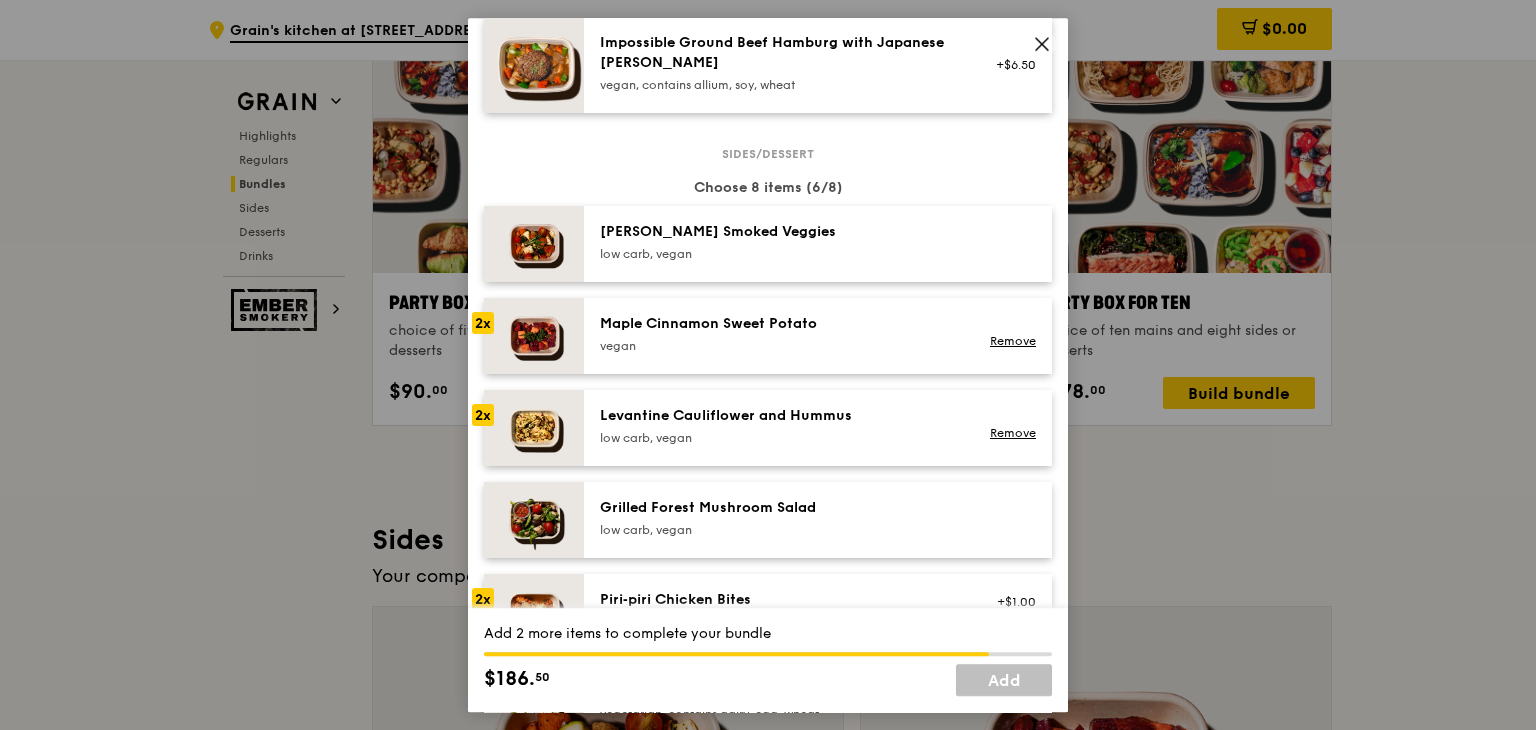 click on "Rosemary Smoked Veggies
low carb, vegan" at bounding box center [779, 242] 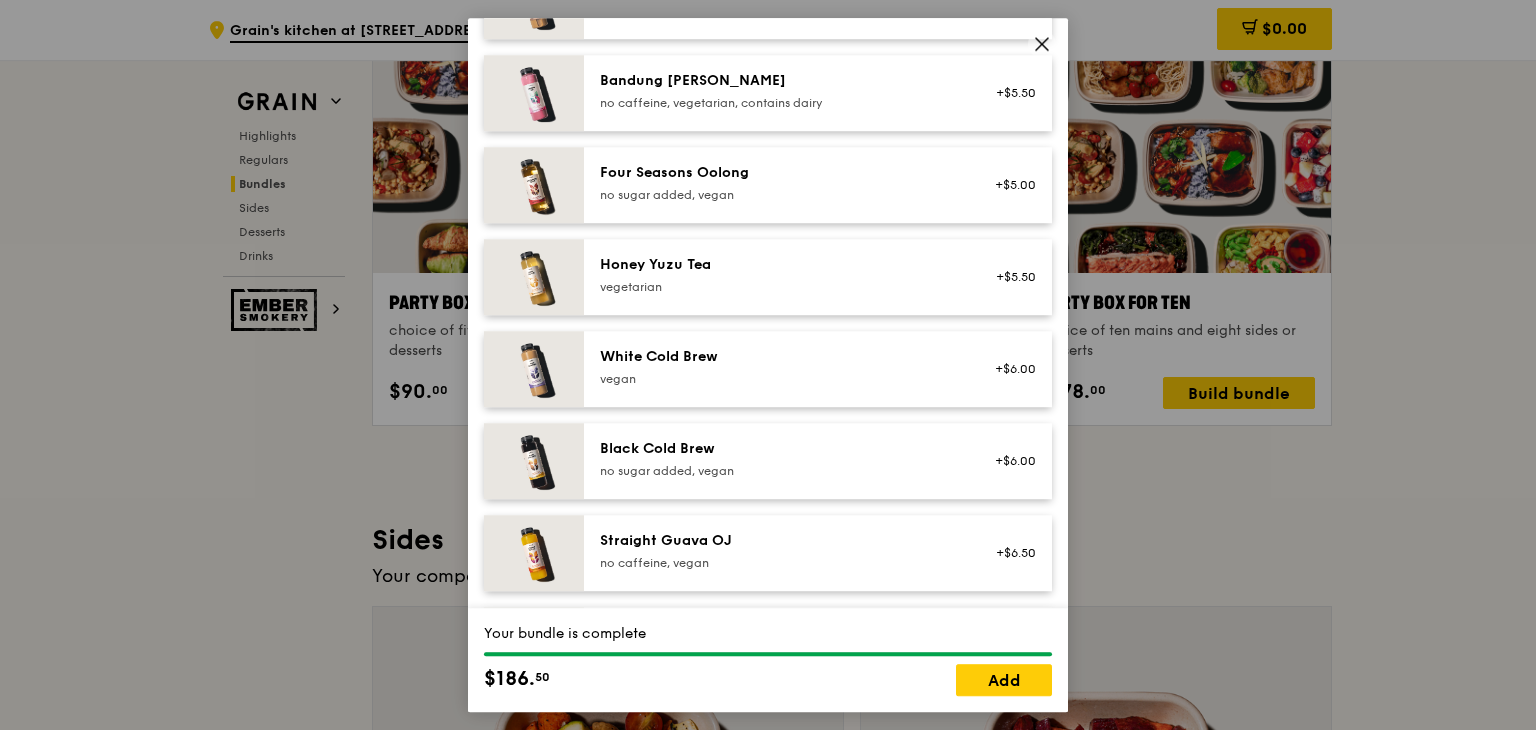 scroll, scrollTop: 2380, scrollLeft: 0, axis: vertical 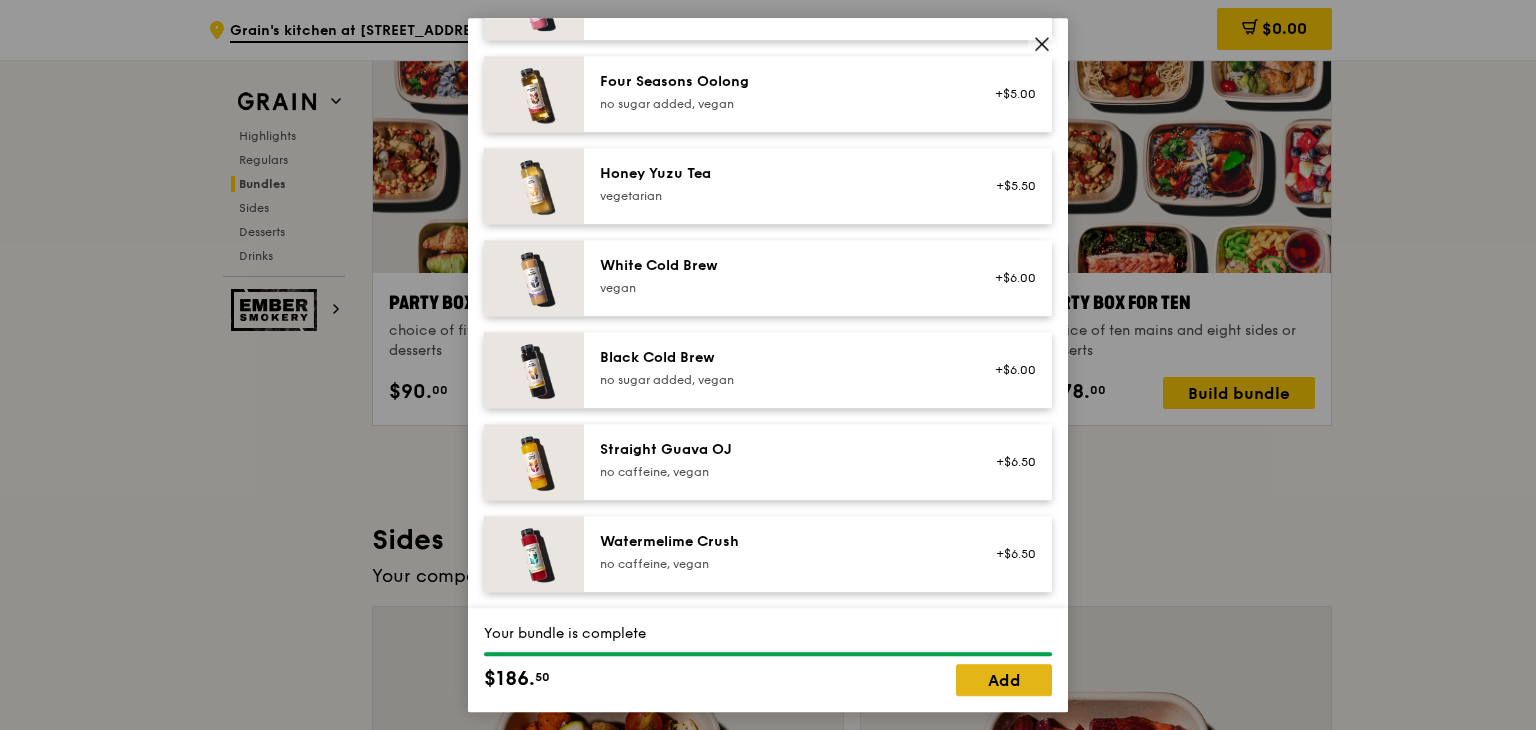 click on "Add" at bounding box center (1004, 680) 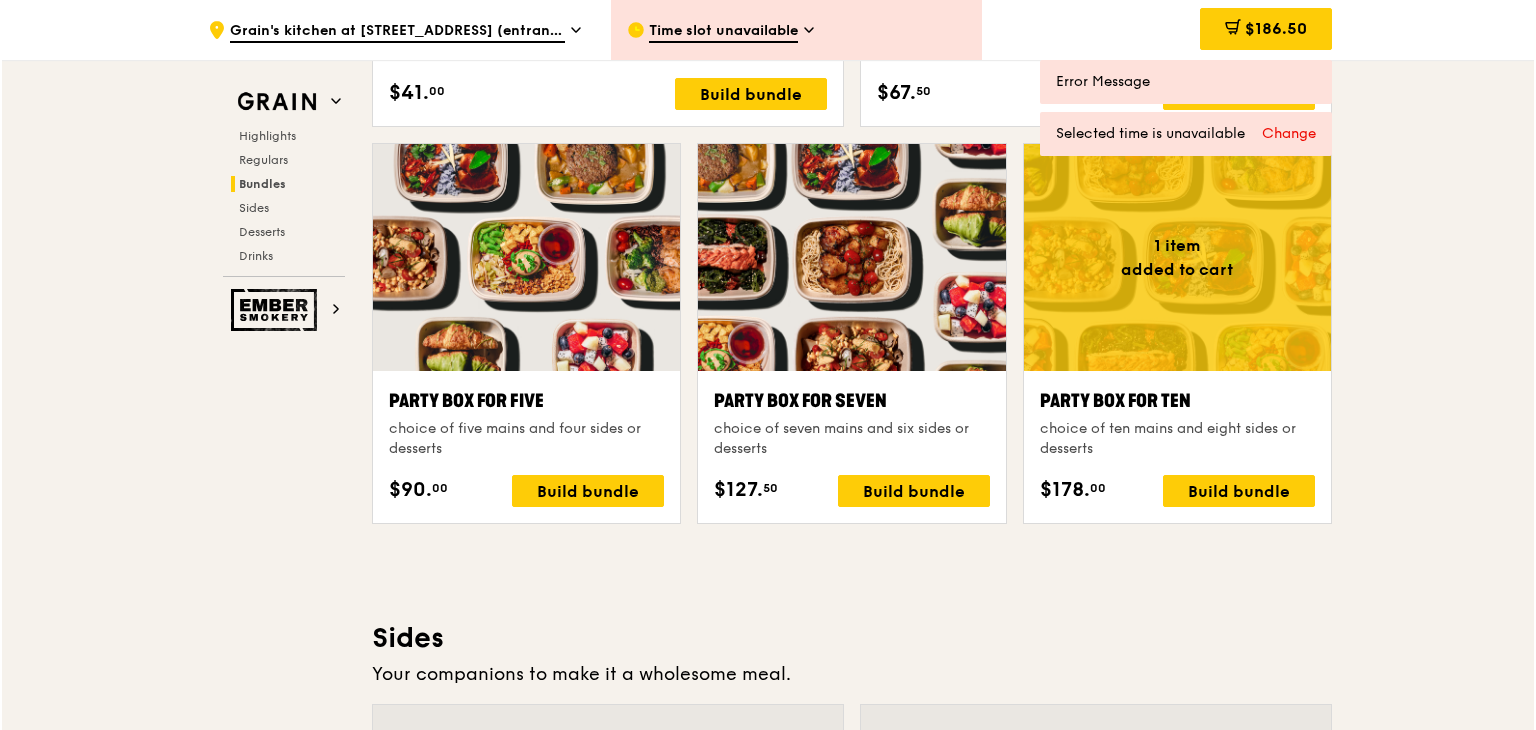 scroll, scrollTop: 3914, scrollLeft: 0, axis: vertical 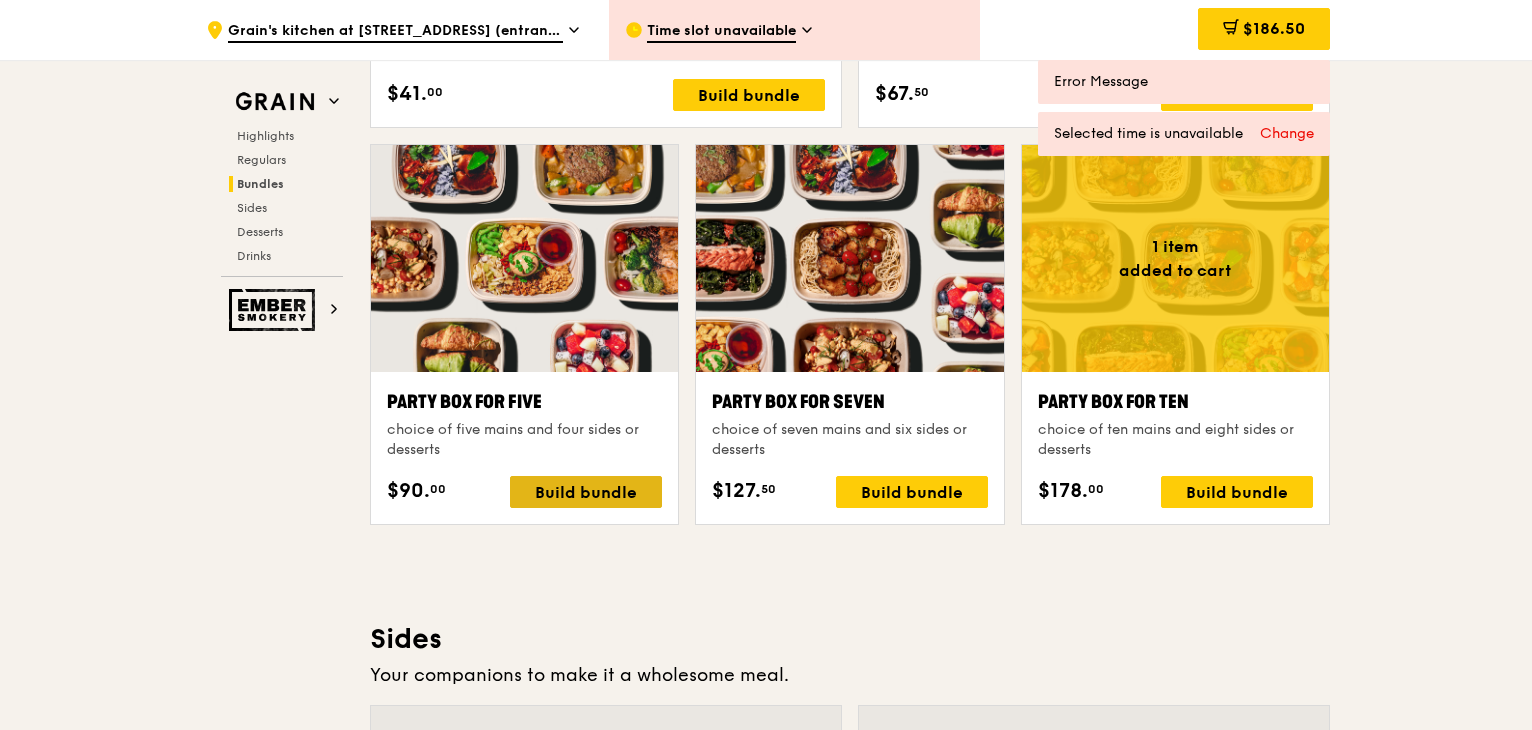 click on "Build bundle" at bounding box center (586, 492) 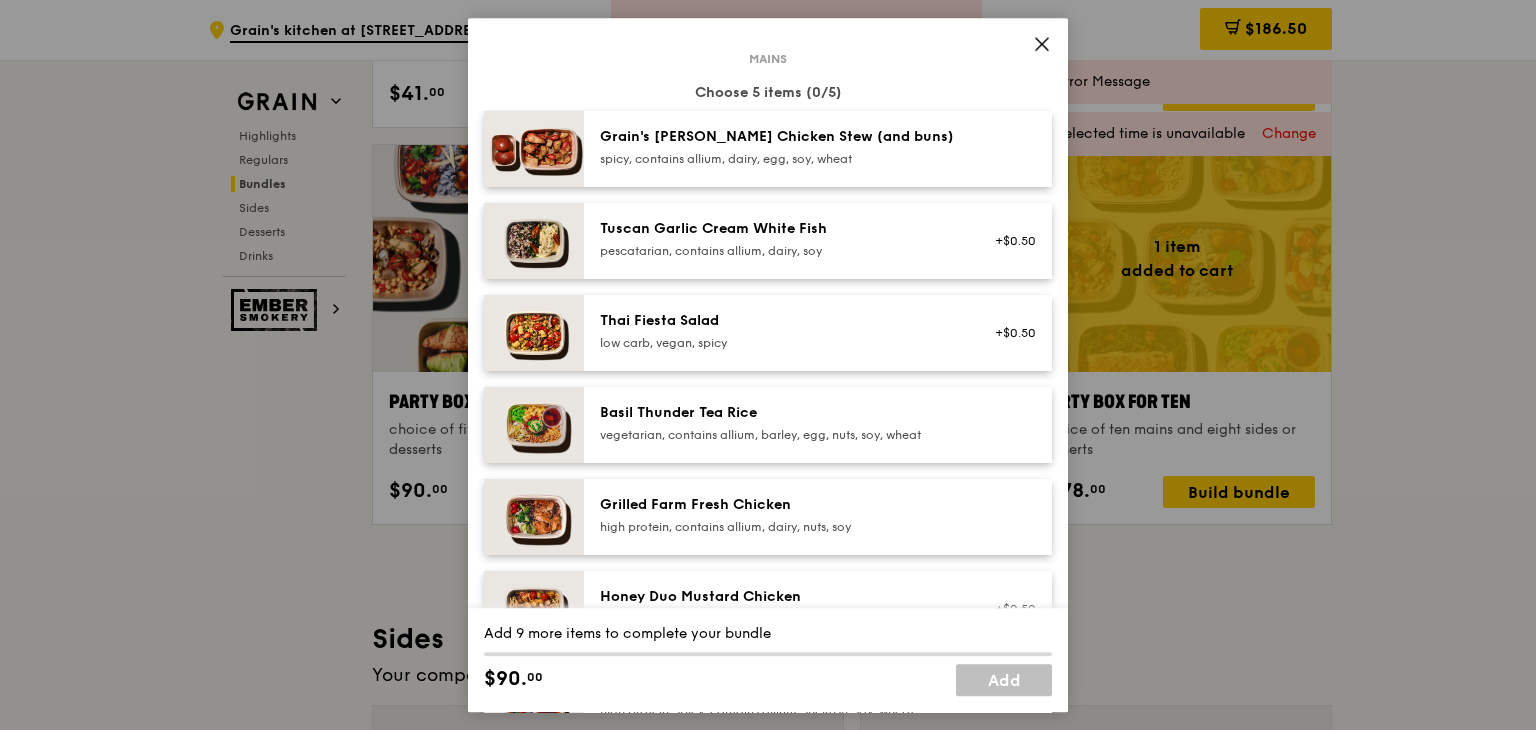 scroll, scrollTop: 104, scrollLeft: 0, axis: vertical 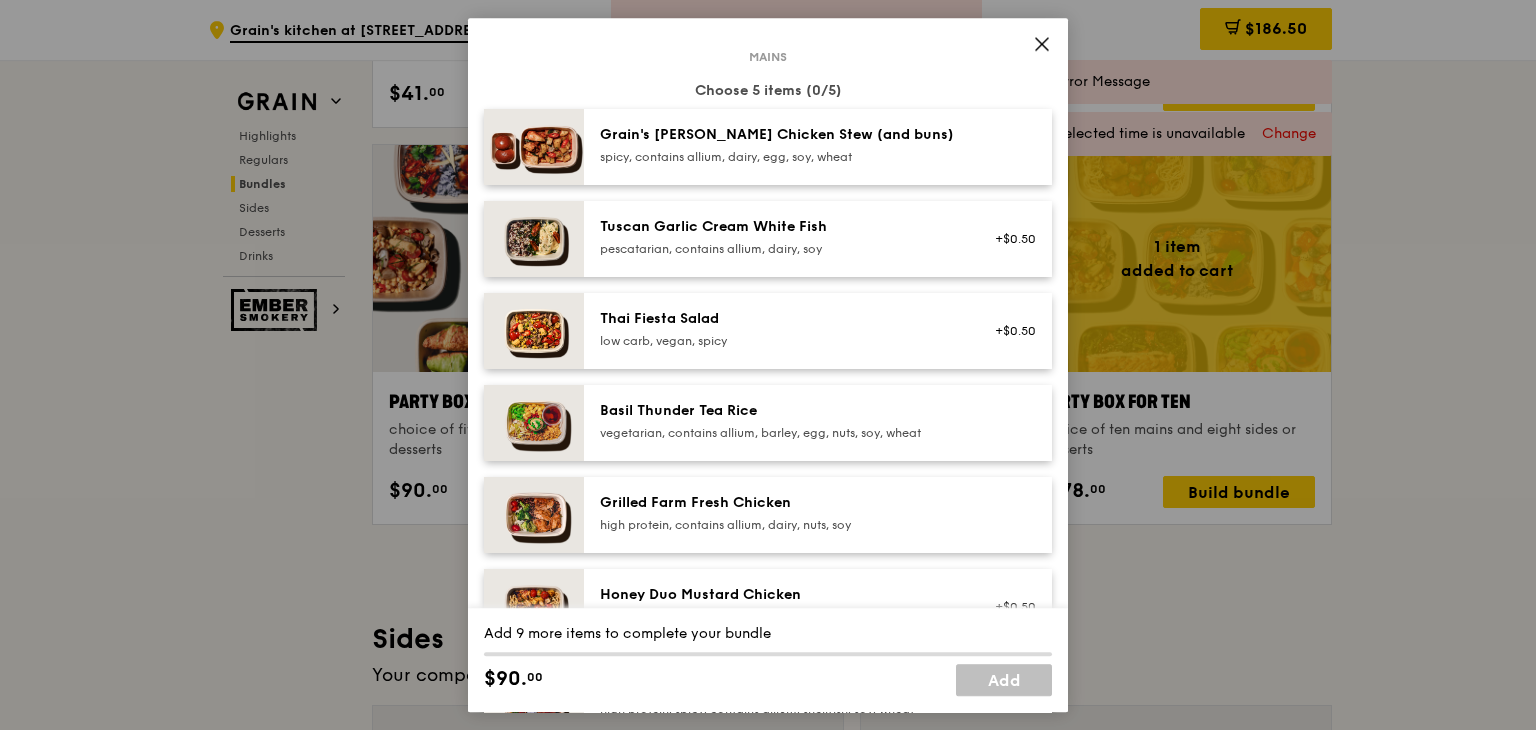 click on "vegetarian, contains allium, barley, egg, nuts, soy, wheat" at bounding box center [779, 433] 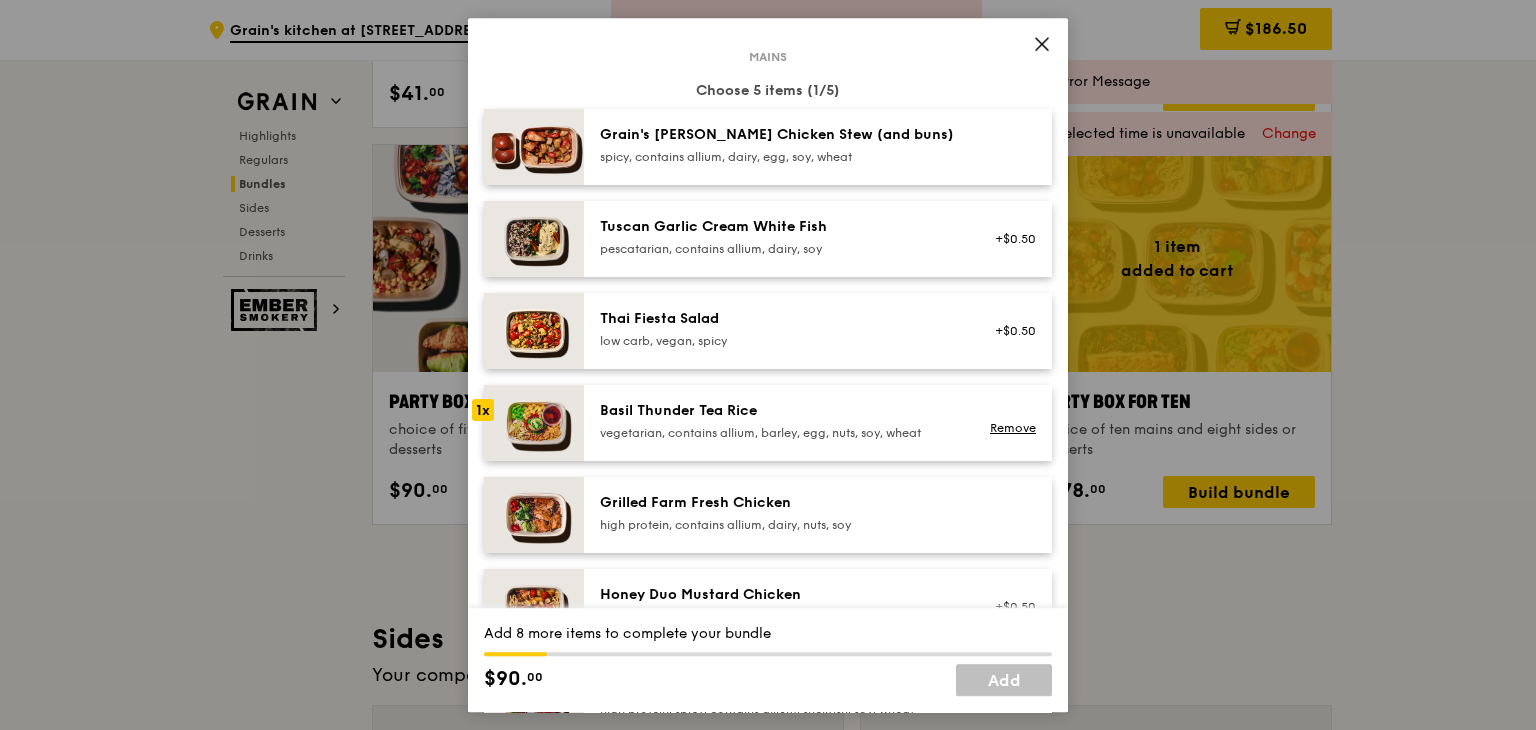 click on "vegetarian, contains allium, barley, egg, nuts, soy, wheat" at bounding box center [779, 433] 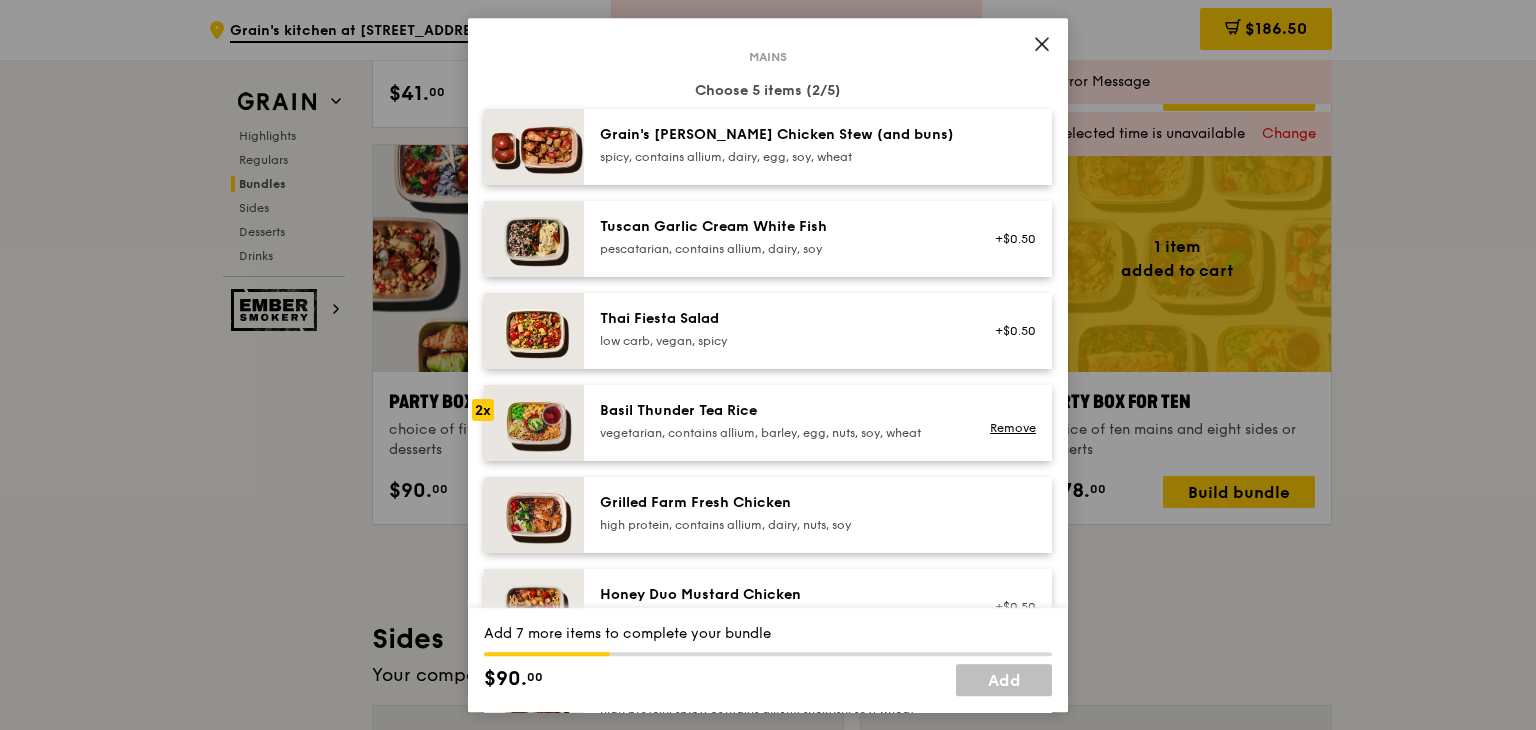 click on "Tuscan Garlic Cream White Fish" at bounding box center (779, 227) 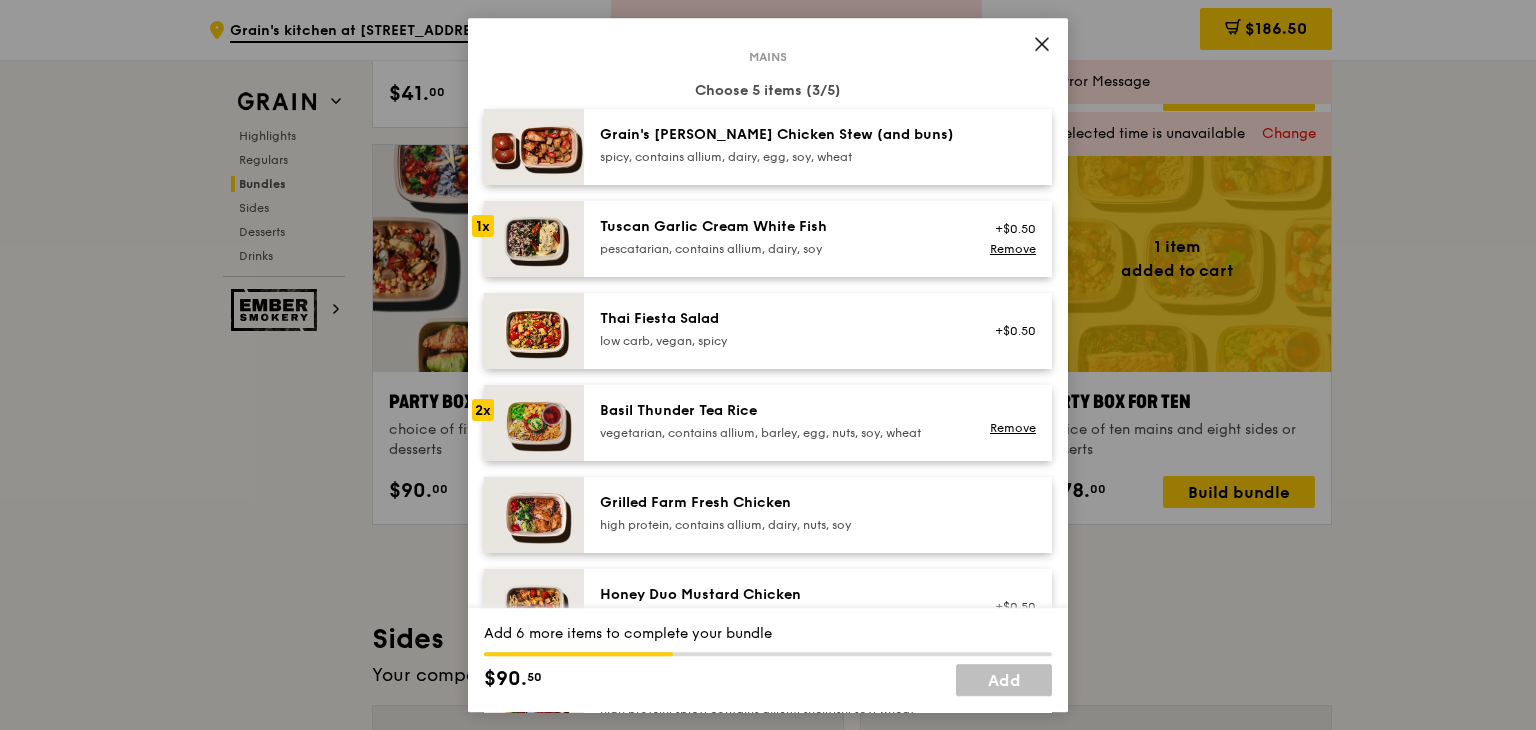 click on "Grain's [PERSON_NAME] Chicken Stew (and buns)" at bounding box center (779, 135) 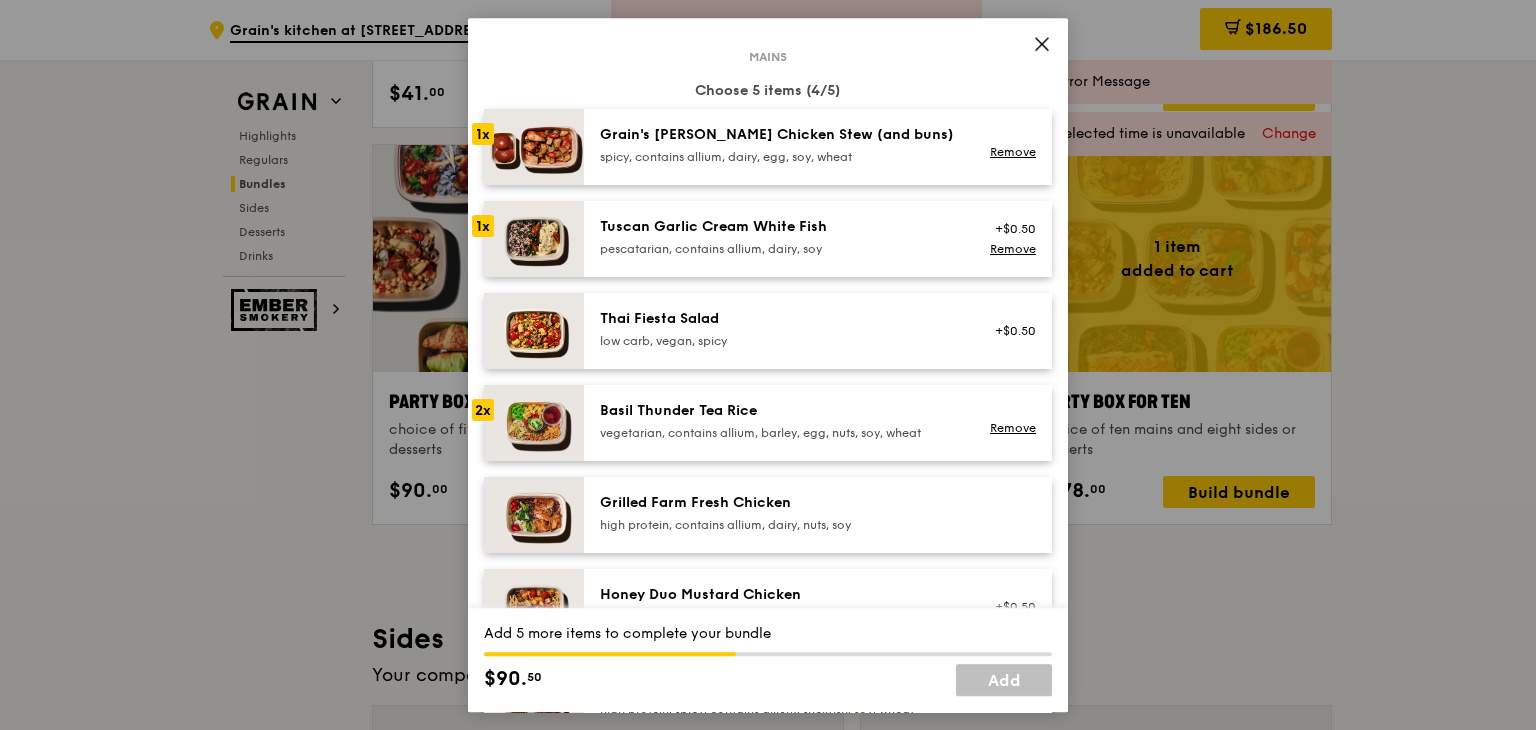 click on "Grain's [PERSON_NAME] Chicken Stew (and buns)" at bounding box center (779, 135) 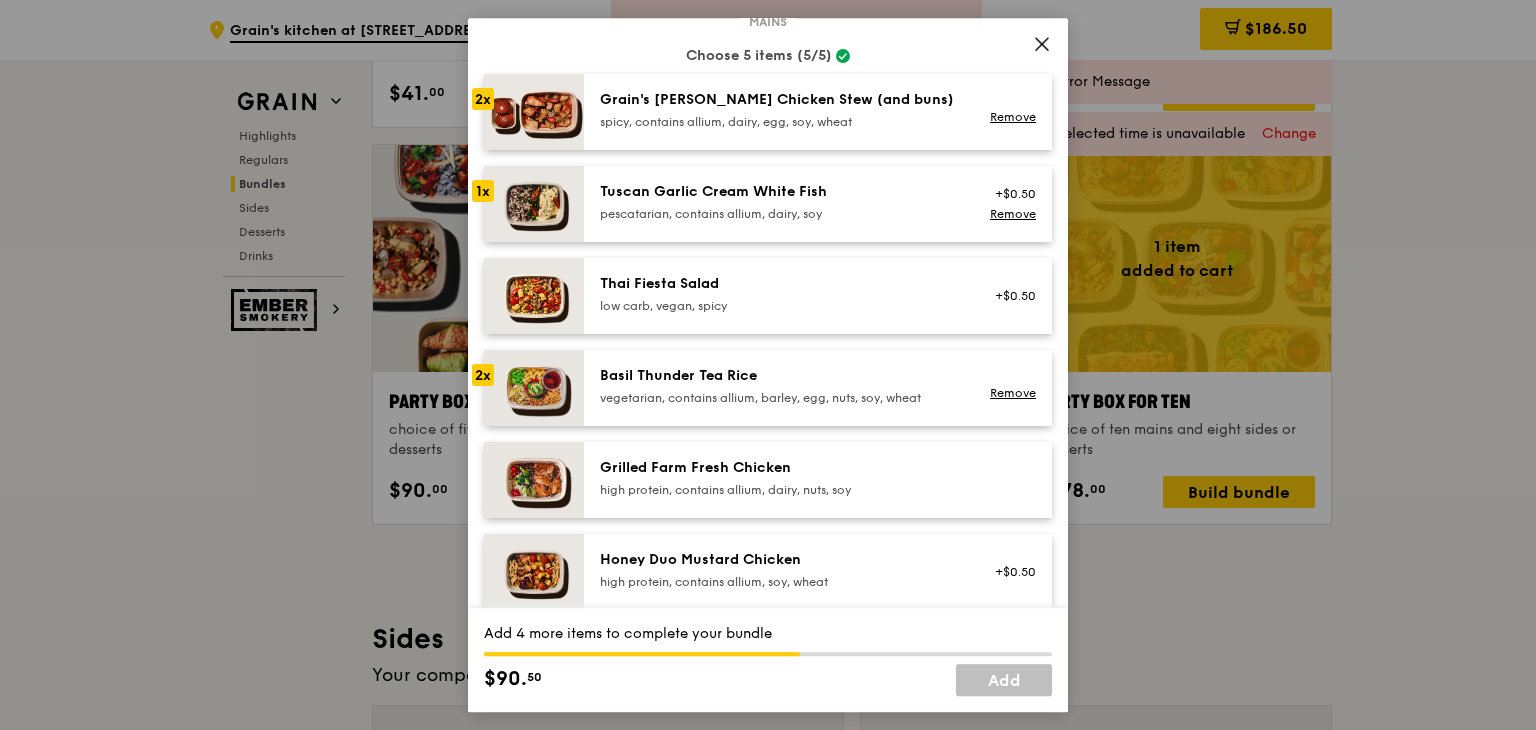 scroll, scrollTop: 138, scrollLeft: 0, axis: vertical 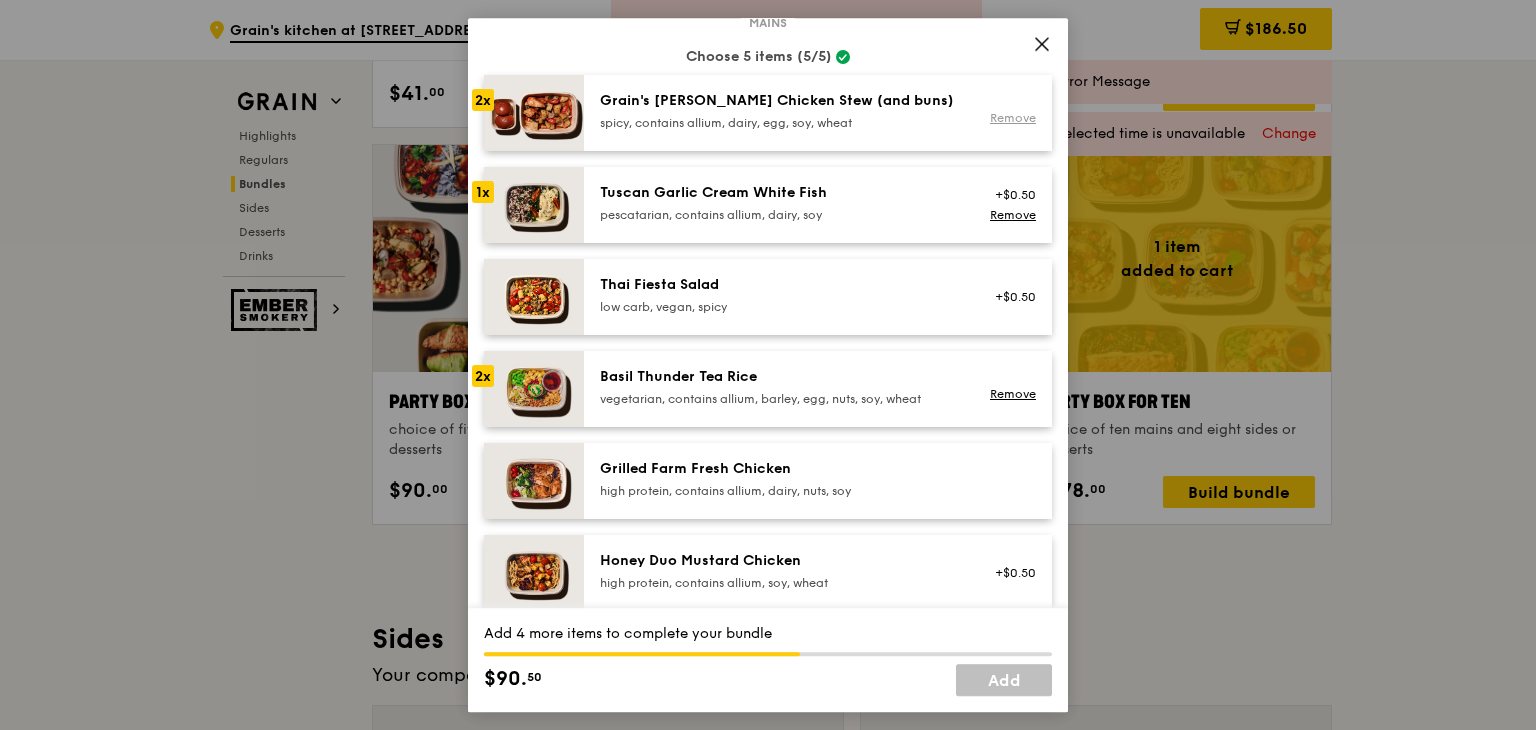 click on "Remove" at bounding box center (1013, 118) 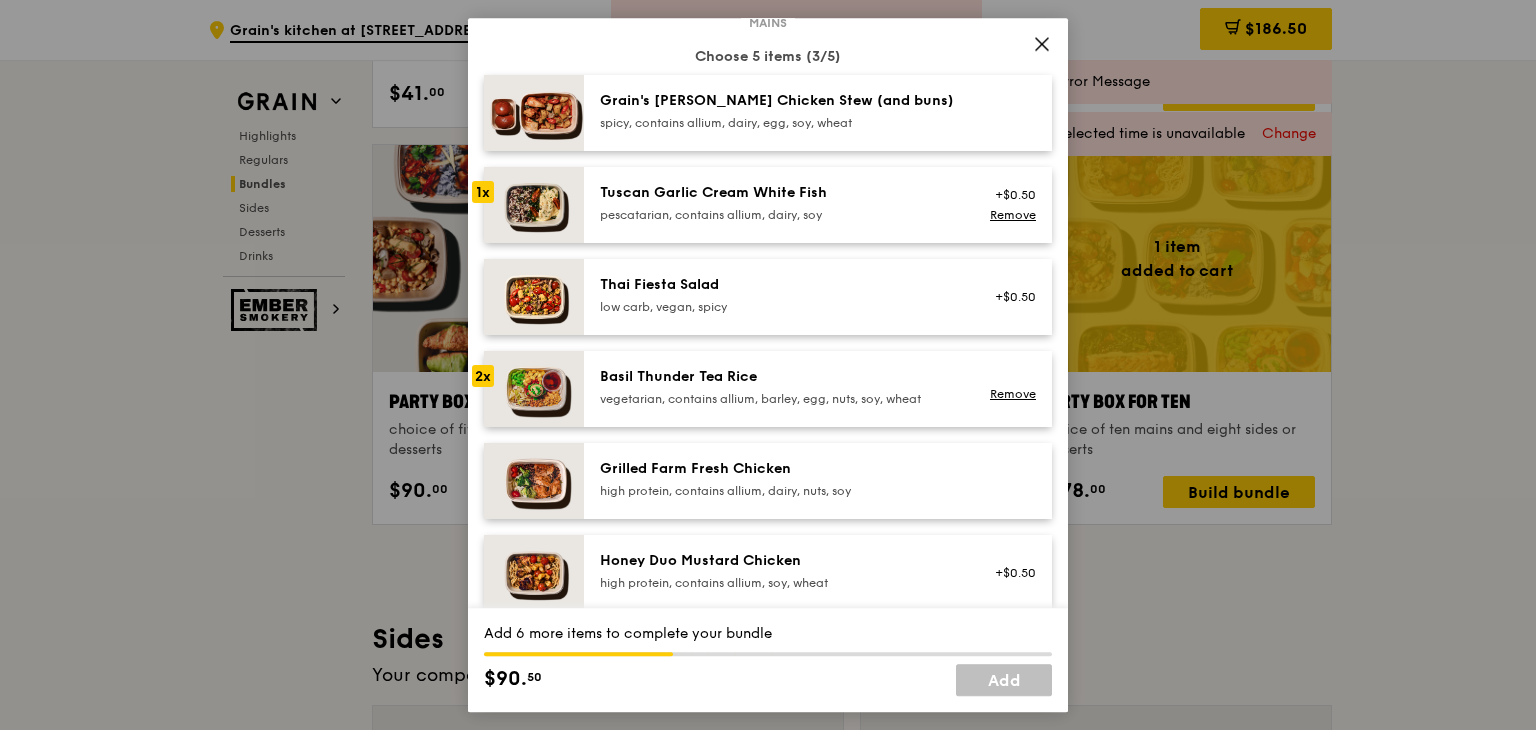 click on "spicy, contains allium, dairy, egg, soy, wheat" at bounding box center [779, 123] 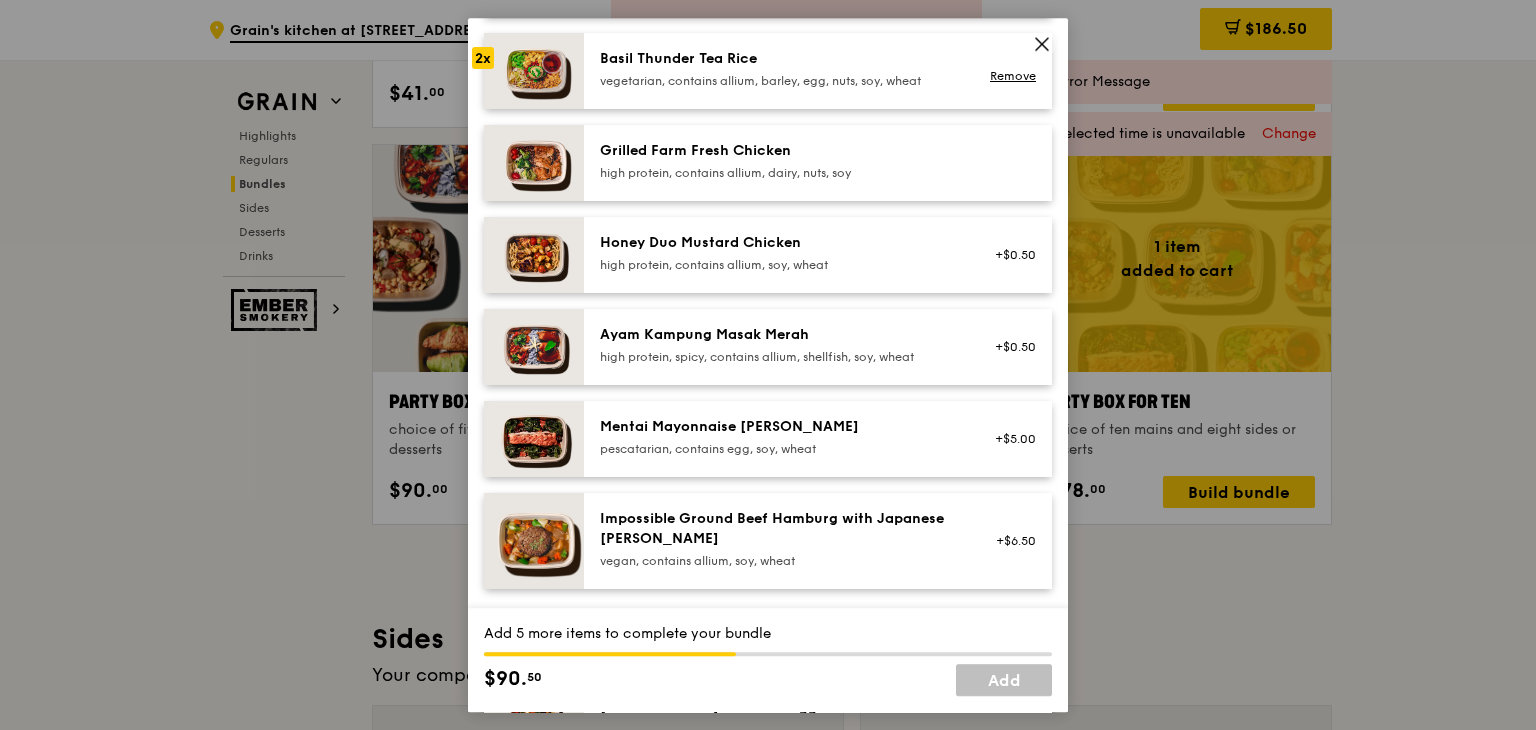 scroll, scrollTop: 460, scrollLeft: 0, axis: vertical 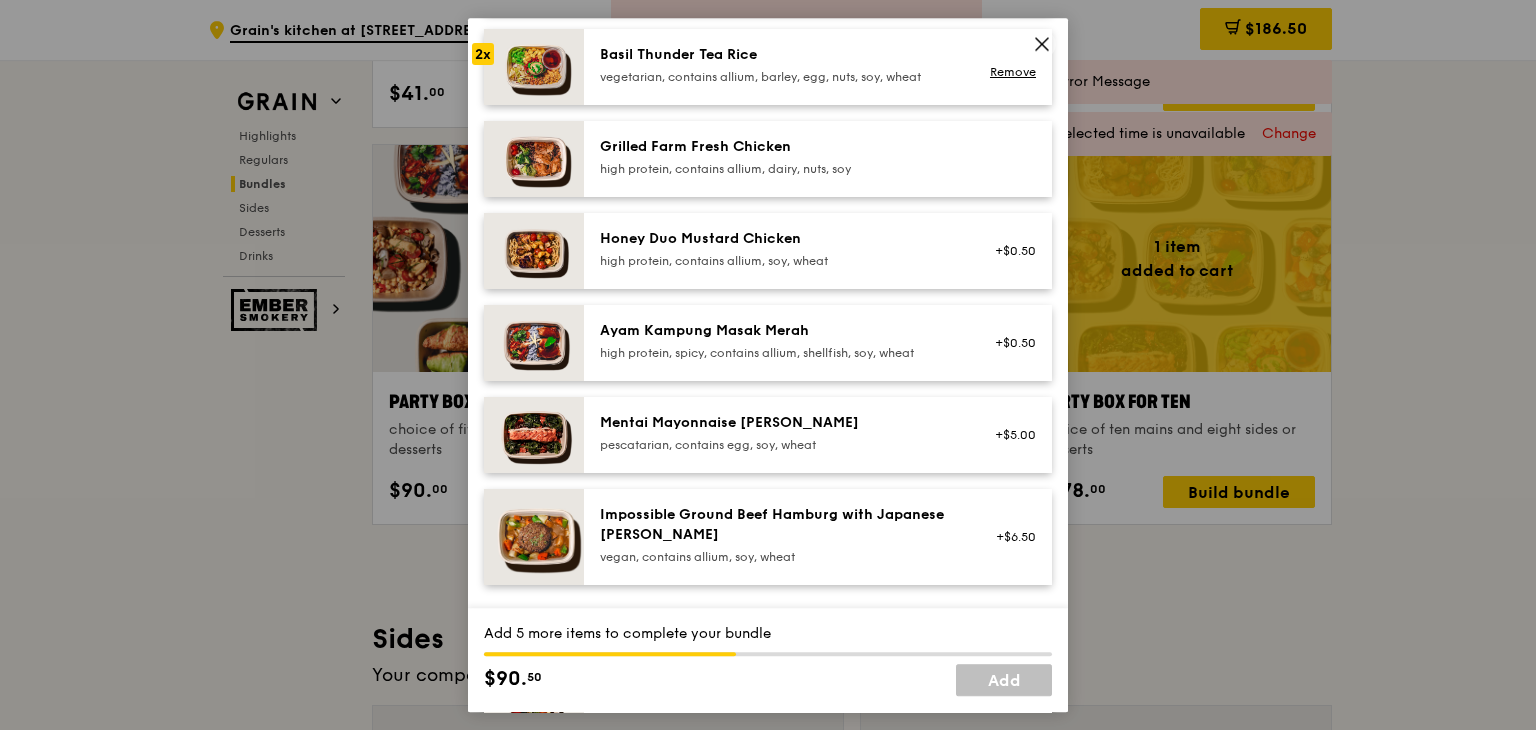 click on "pescatarian, contains egg, soy, wheat" at bounding box center (779, 445) 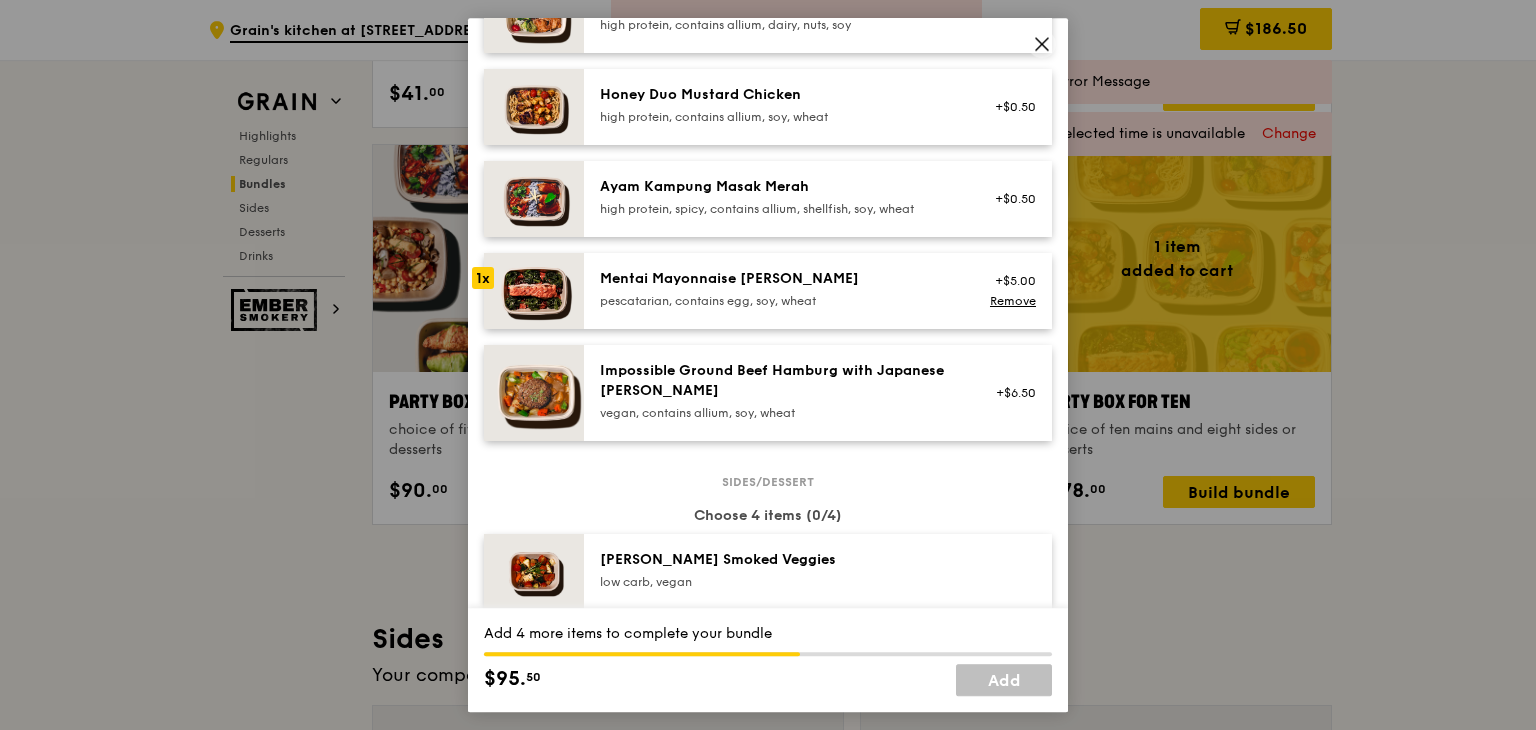 scroll, scrollTop: 891, scrollLeft: 0, axis: vertical 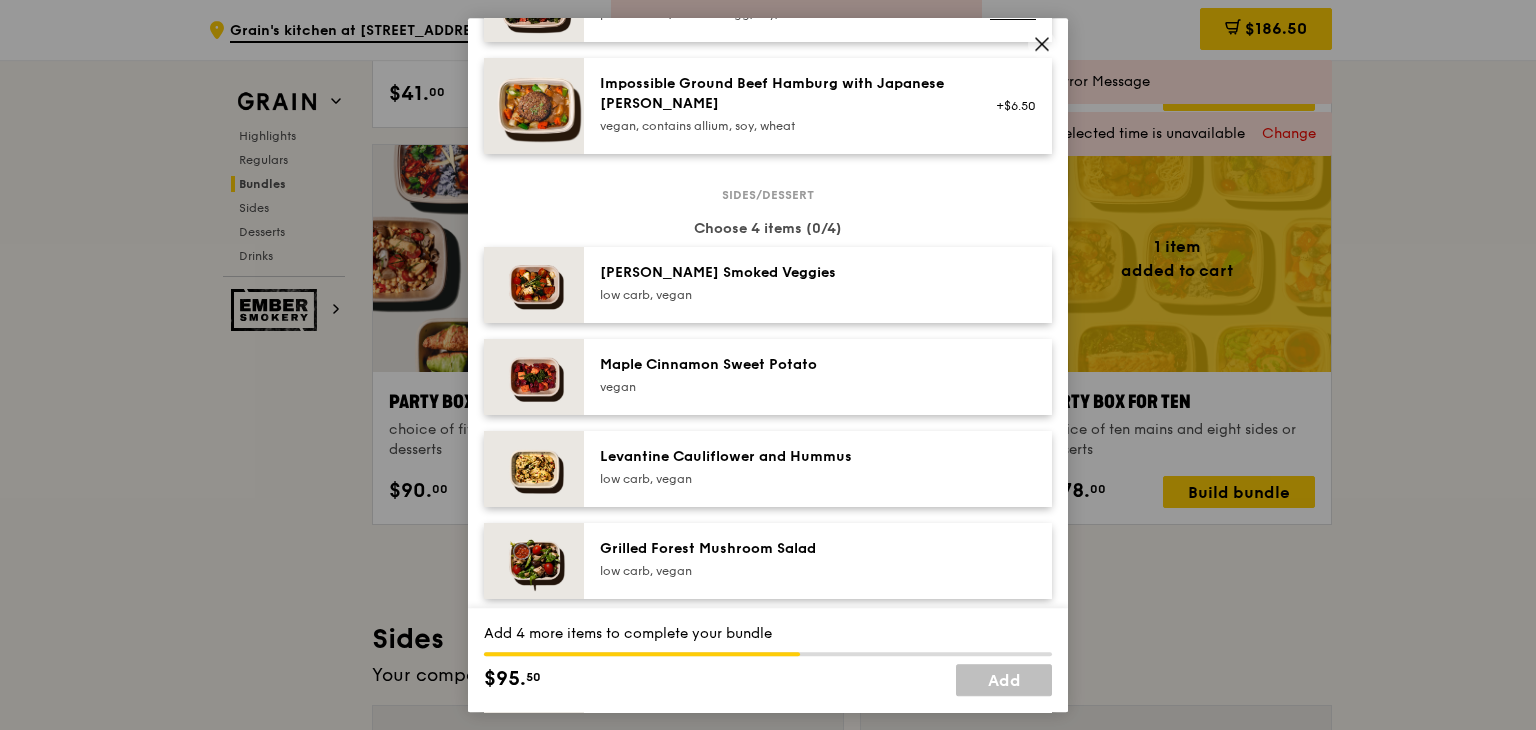 click on "Maple Cinnamon Sweet Potato" at bounding box center (779, 365) 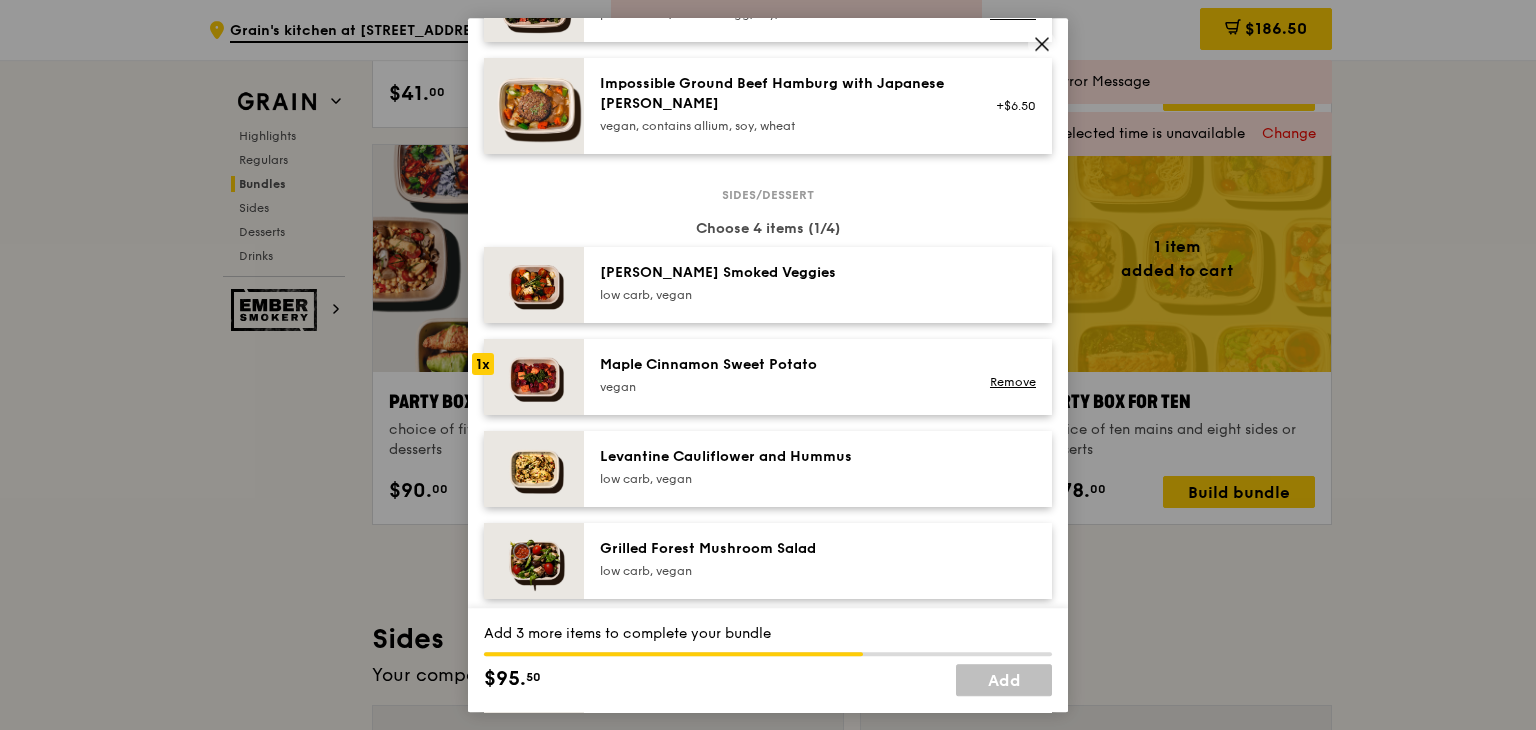 click on "low carb, vegan" at bounding box center [779, 295] 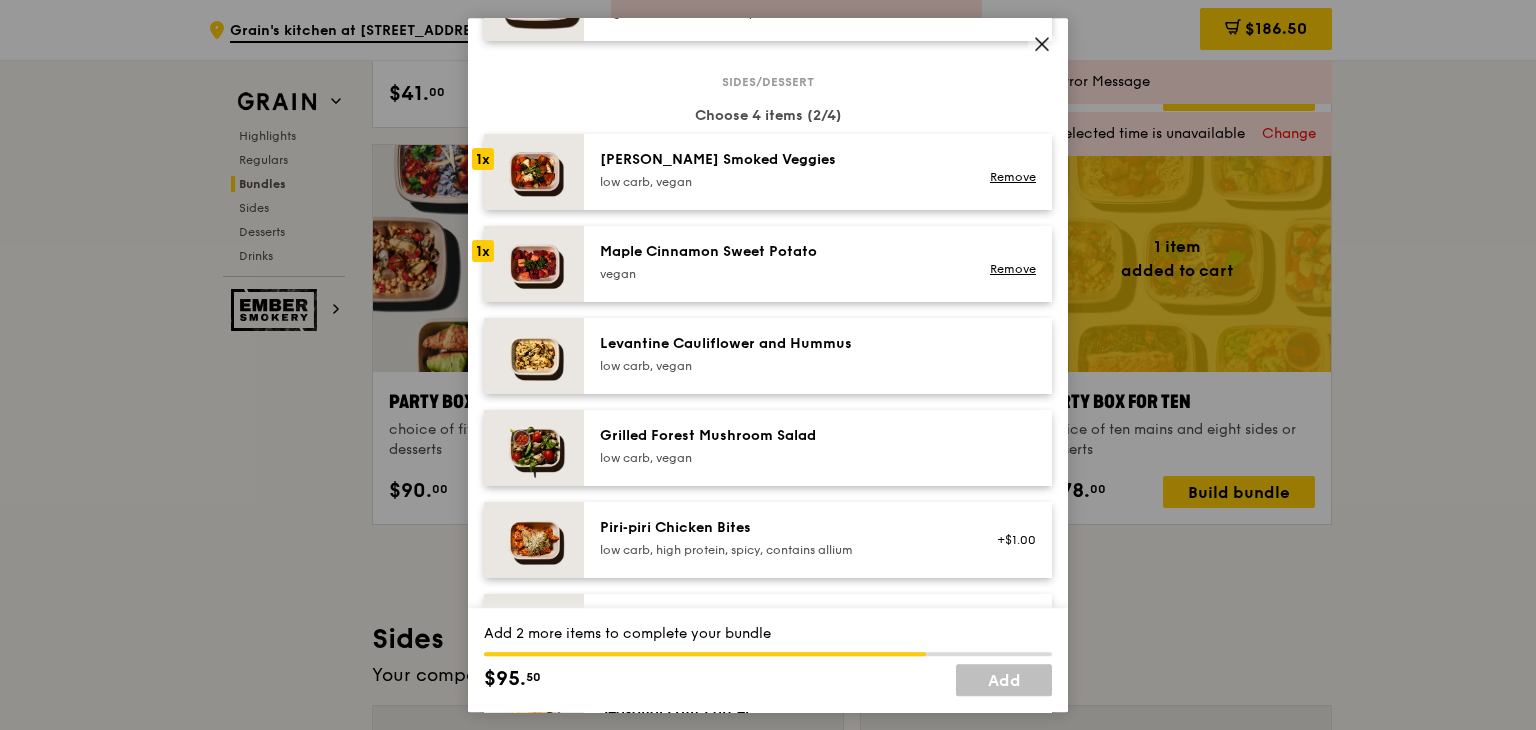 scroll, scrollTop: 1006, scrollLeft: 0, axis: vertical 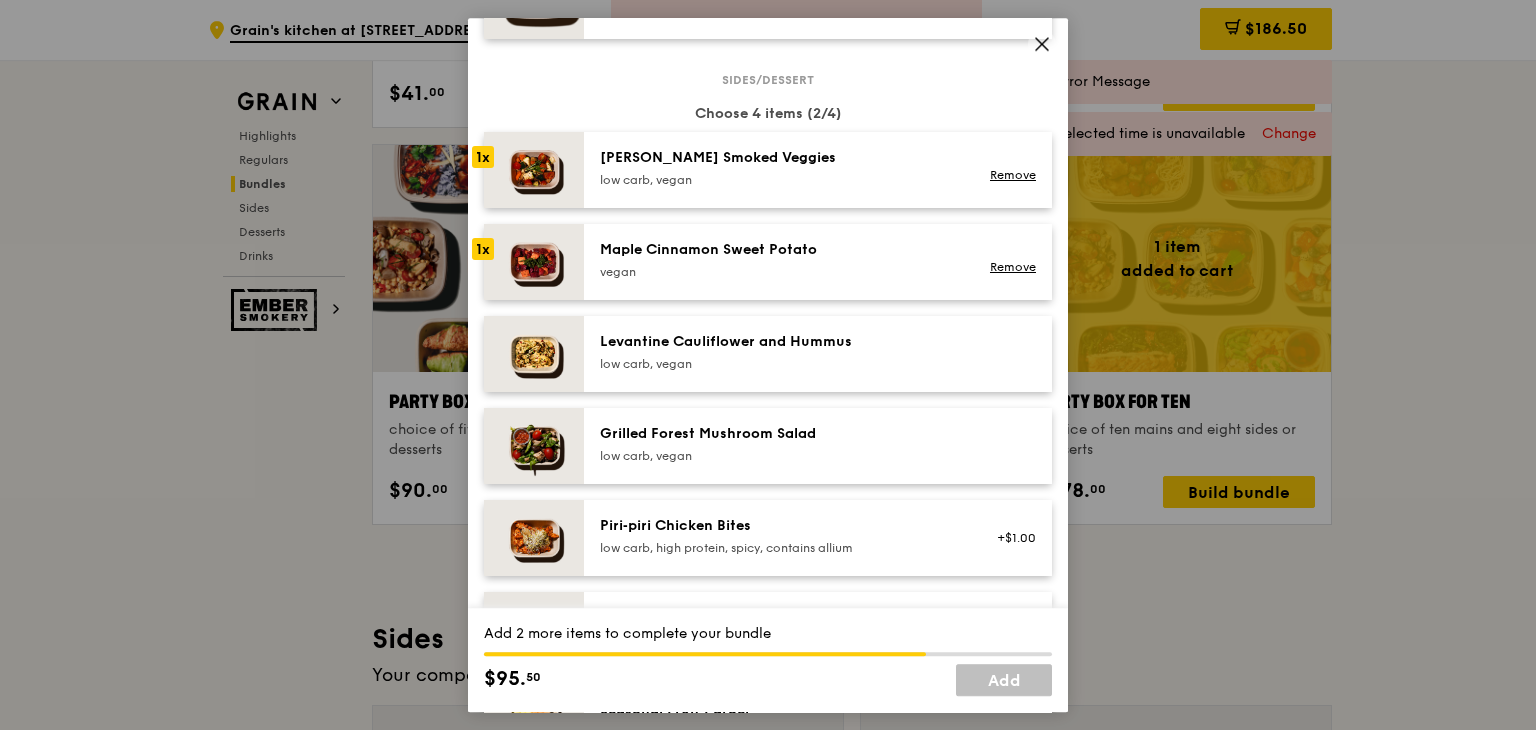click on "Levantine Cauliflower and Hummus" at bounding box center [779, 342] 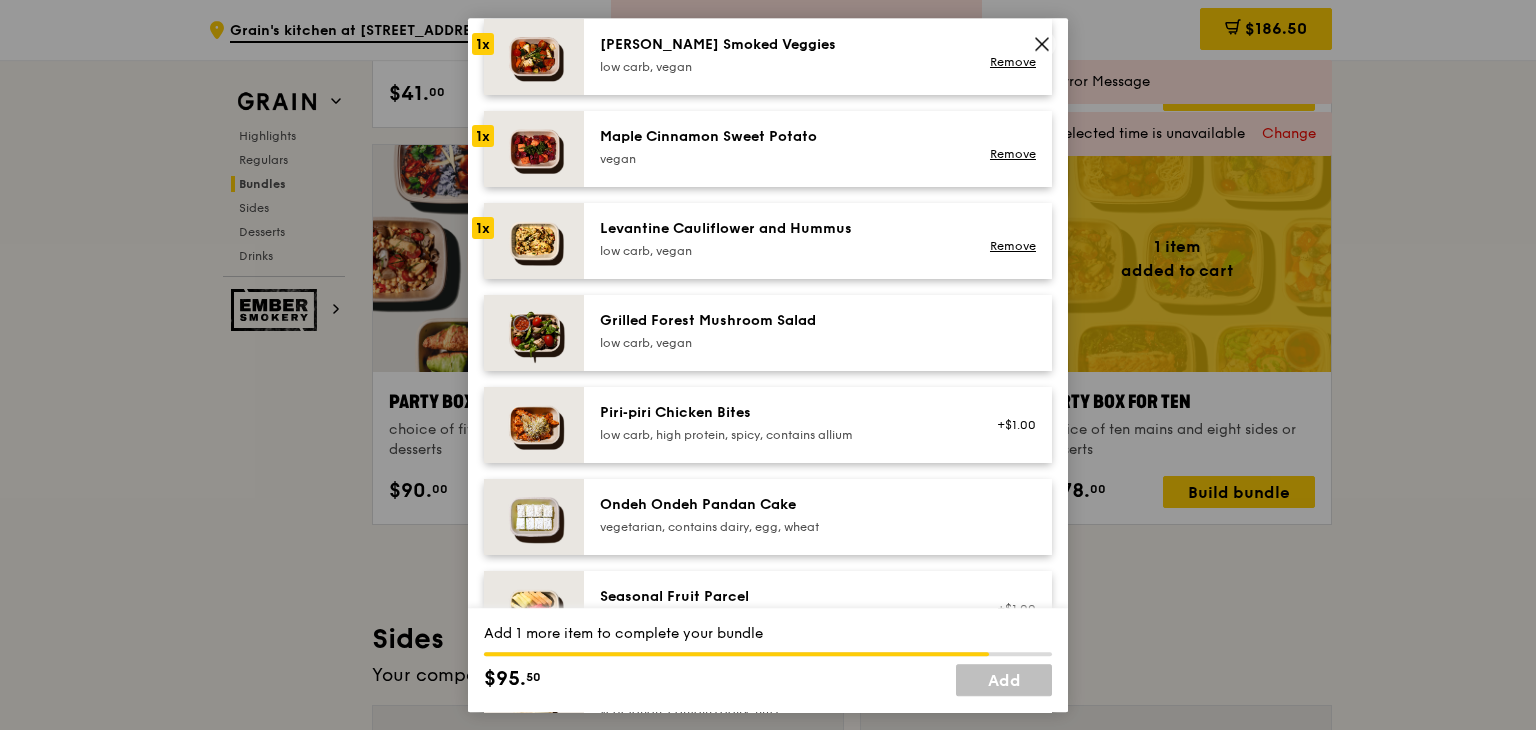 scroll, scrollTop: 1146, scrollLeft: 0, axis: vertical 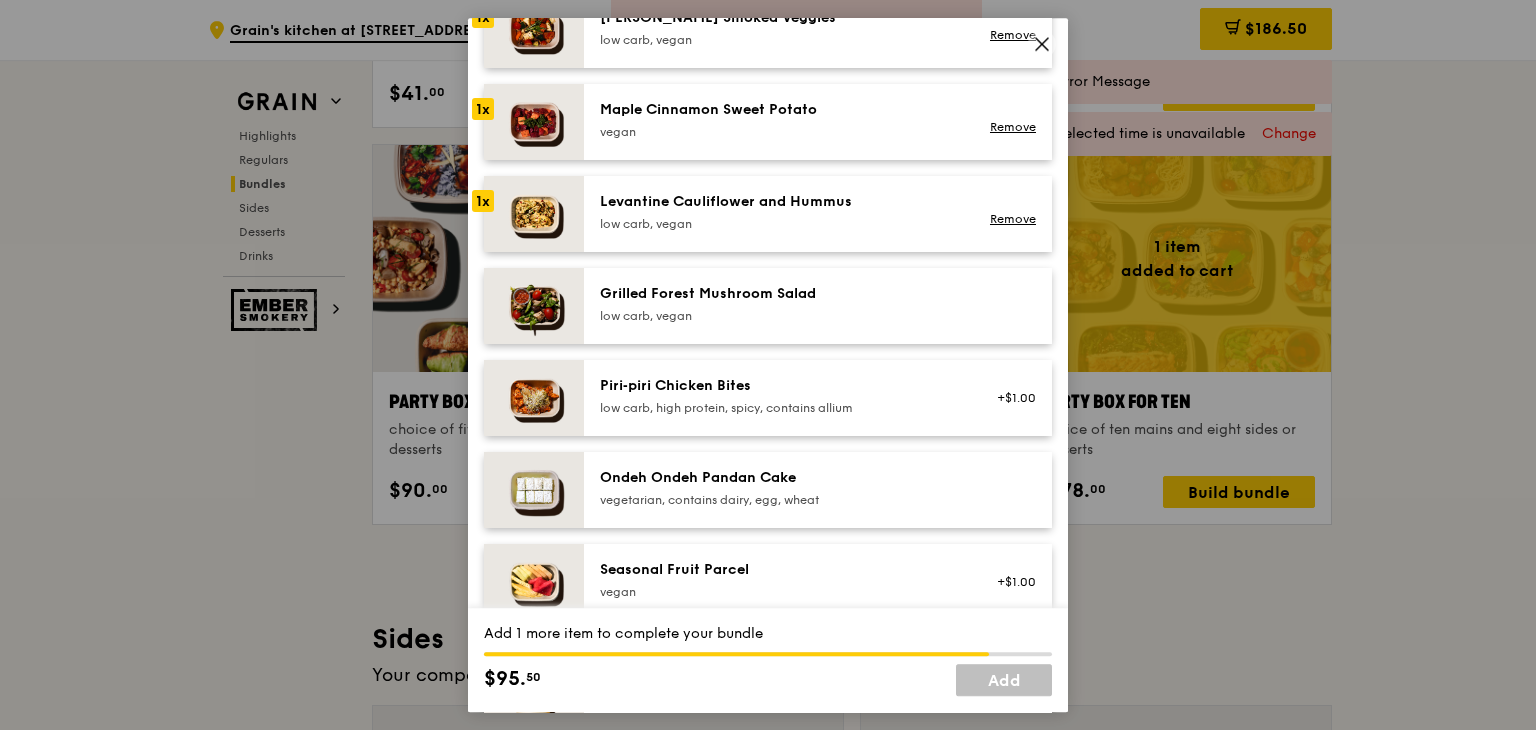 click on "Piri‑piri Chicken Bites" at bounding box center (779, 386) 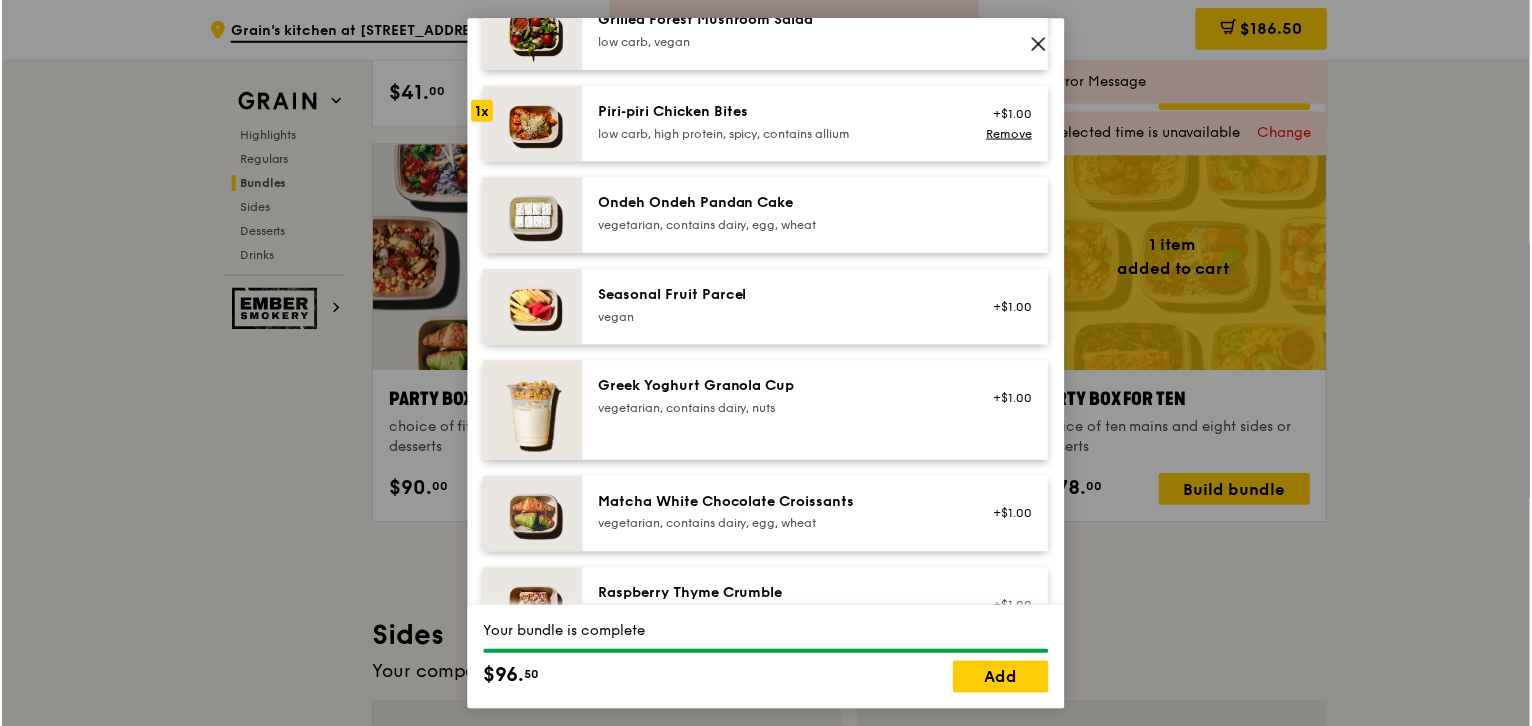 scroll, scrollTop: 1420, scrollLeft: 0, axis: vertical 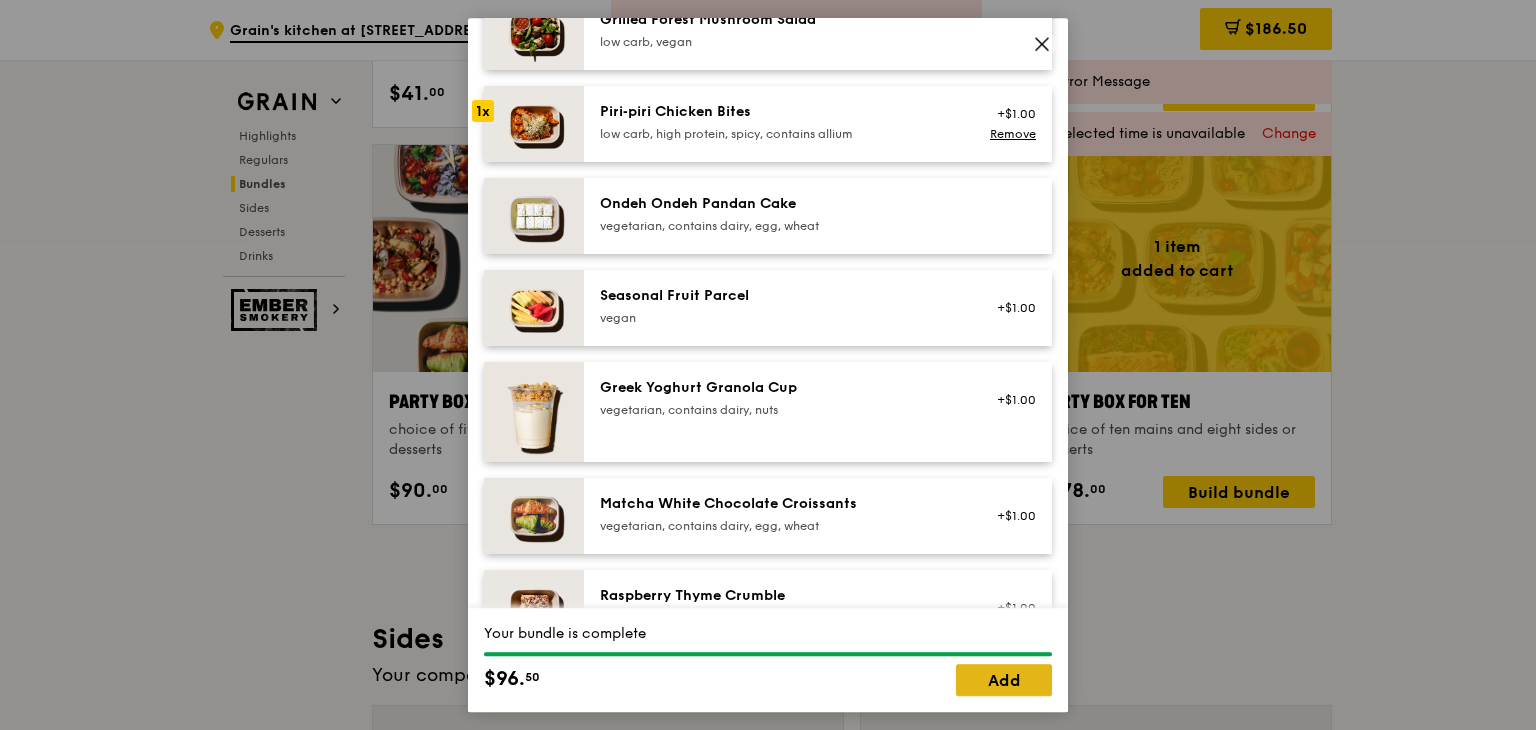 click on "Add" at bounding box center [1004, 680] 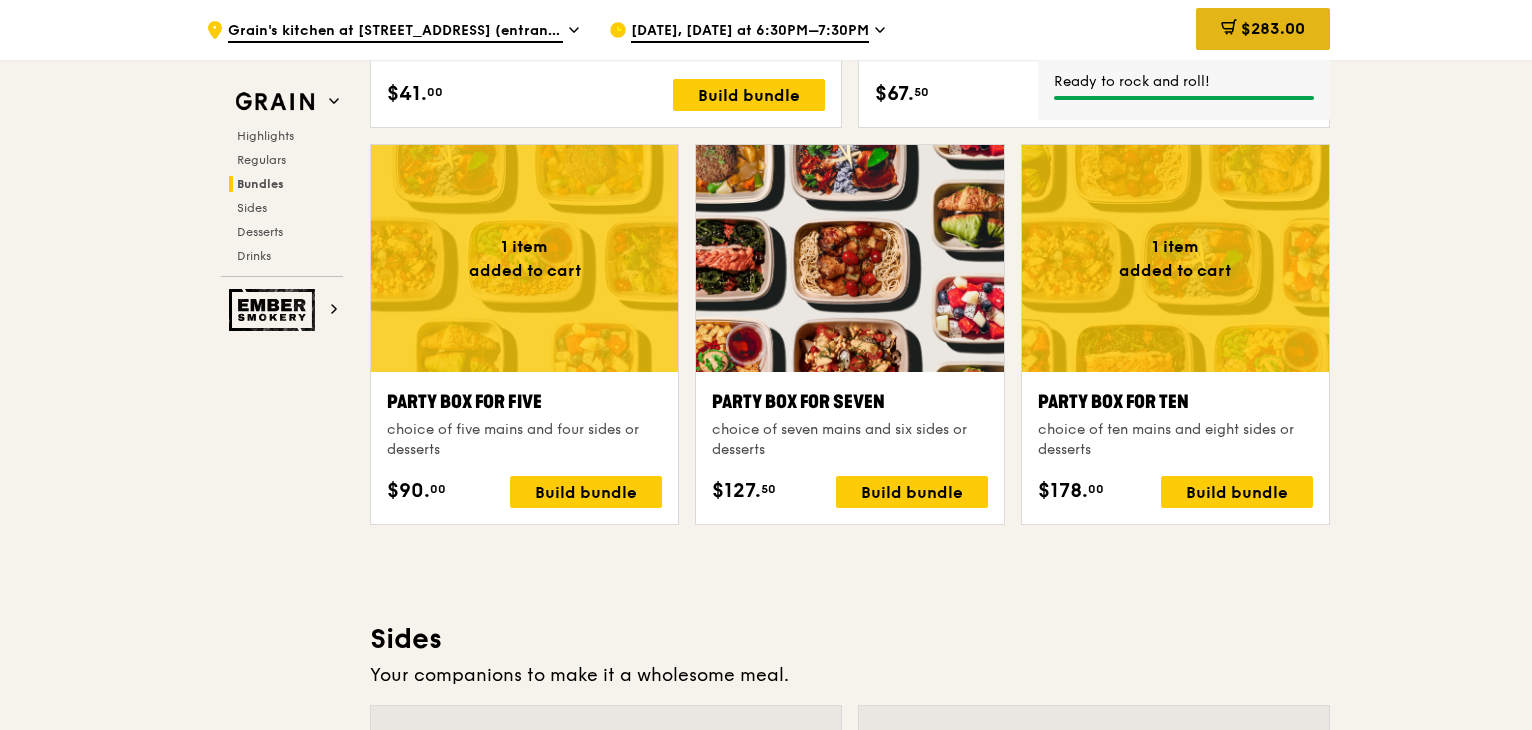 click on "$283.00" at bounding box center (1263, 29) 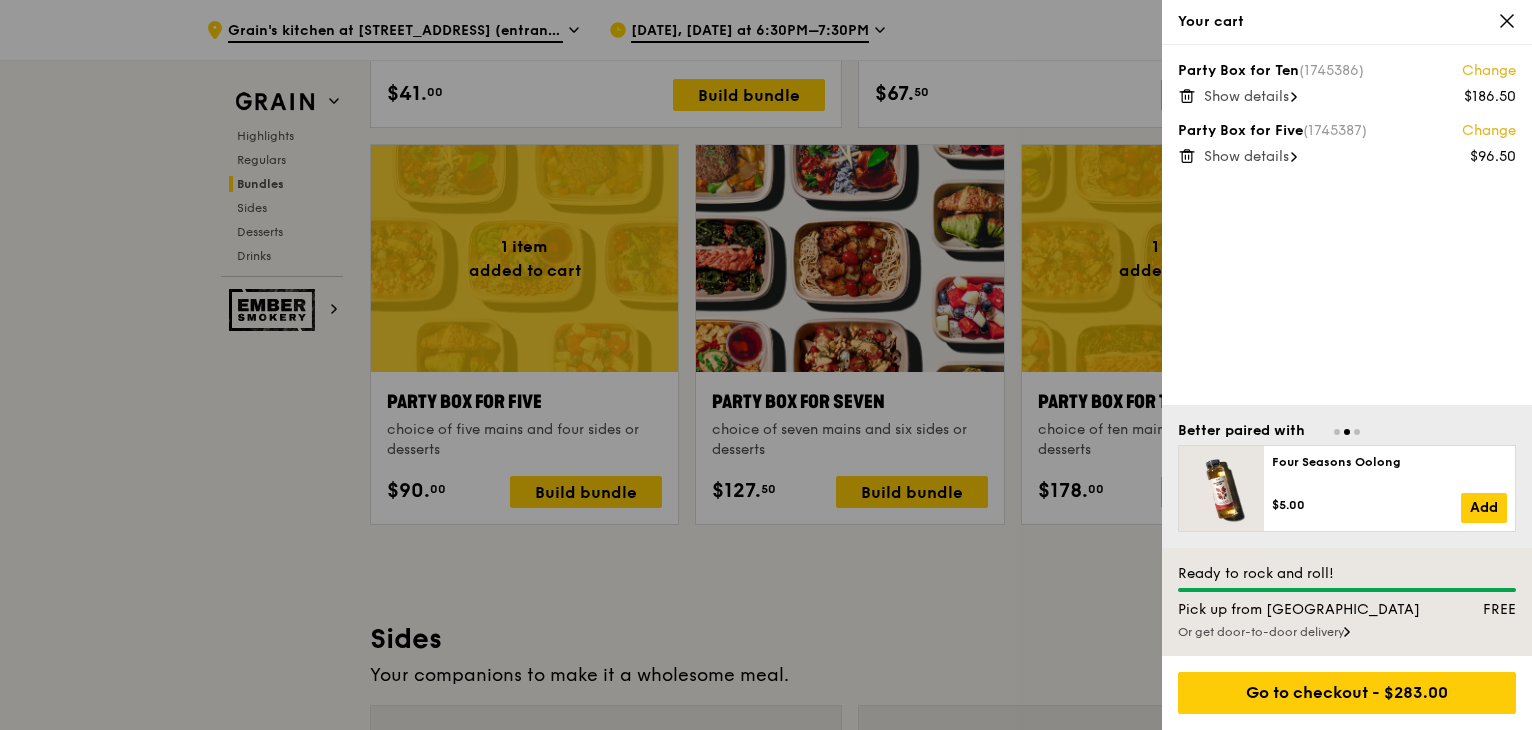 click on "Change" at bounding box center [1489, 71] 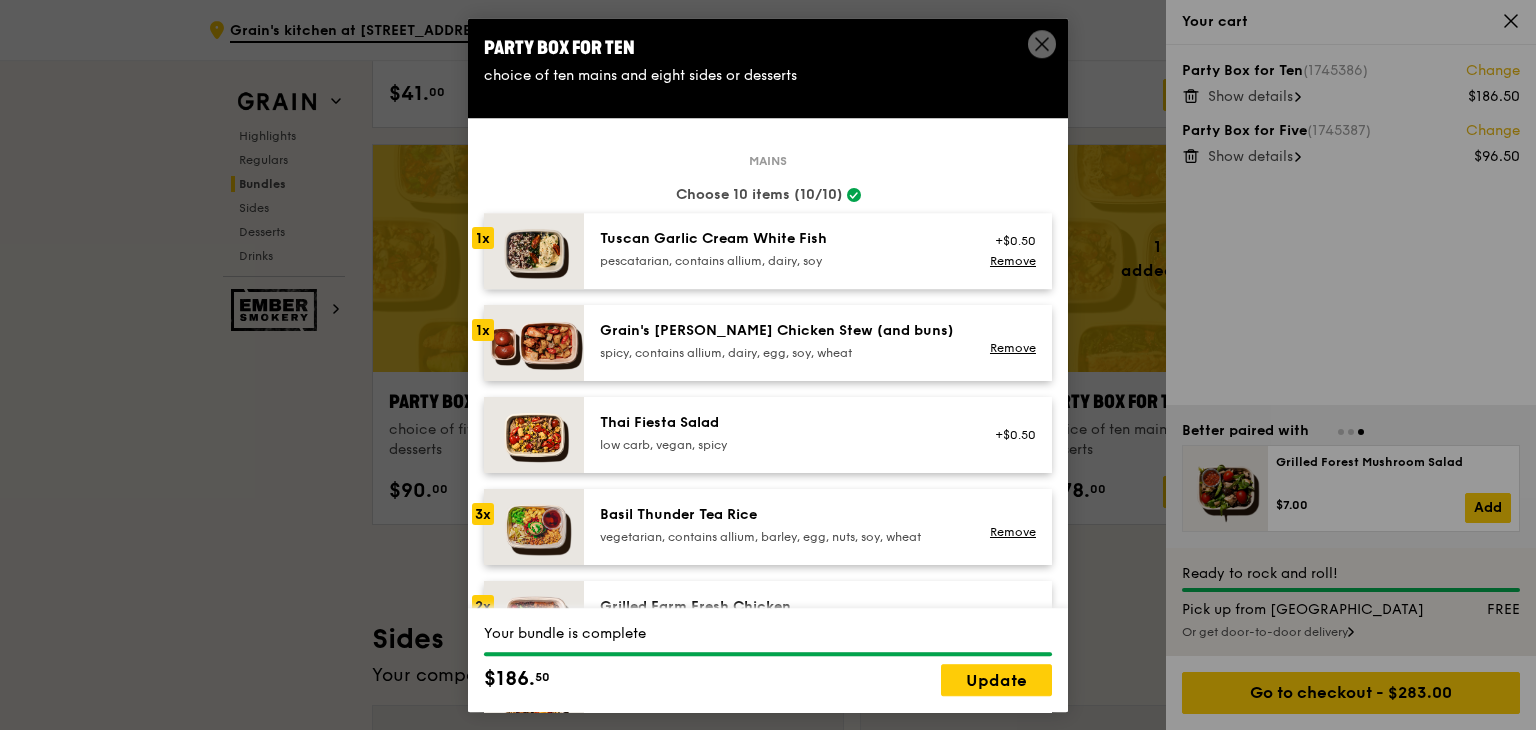 click at bounding box center (1042, 44) 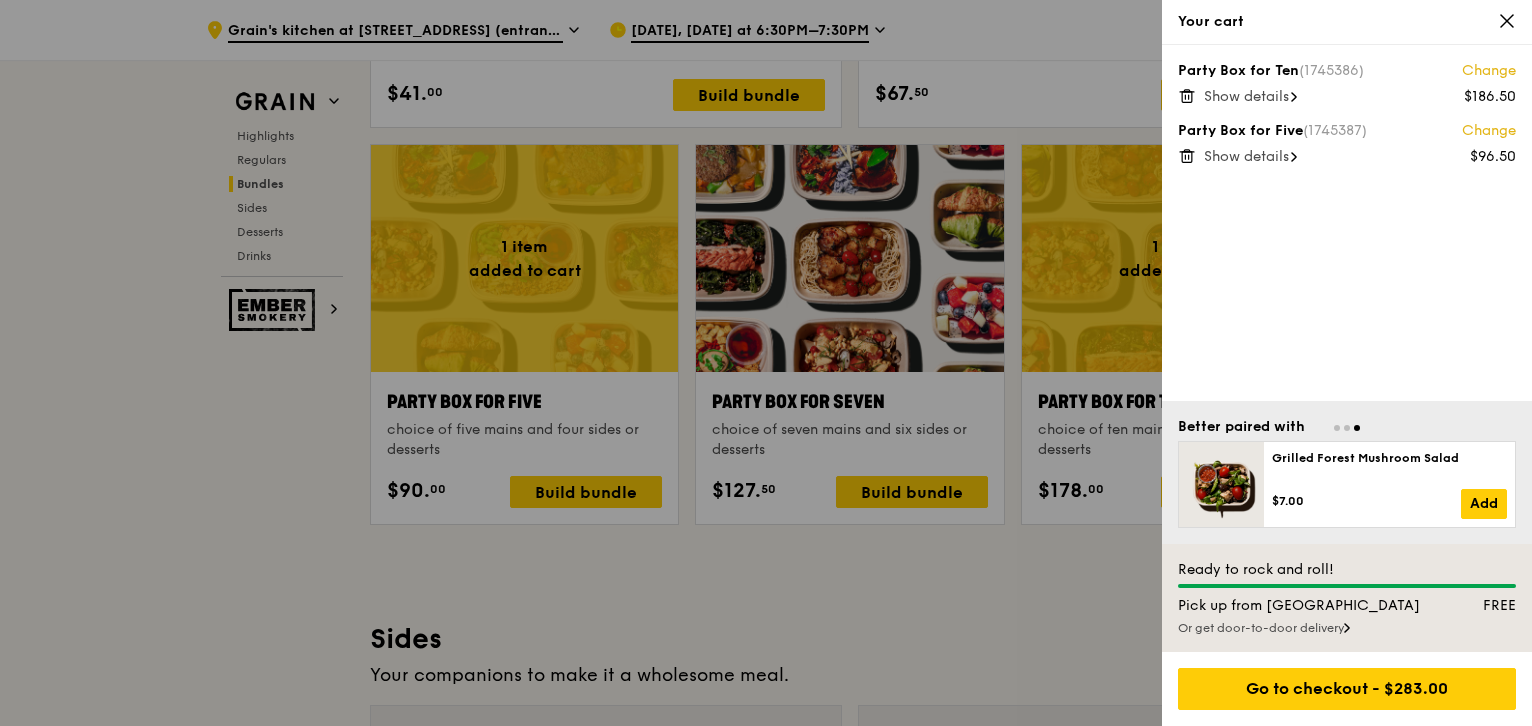 click on "Party Box for Ten
(1745386)
Change
$186.50
Show details" at bounding box center (1347, 83) 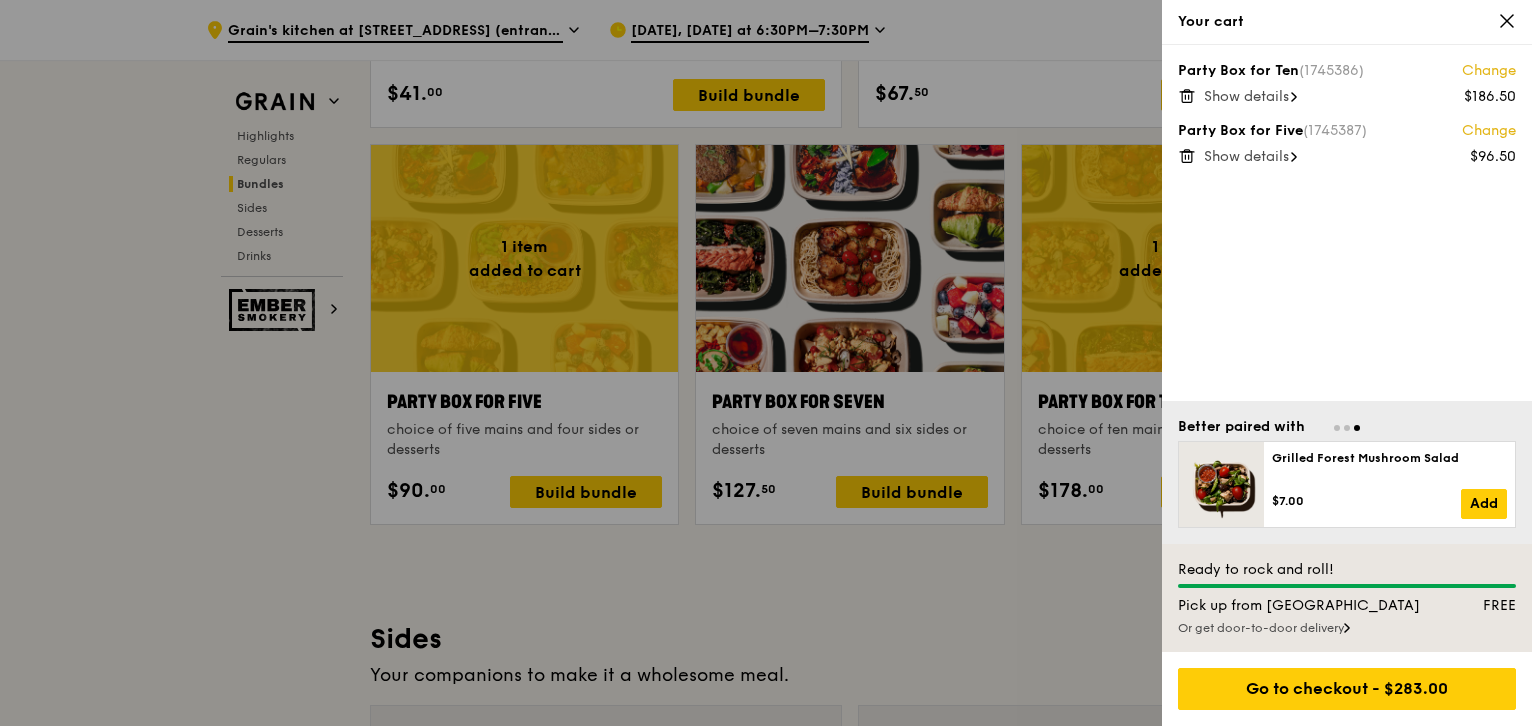 click 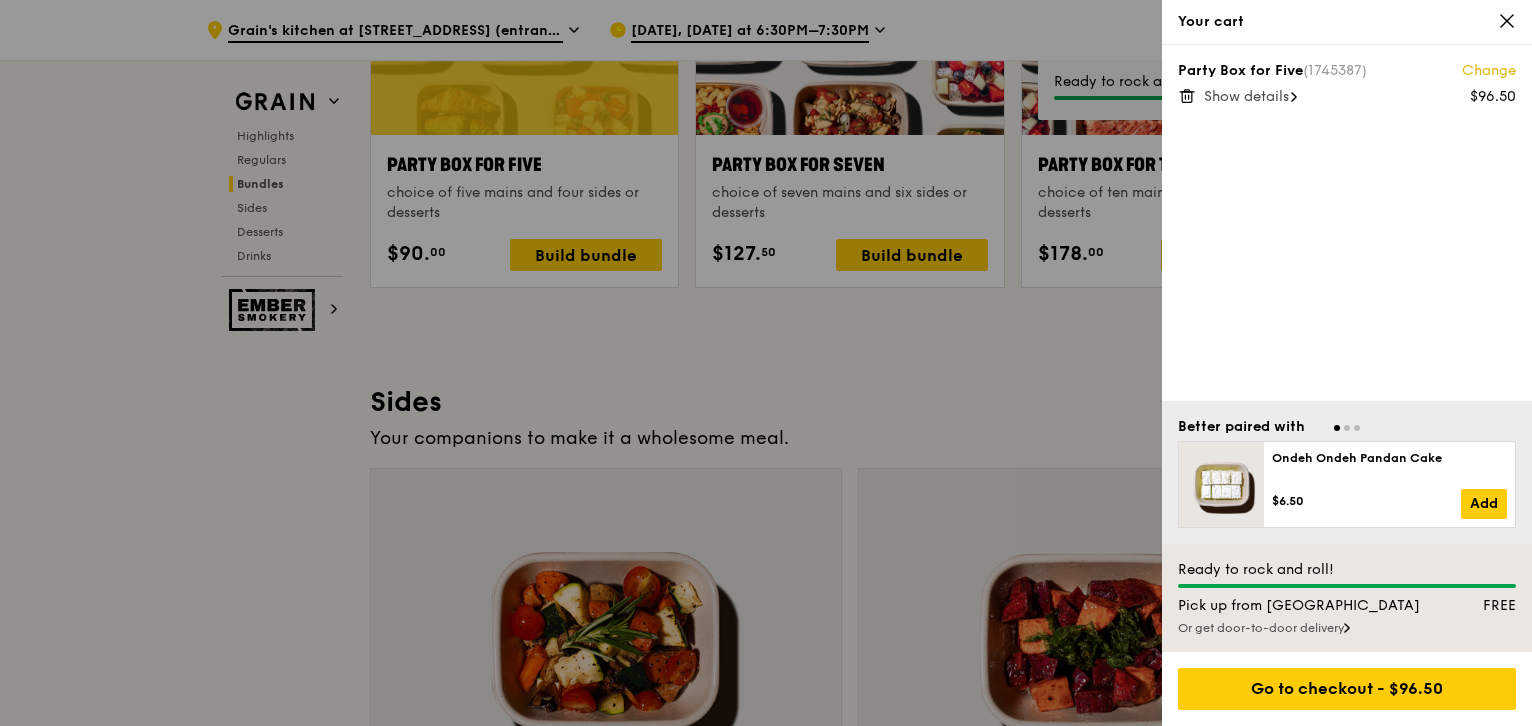 scroll, scrollTop: 4152, scrollLeft: 0, axis: vertical 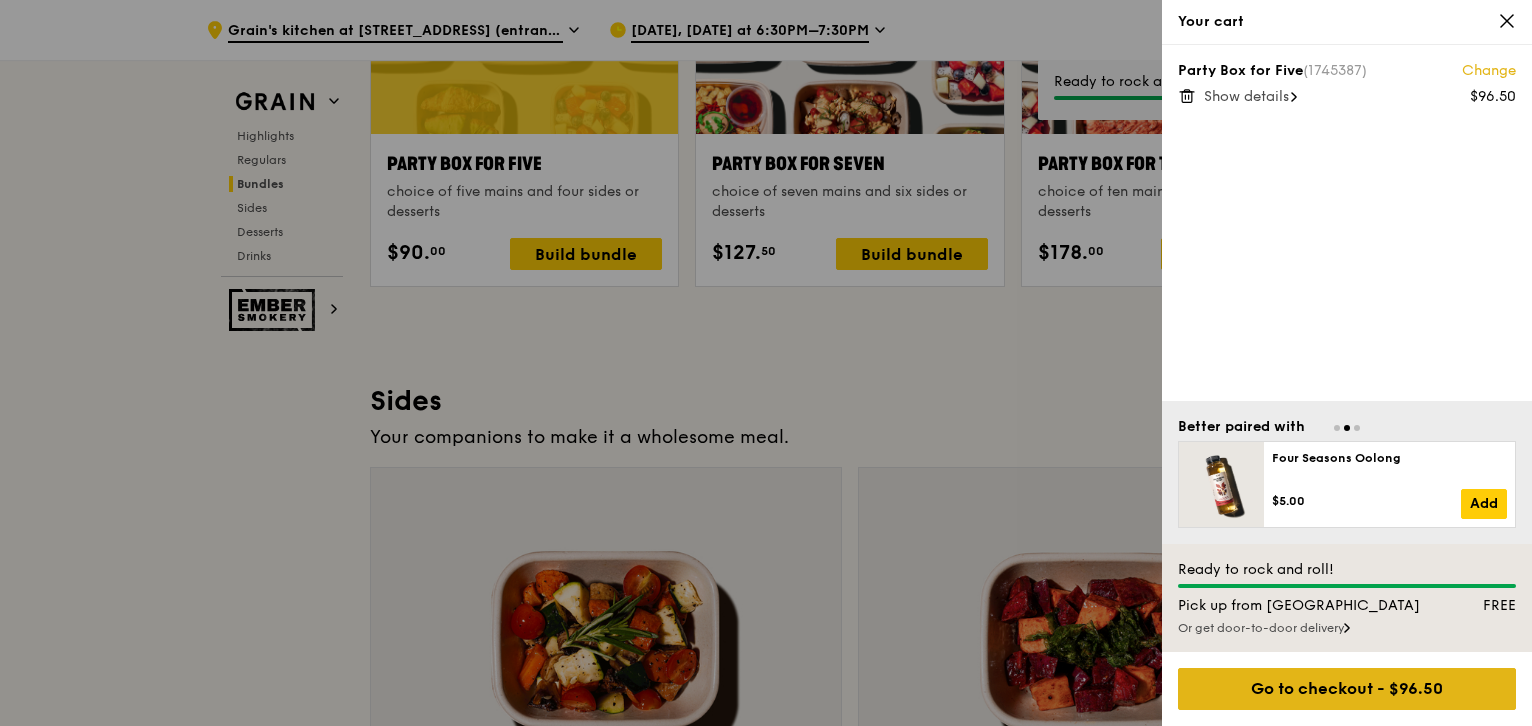 click on "Go to checkout - $96.50" at bounding box center [1347, 689] 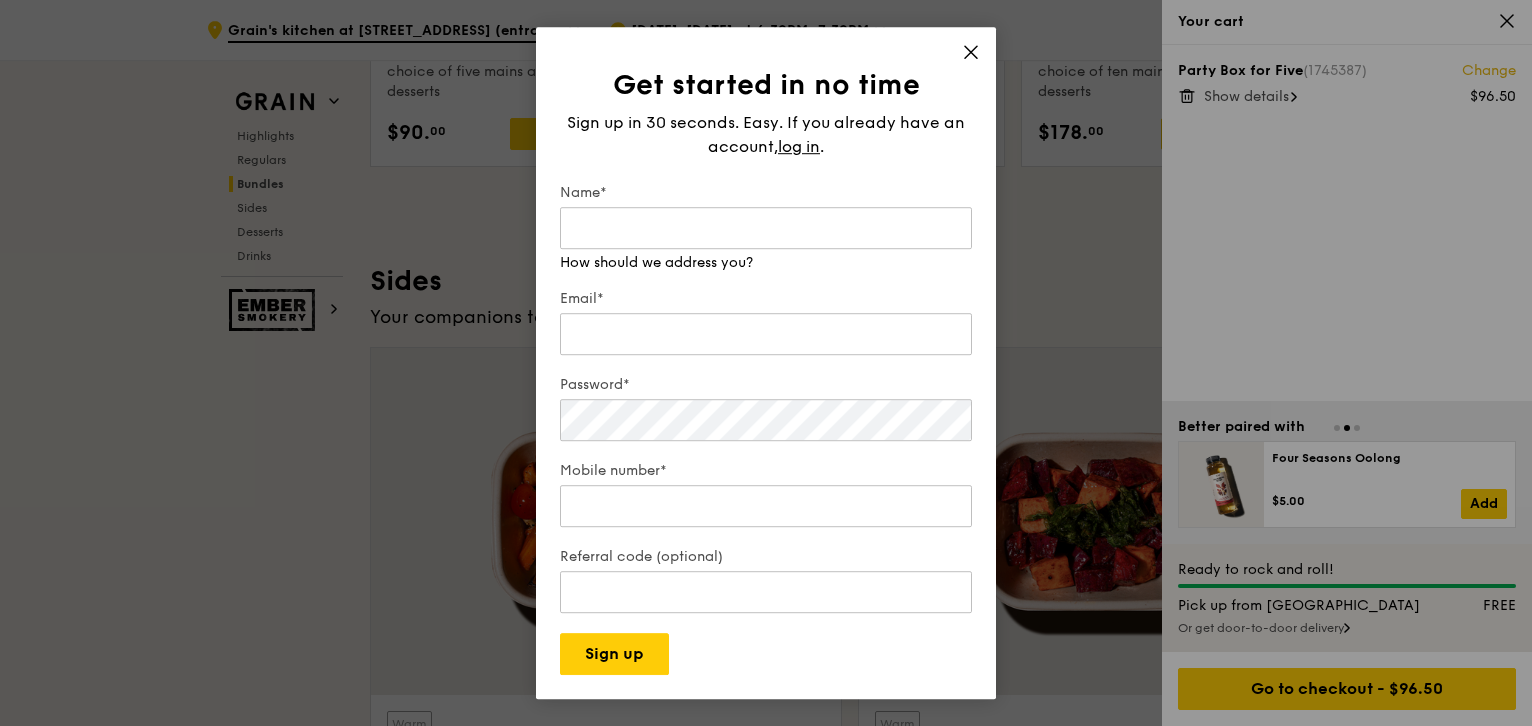 scroll, scrollTop: 4176, scrollLeft: 0, axis: vertical 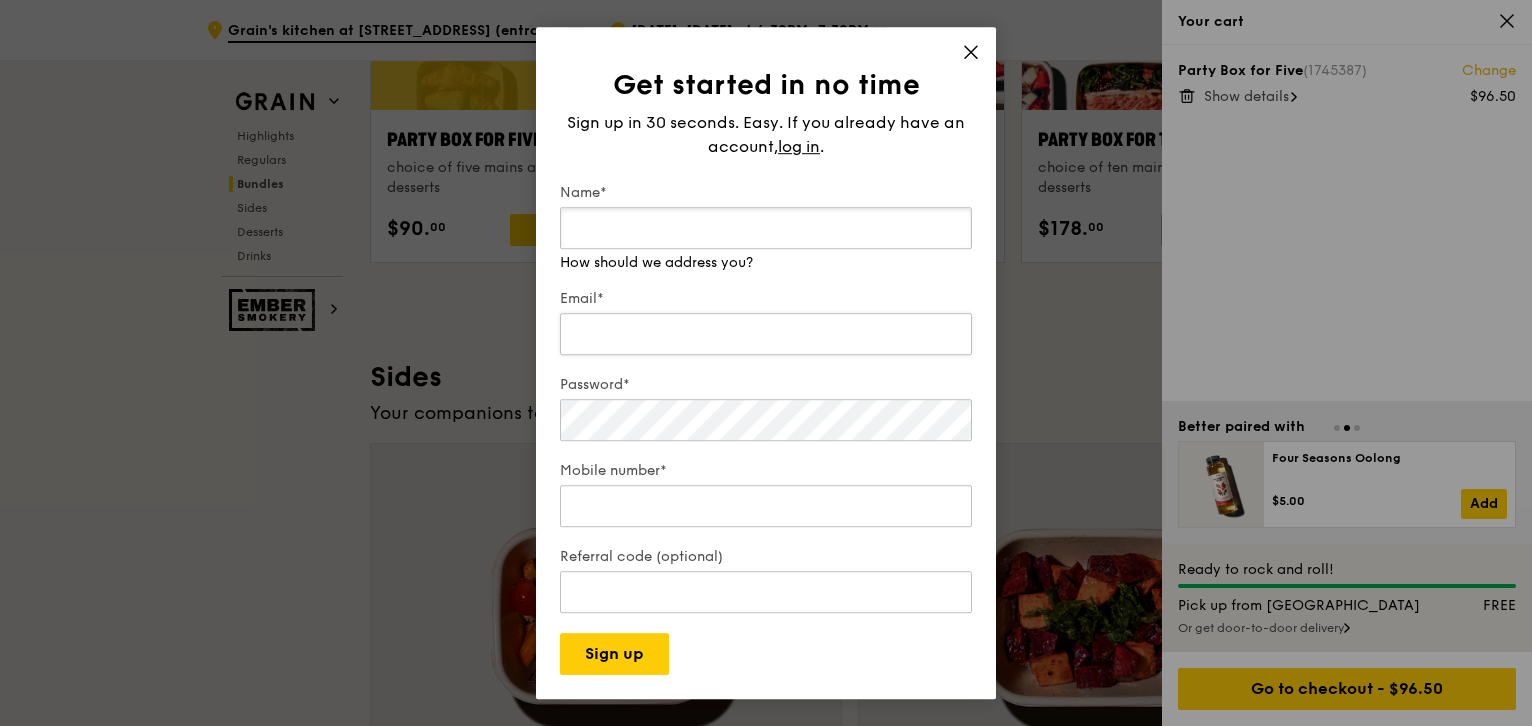 type on "K" 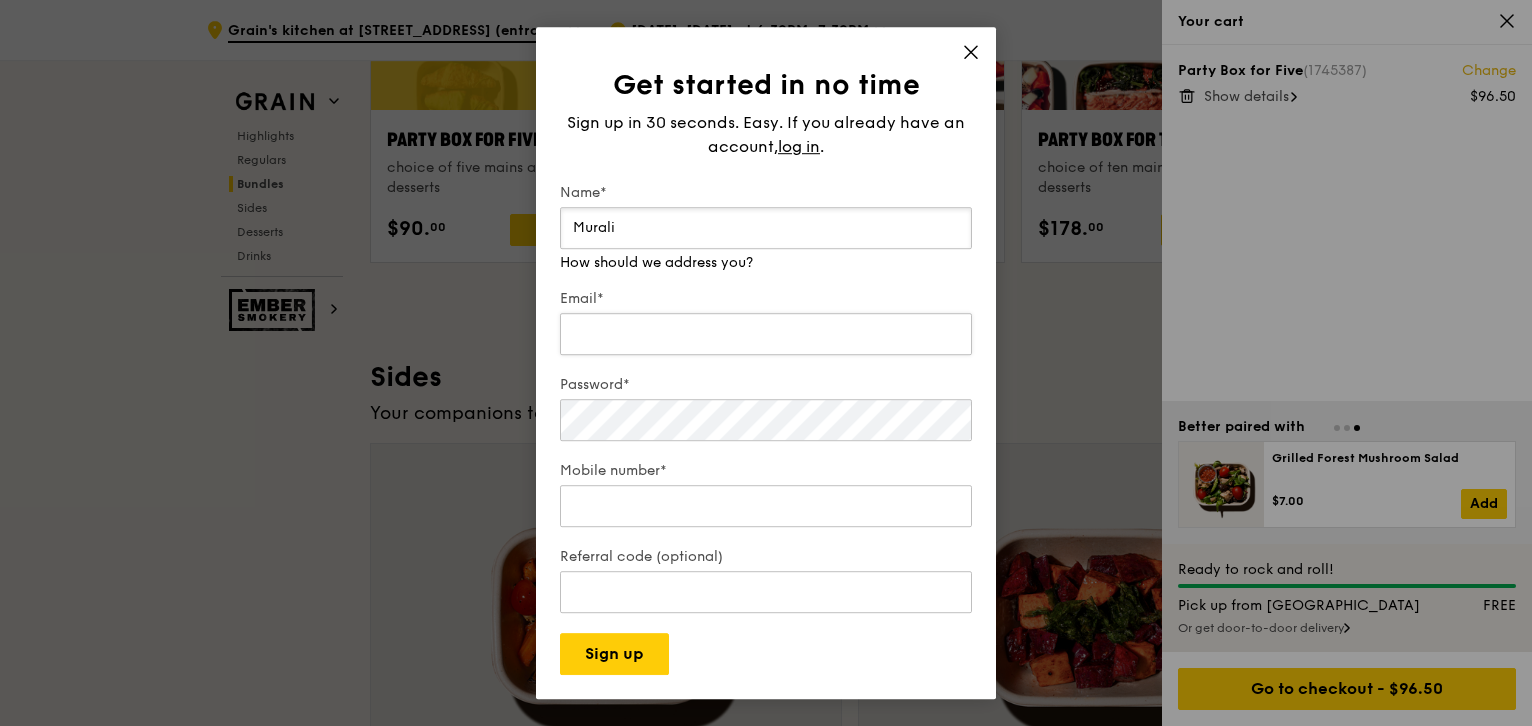type on "Murali" 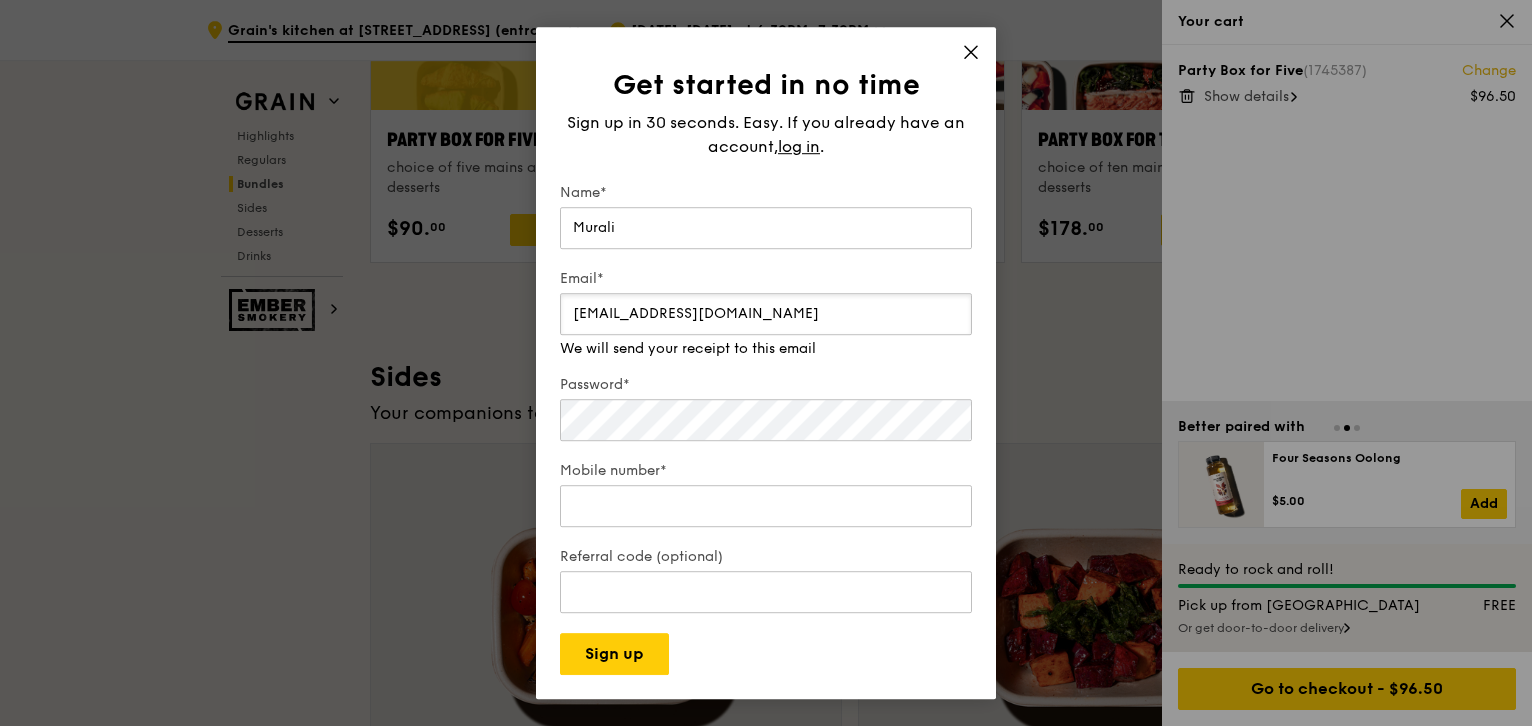type on "r_muralirao@yahoo.com.sg" 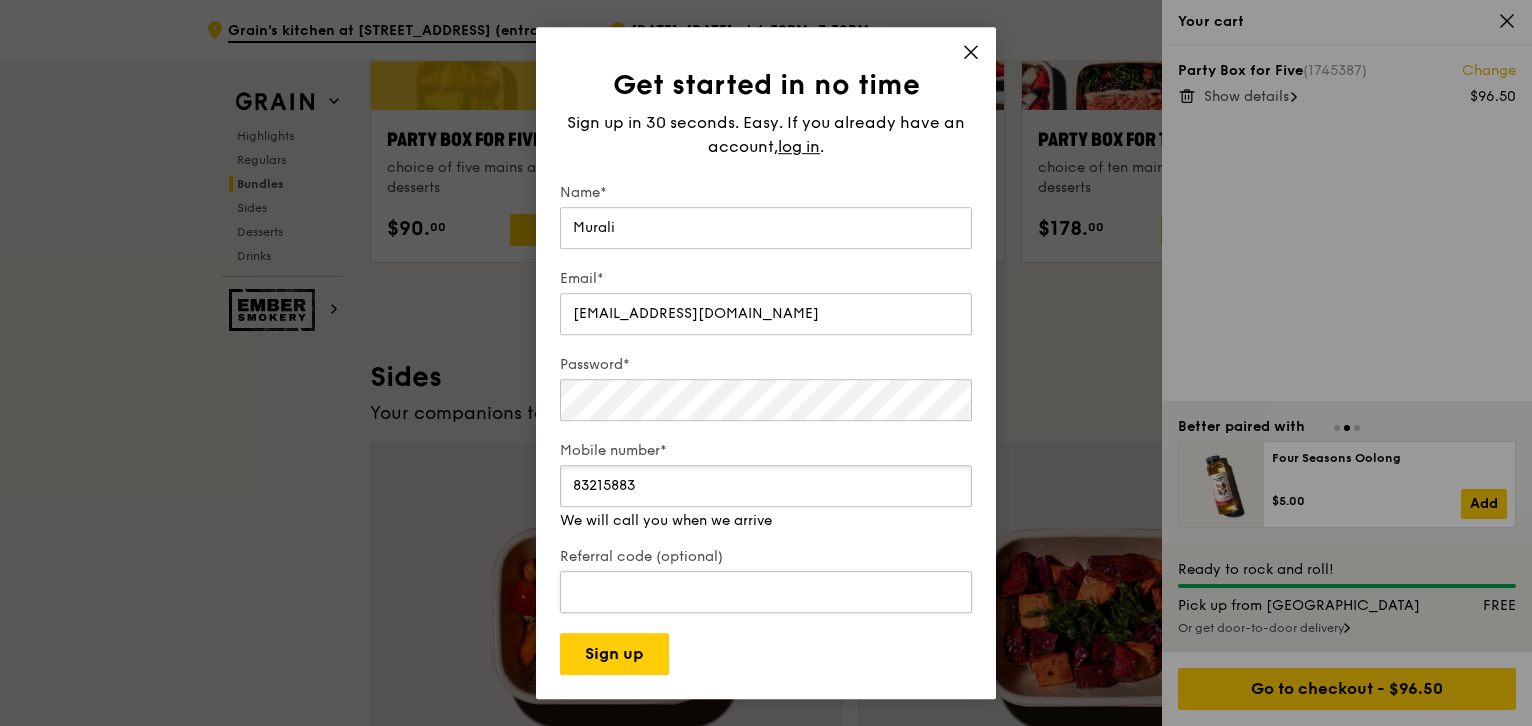 type on "83215883" 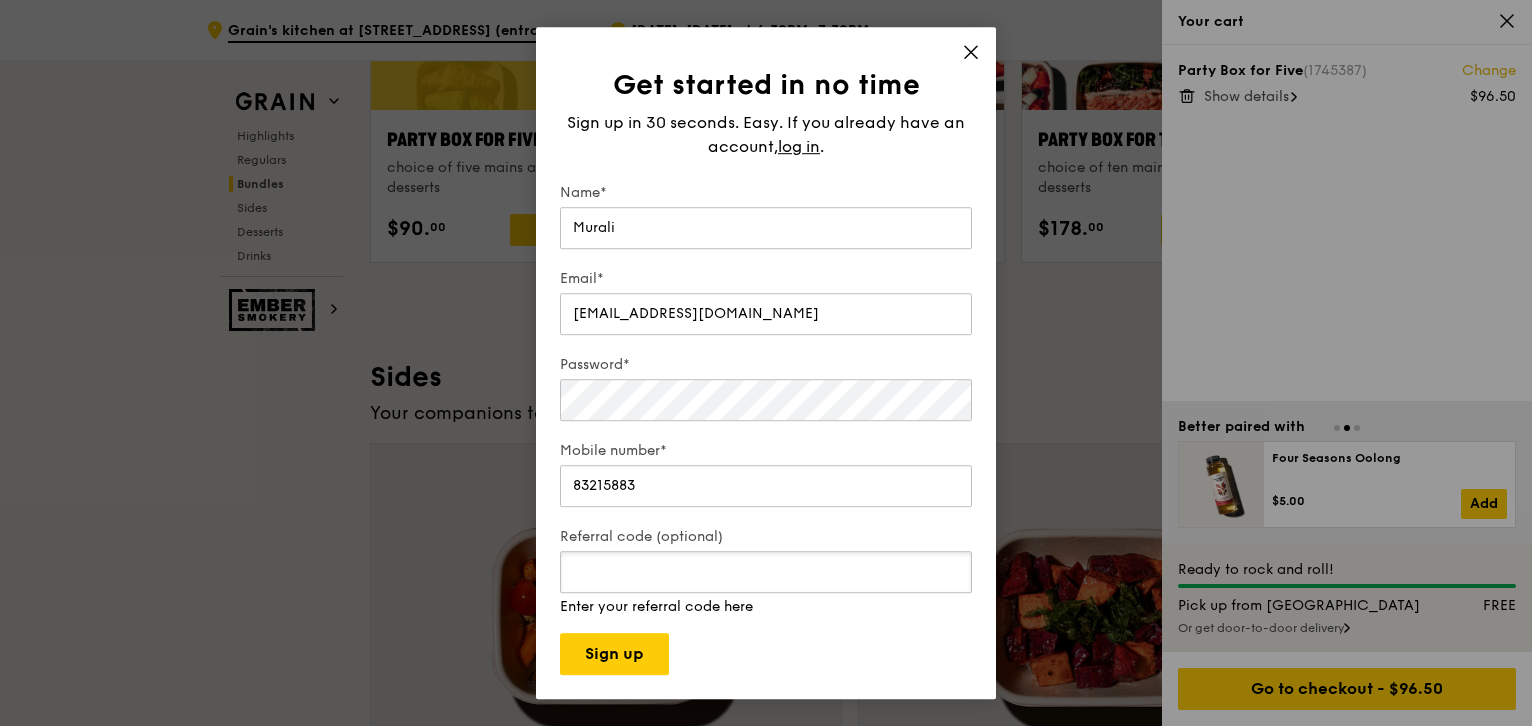 click on "Referral code (optional)
Enter your referral code here" at bounding box center (766, 572) 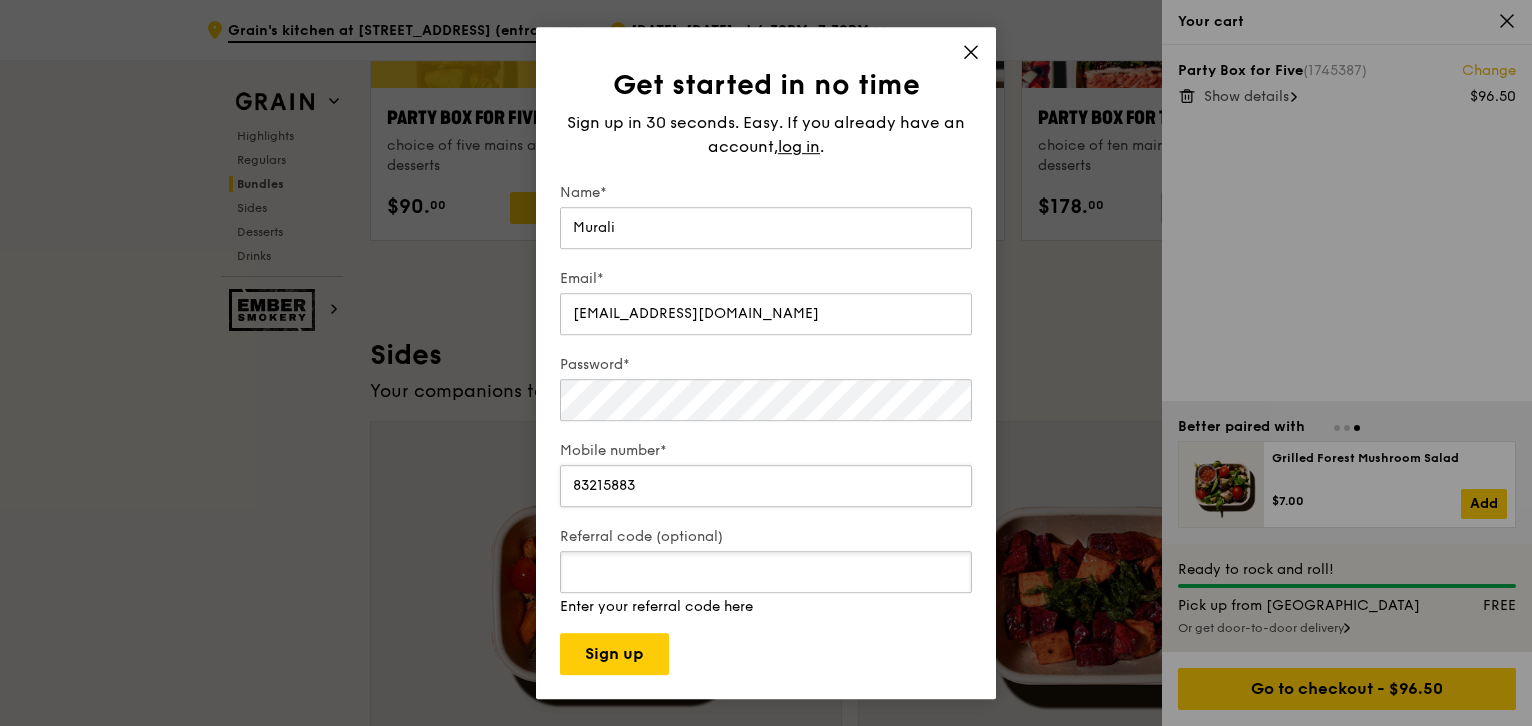 scroll, scrollTop: 4200, scrollLeft: 0, axis: vertical 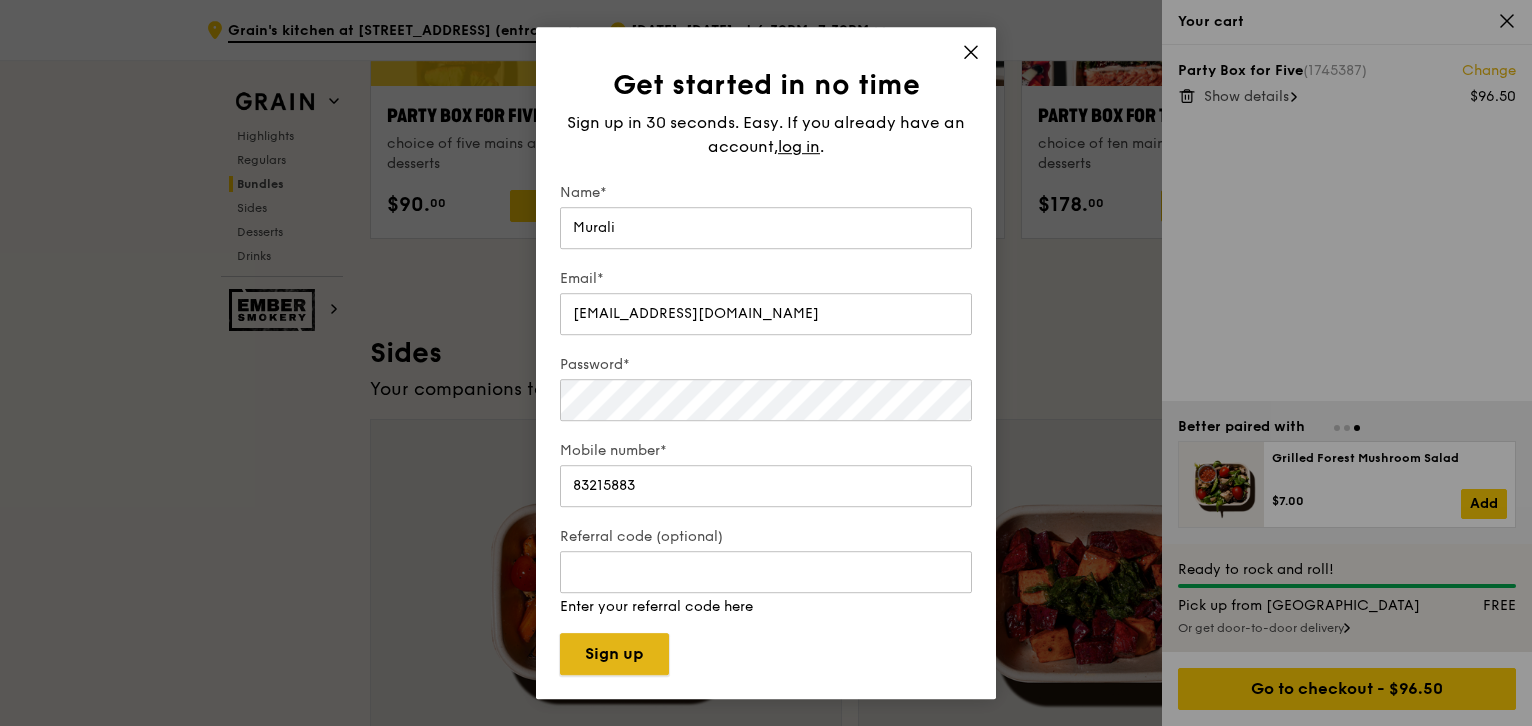 click on "Sign up" at bounding box center (614, 654) 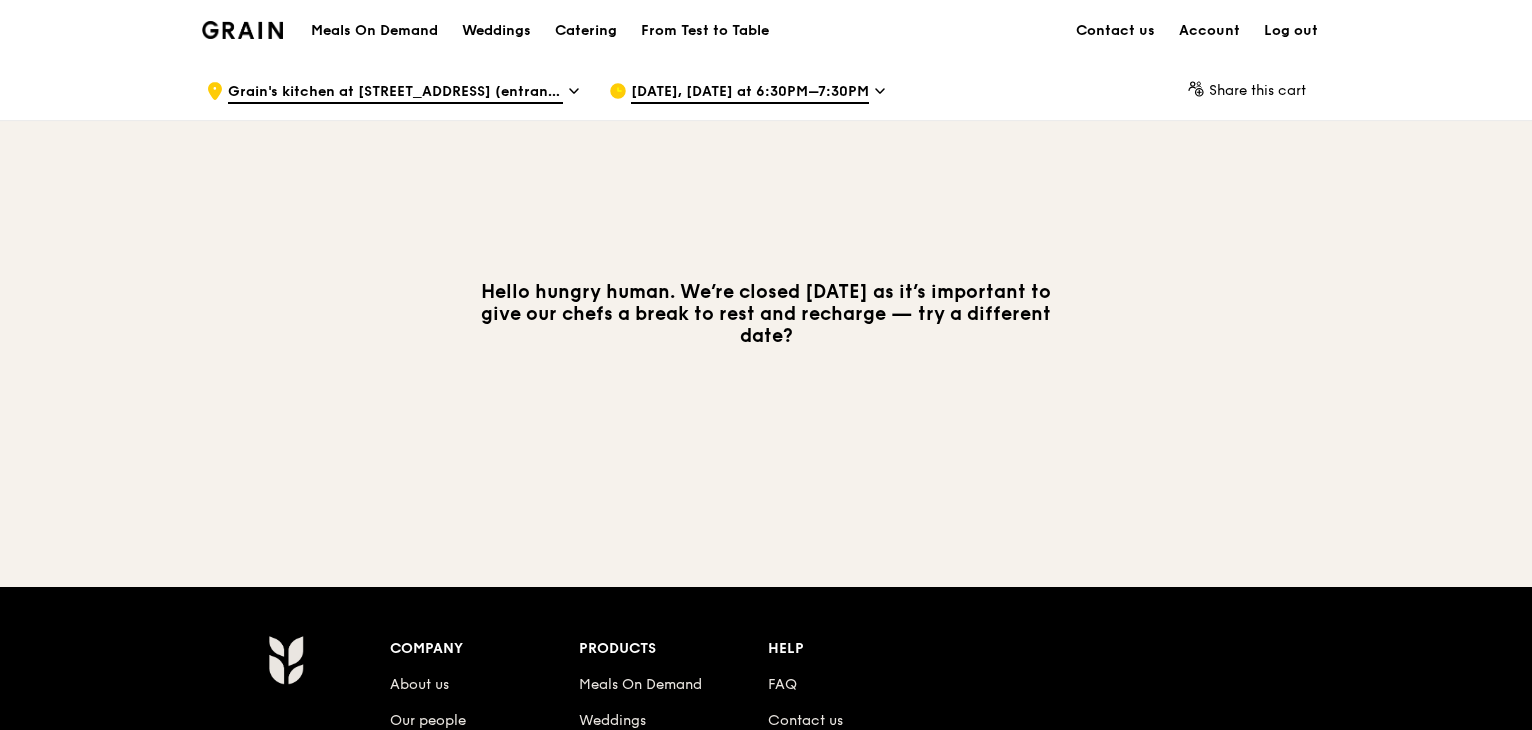 scroll, scrollTop: 0, scrollLeft: 0, axis: both 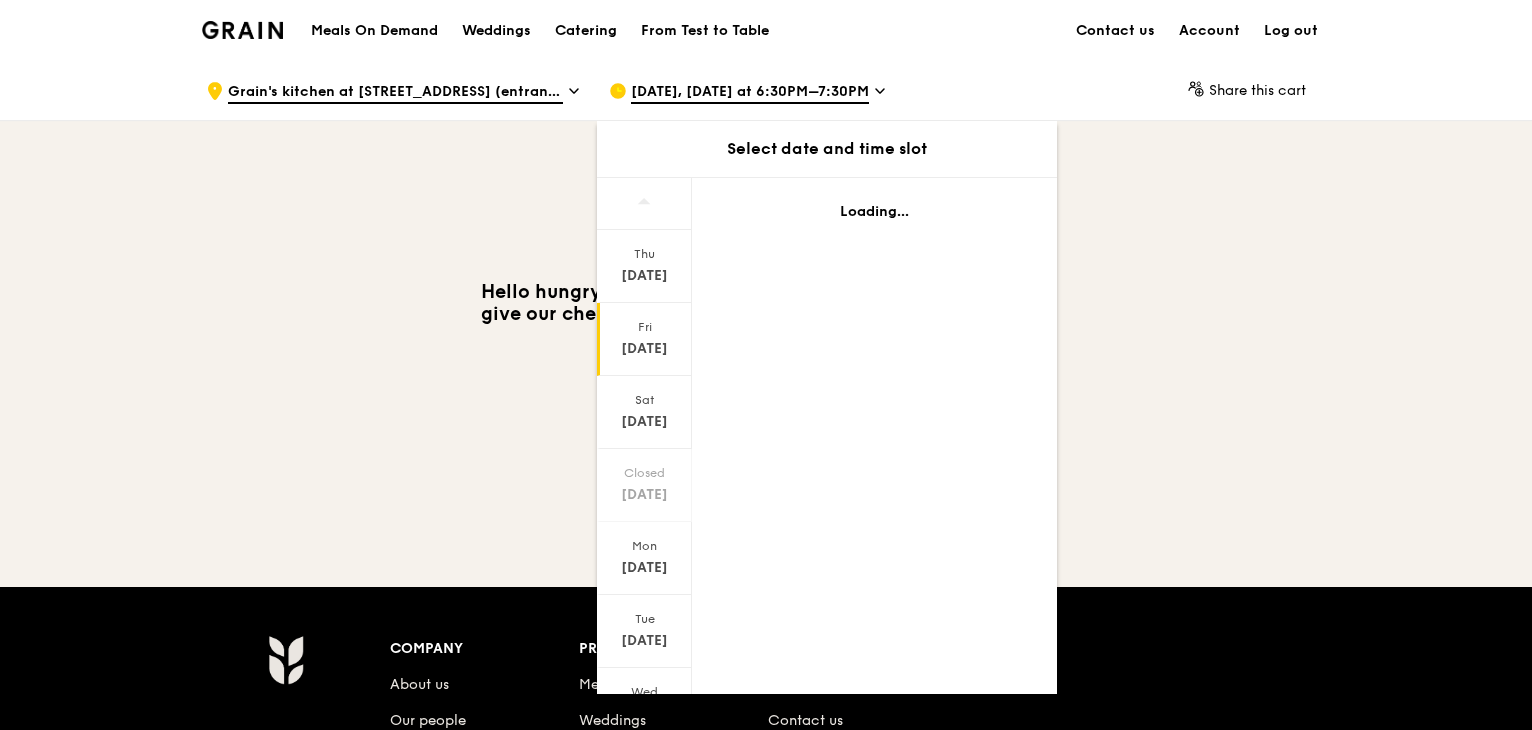 click on "[DATE]" at bounding box center [644, 349] 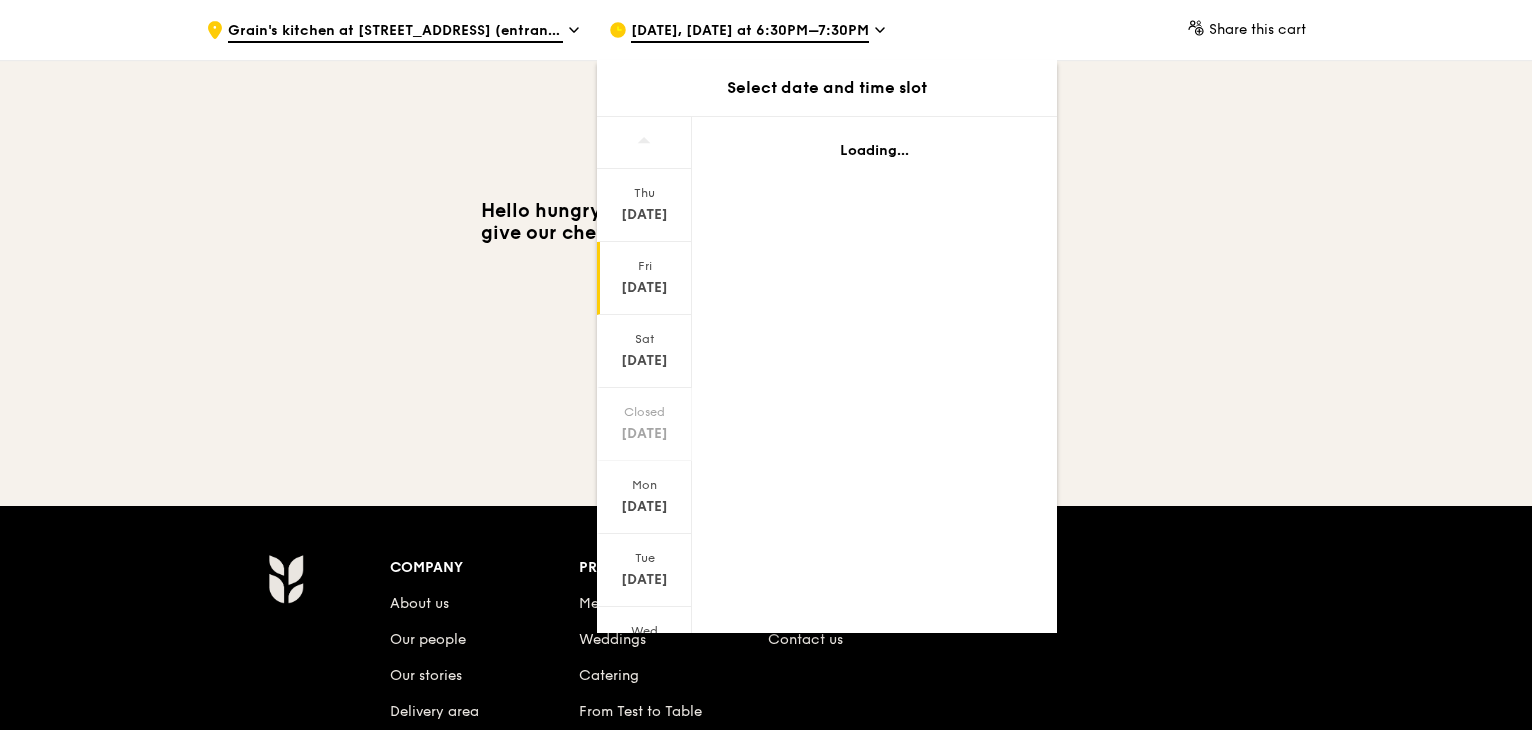scroll, scrollTop: 0, scrollLeft: 0, axis: both 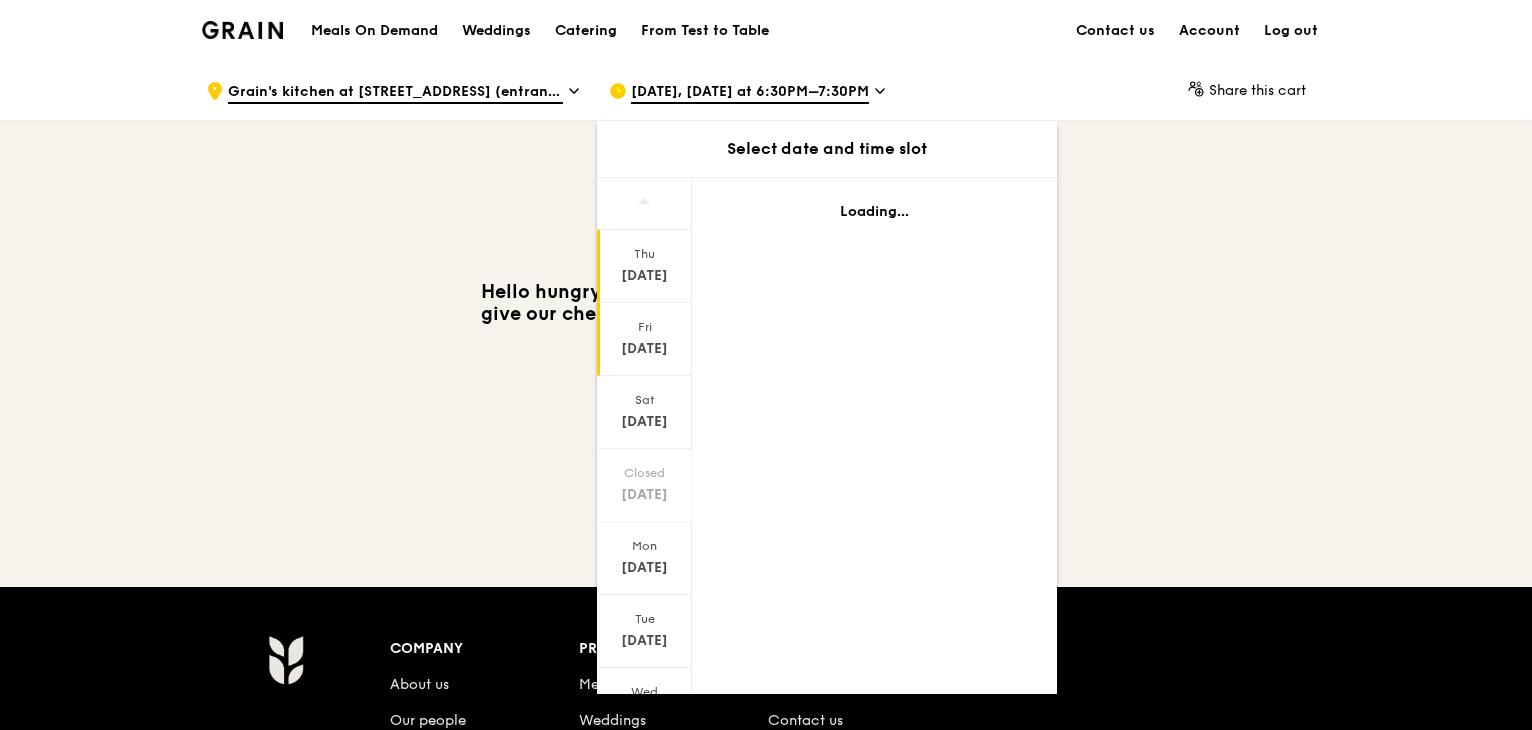 click on "Thu" at bounding box center [644, 254] 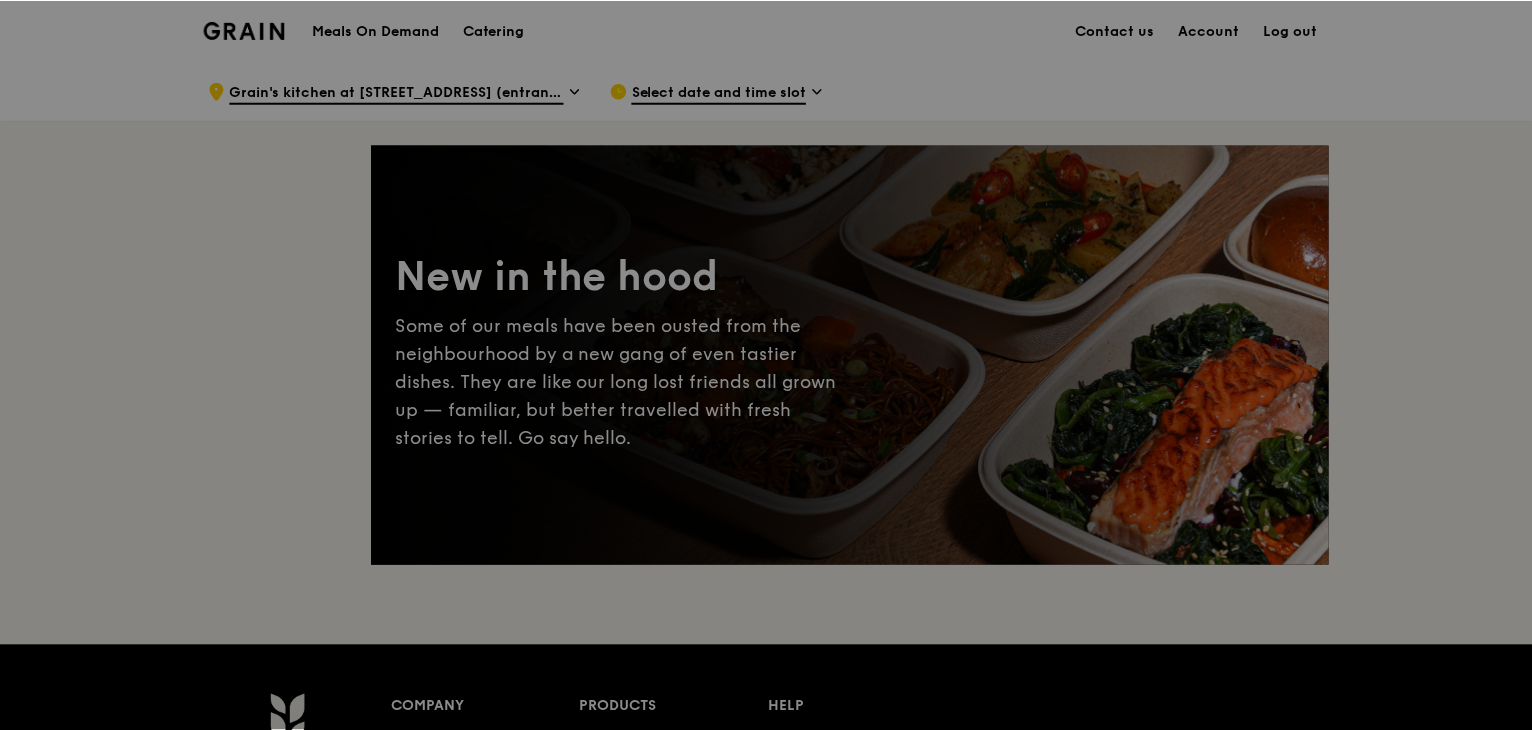 scroll, scrollTop: 0, scrollLeft: 0, axis: both 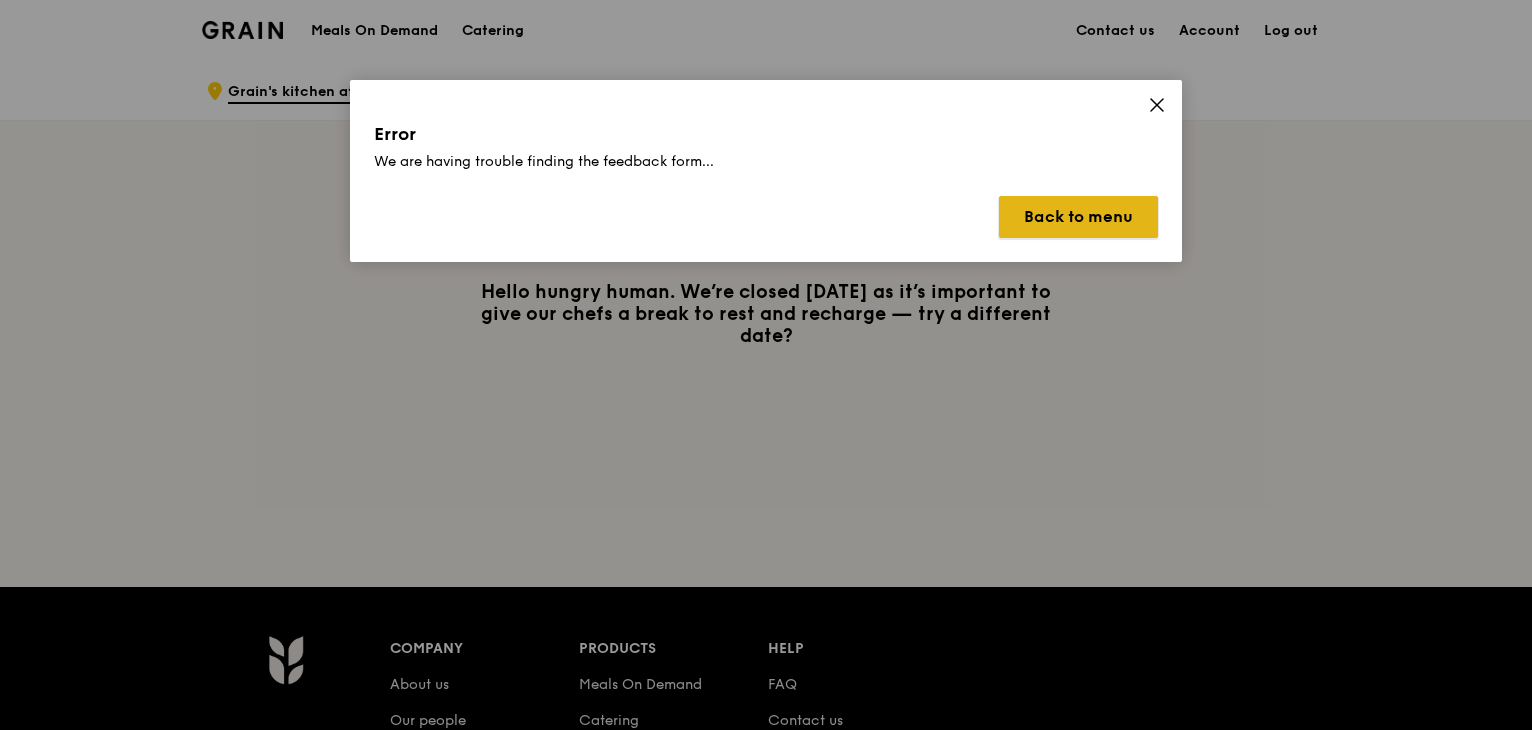 click on "Back to menu" at bounding box center (1078, 217) 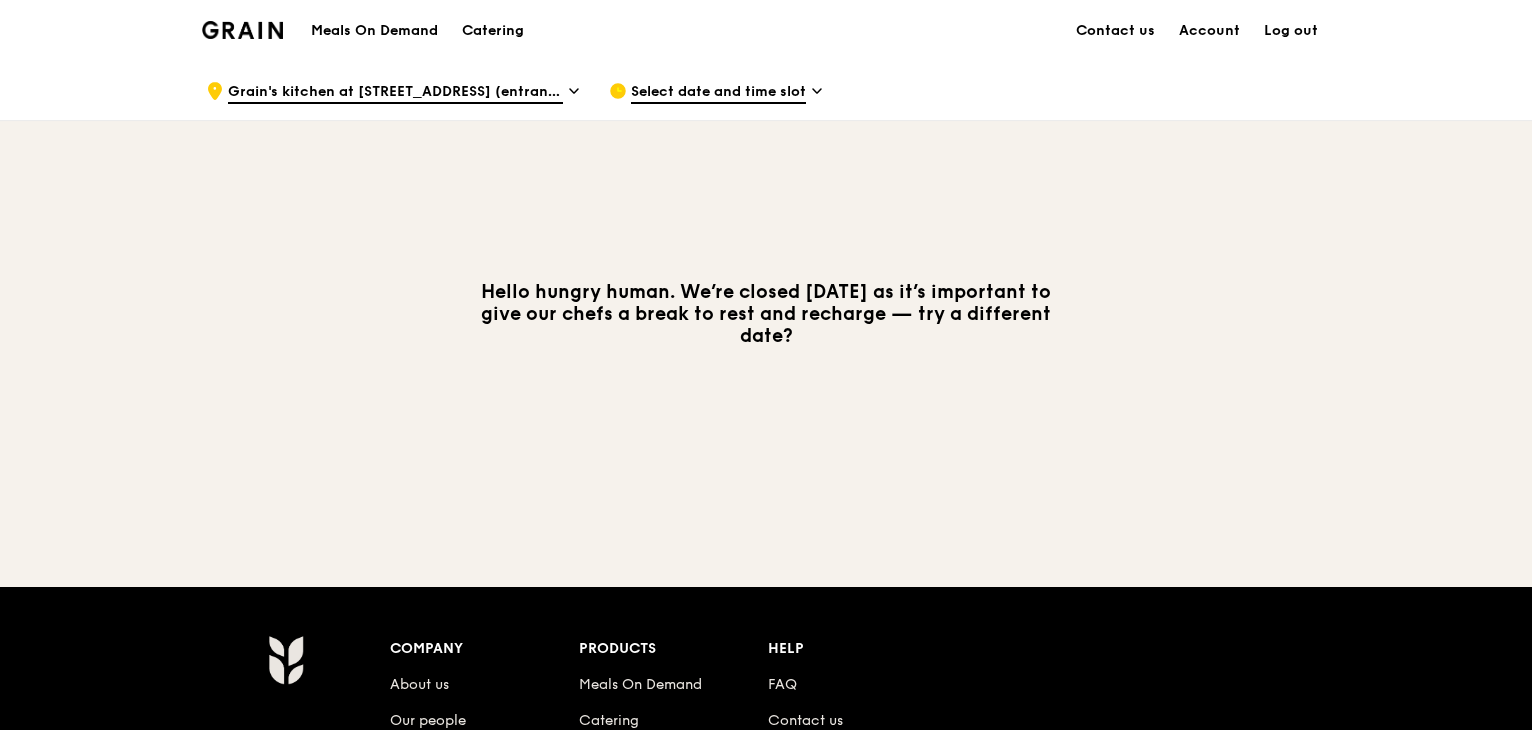 click on "Grain's kitchen at [STREET_ADDRESS] (entrance along [PERSON_NAME][GEOGRAPHIC_DATA])" at bounding box center (395, 93) 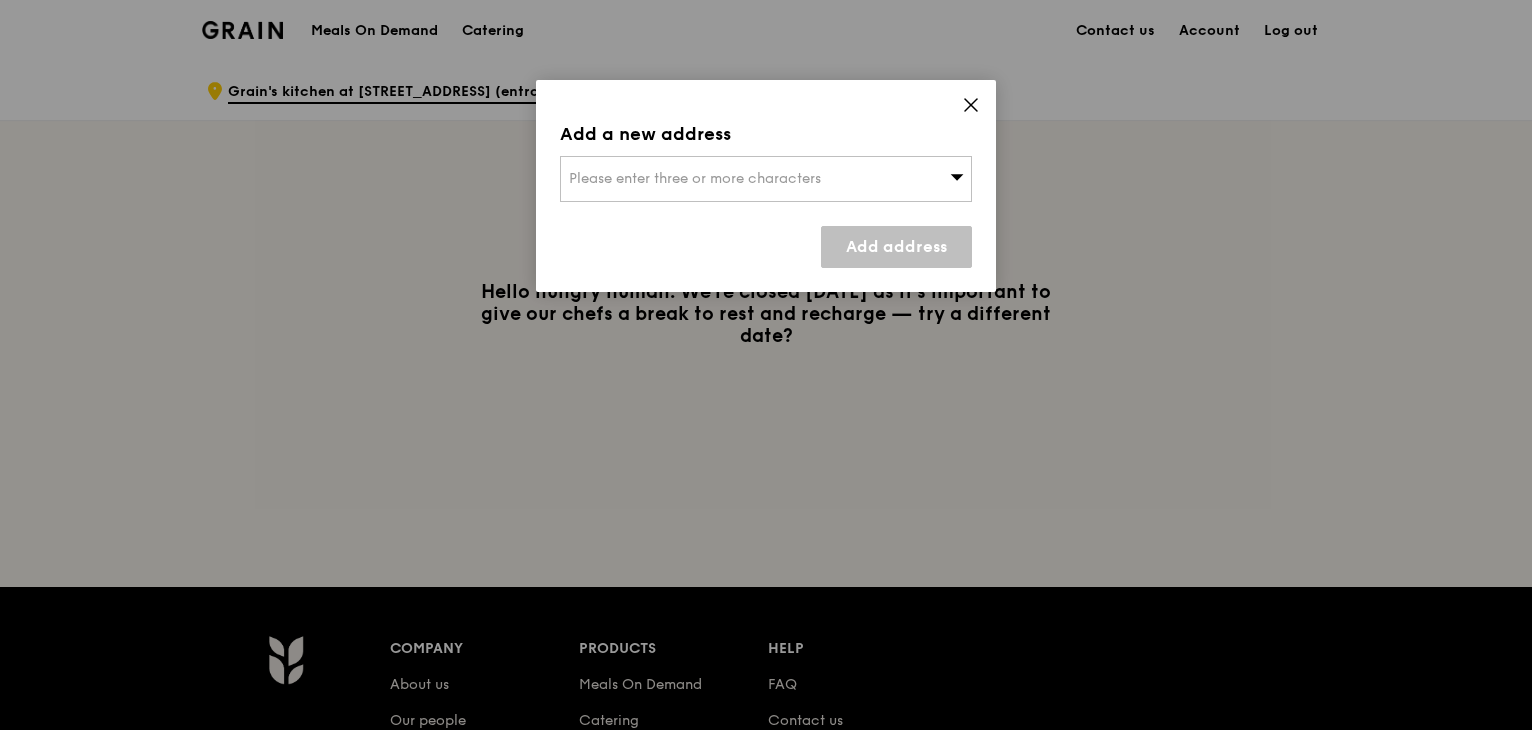 click on "Please enter three or more characters" at bounding box center [766, 179] 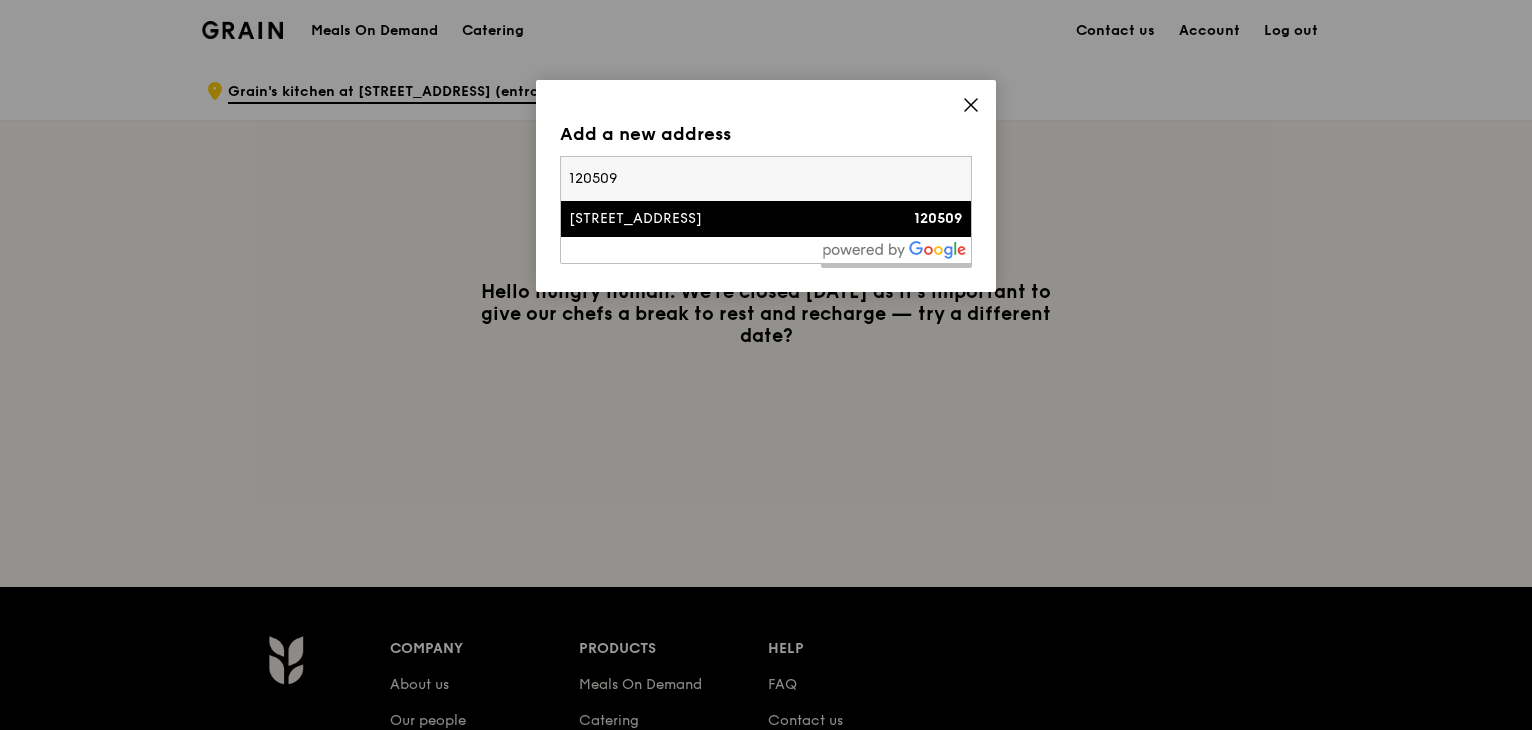 type on "120509" 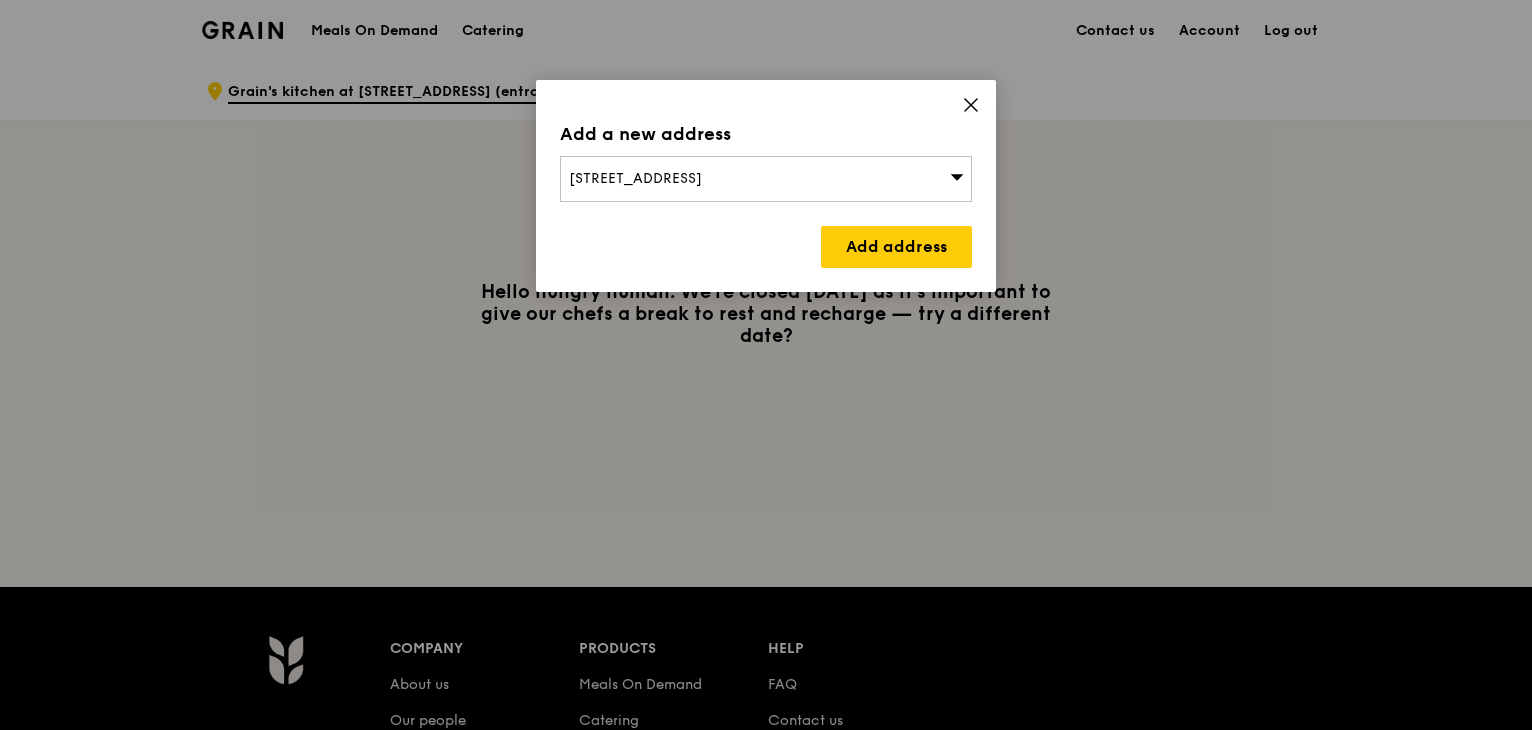 click on "Add a new address
509 West Coast Drive
Add address" at bounding box center [766, 186] 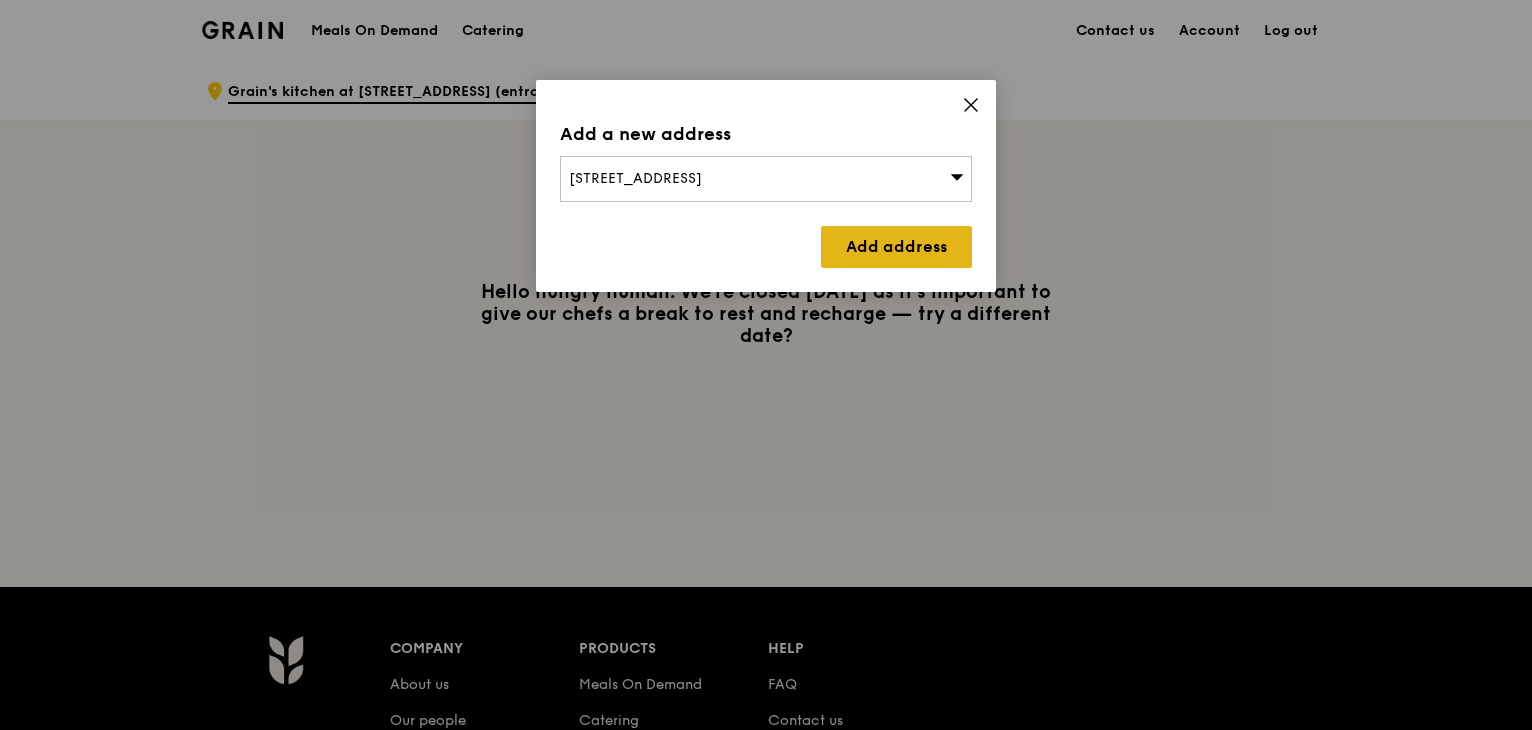 click on "Add address" at bounding box center [896, 247] 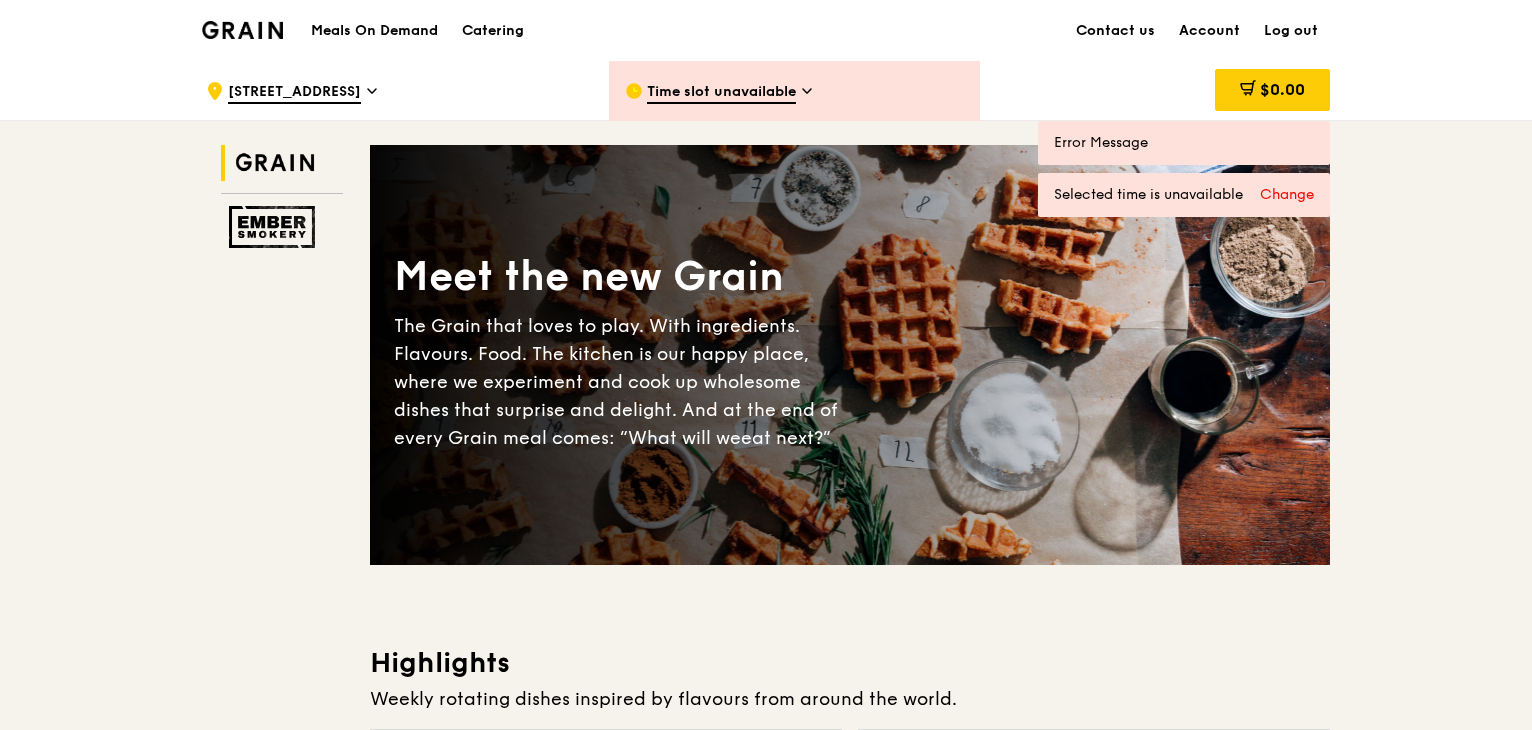click on "Time slot unavailable" at bounding box center (721, 93) 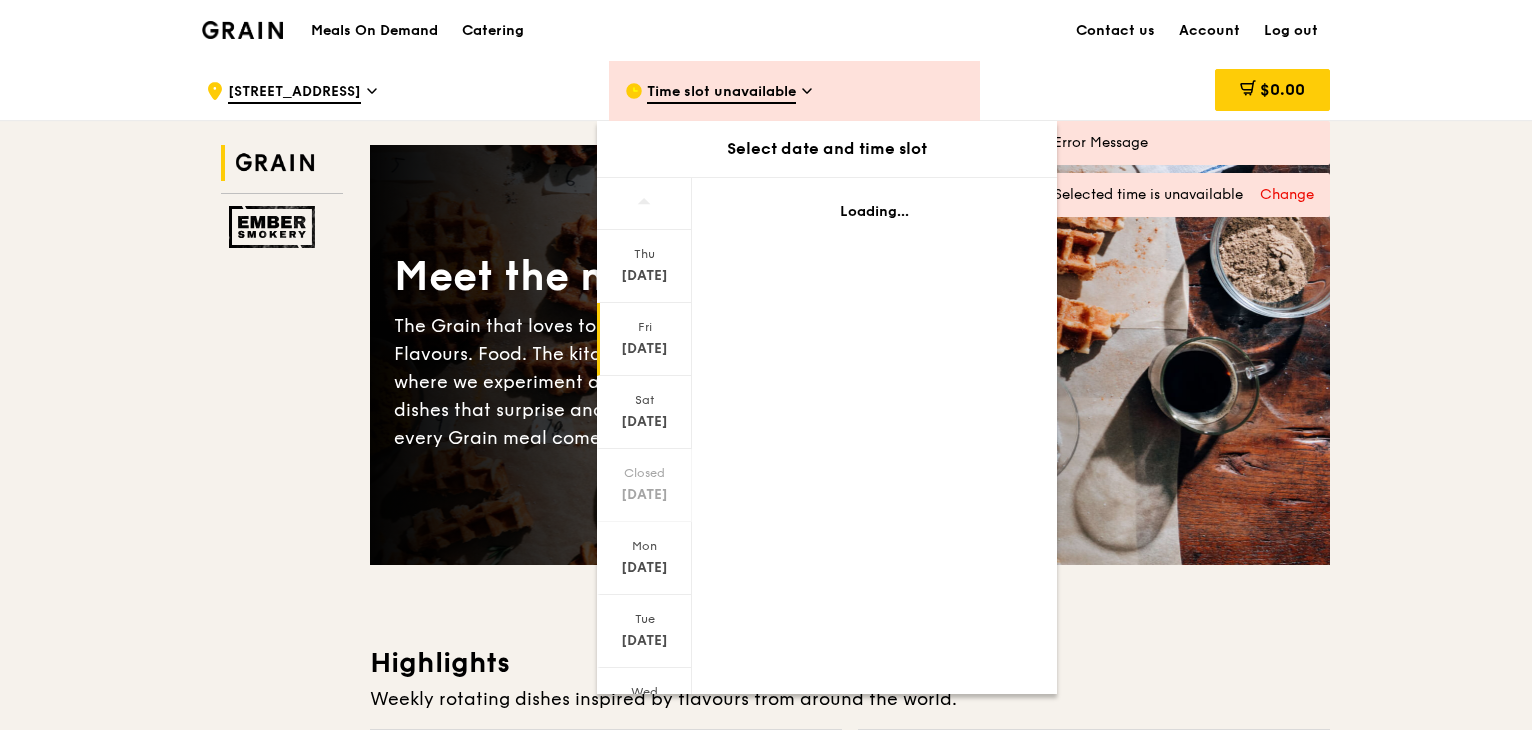 click on "Fri" at bounding box center (644, 327) 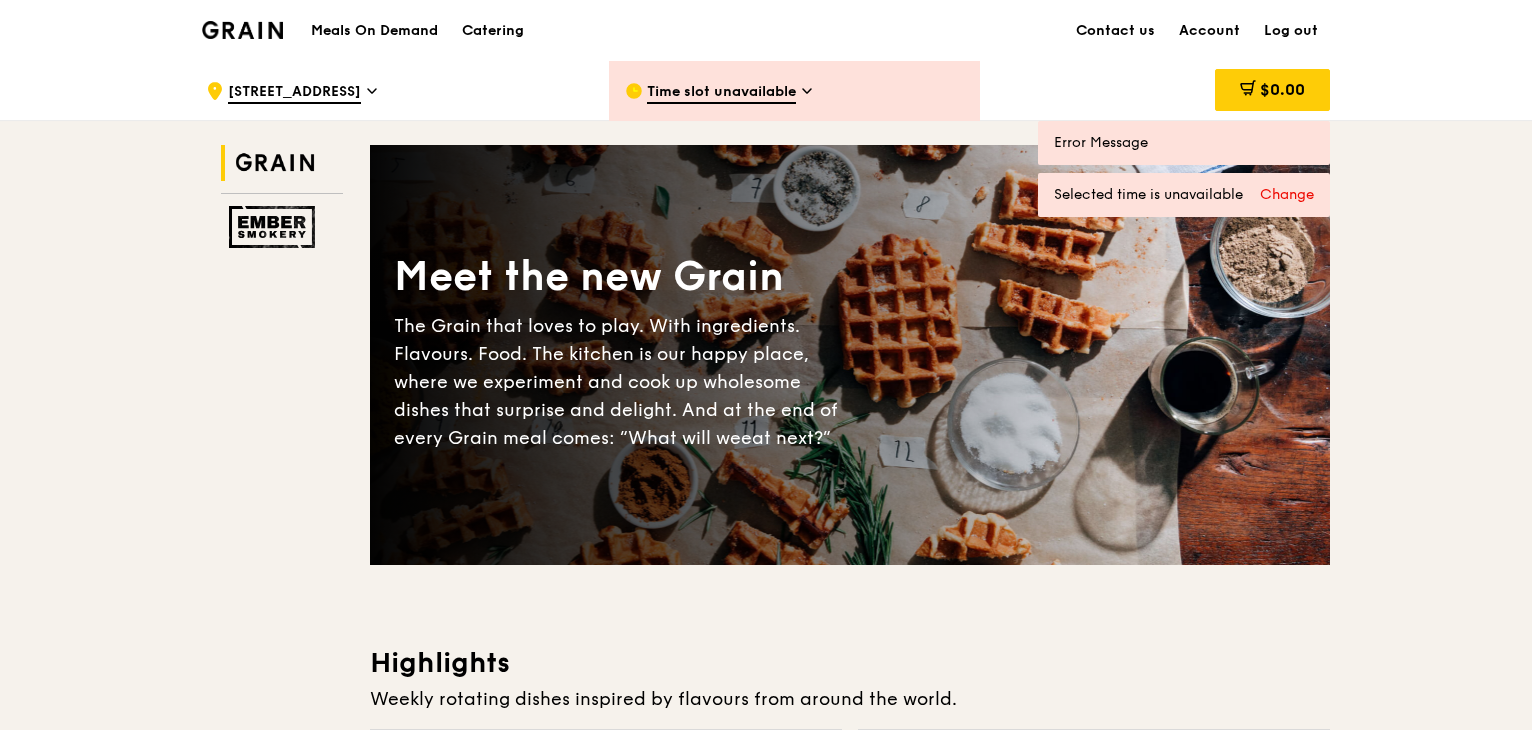click on "Change" at bounding box center (1287, 195) 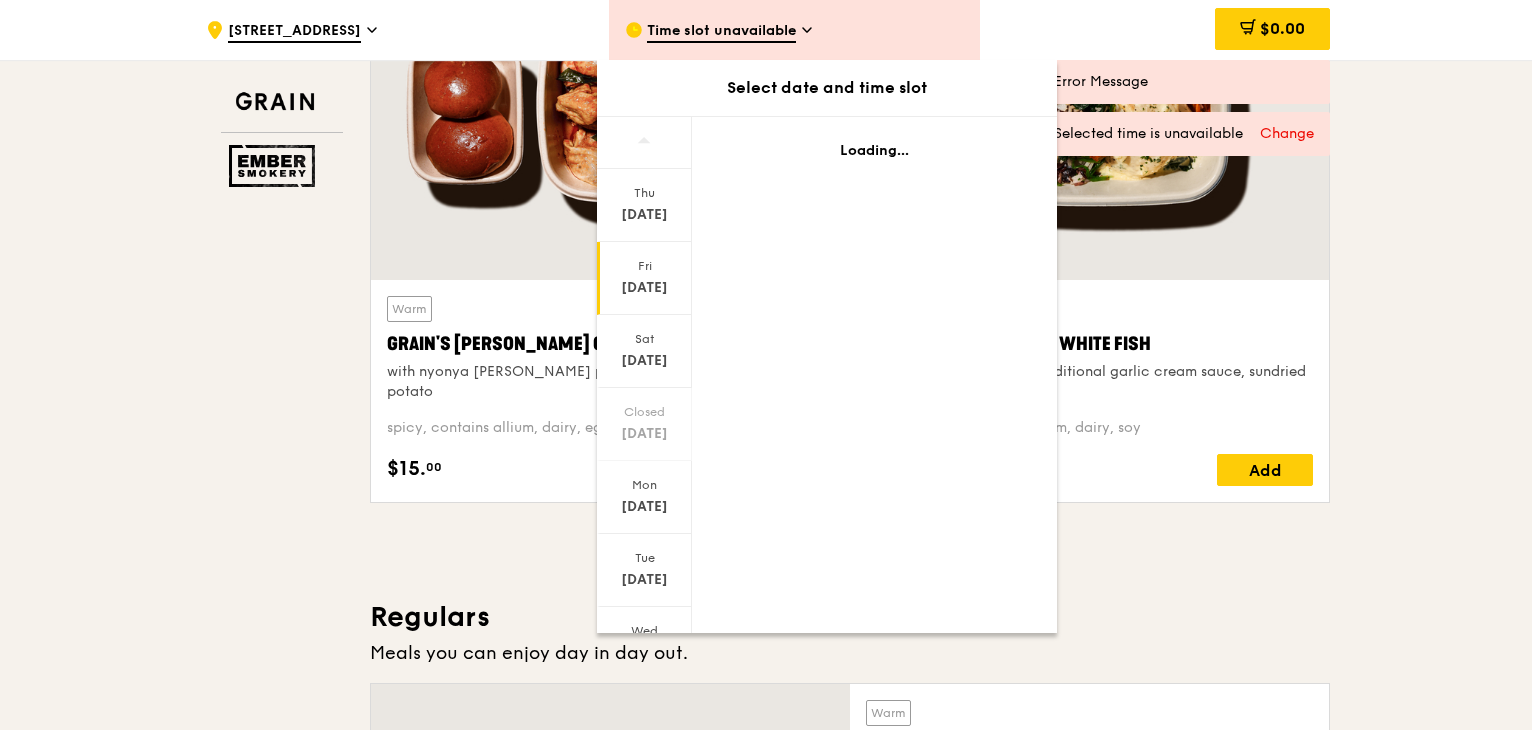 scroll, scrollTop: 808, scrollLeft: 0, axis: vertical 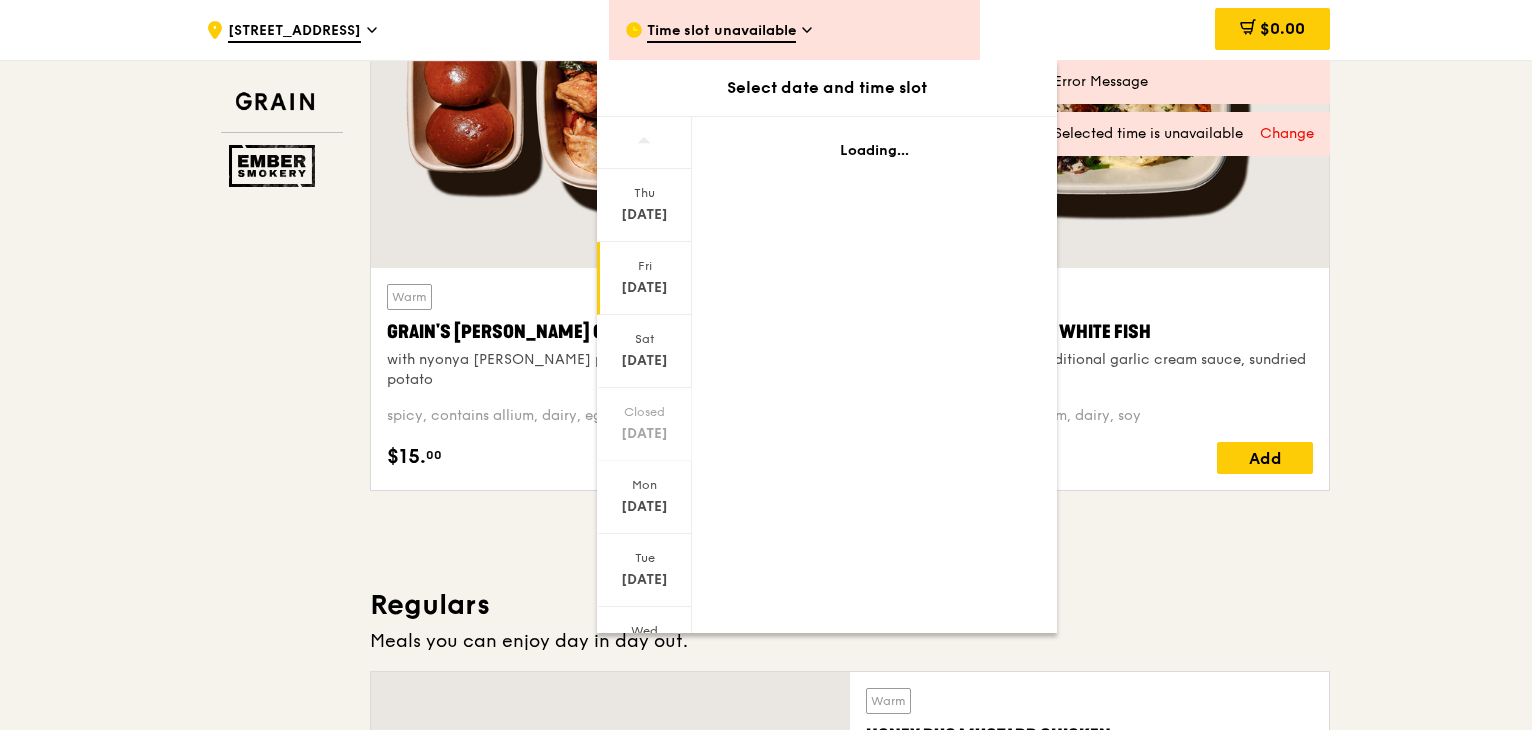 click on "Grain
Ember Smokery
Meet the new Grain The Grain that loves to play. With ingredients. Flavours. Food. The kitchen is our happy place, where we experiment and cook up wholesome dishes that surprise and delight. And at the end of every Grain meal comes: “What will we  eat next?”
Highlights
Weekly rotating dishes inspired by flavours from around the world.
Warm
Grain's Curry Chicken Stew (and buns)
with nyonya curry paste, mini bread roll, roasted potato
spicy, contains allium, dairy, egg, soy, wheat
$15.
00
Add
Warm
Tuscan Garlic Cream White Fish
sanshoku steamed rice, traditional garlic cream sauce, sundried tomato
pescatarian, contains allium, dairy, soy
$15.
50
Add
Regulars
Meals you can enjoy day in day out.
Warm
Honey Duo Mustard Chicken
$15.
50
Warm" at bounding box center [766, 3504] 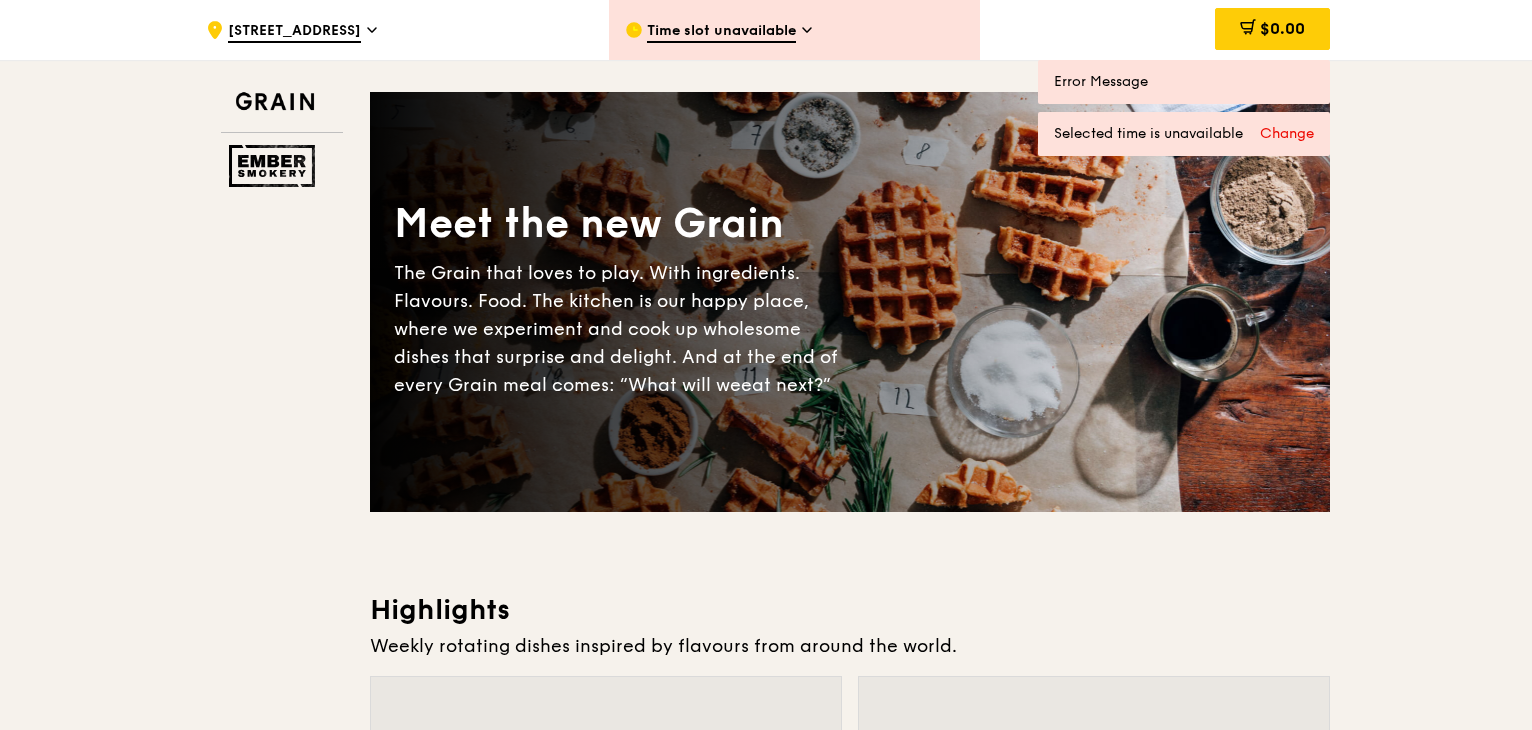 scroll, scrollTop: 0, scrollLeft: 0, axis: both 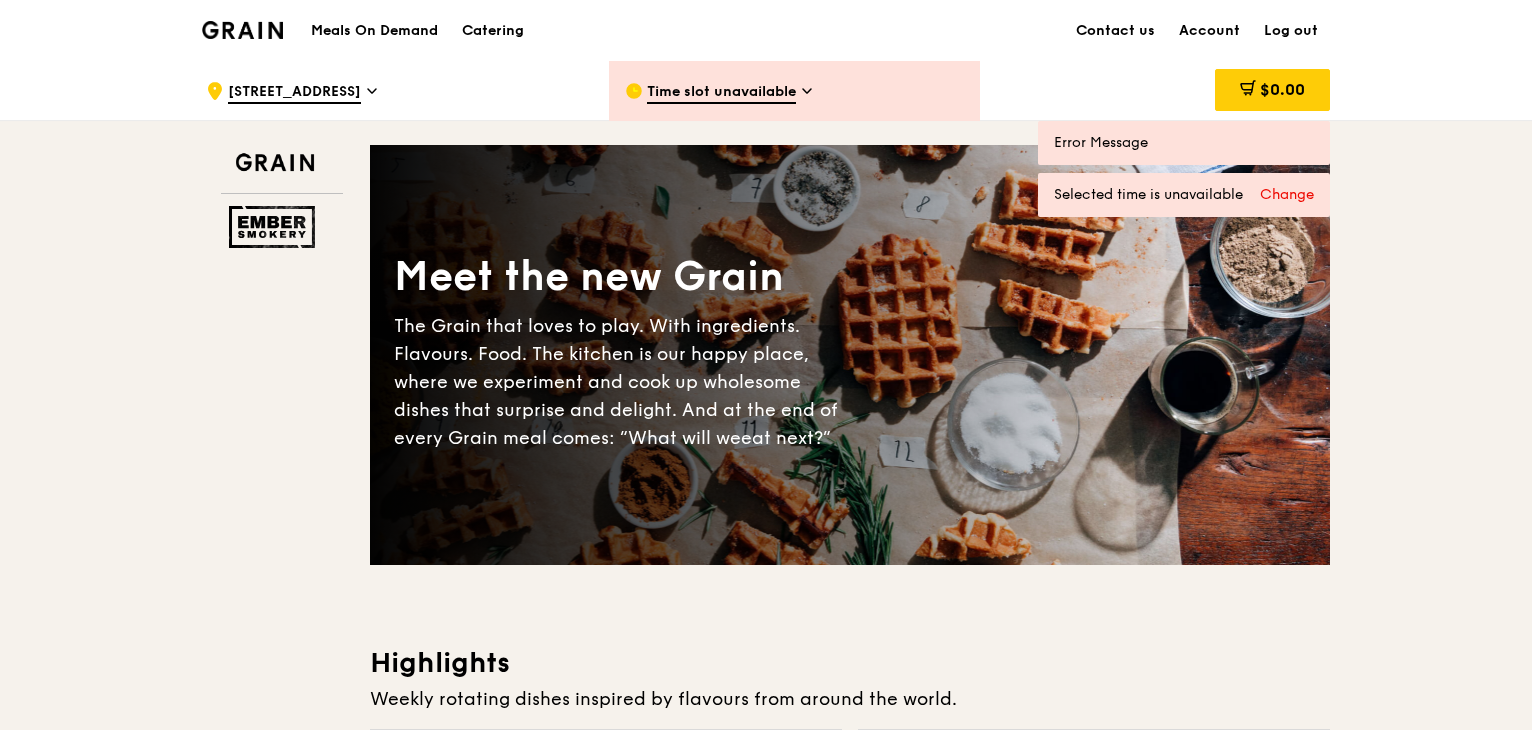 click at bounding box center (242, 30) 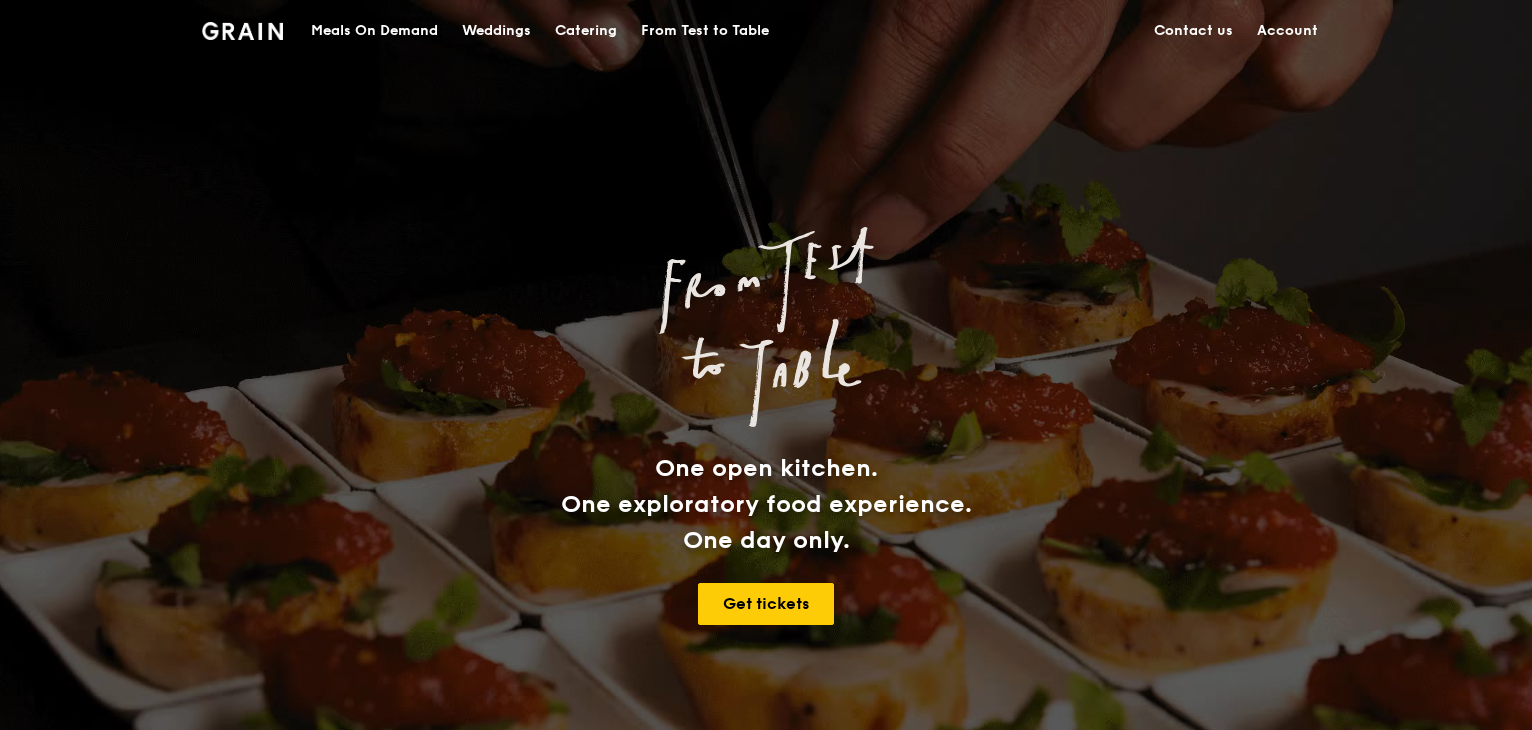 click on "Catering" at bounding box center (586, 31) 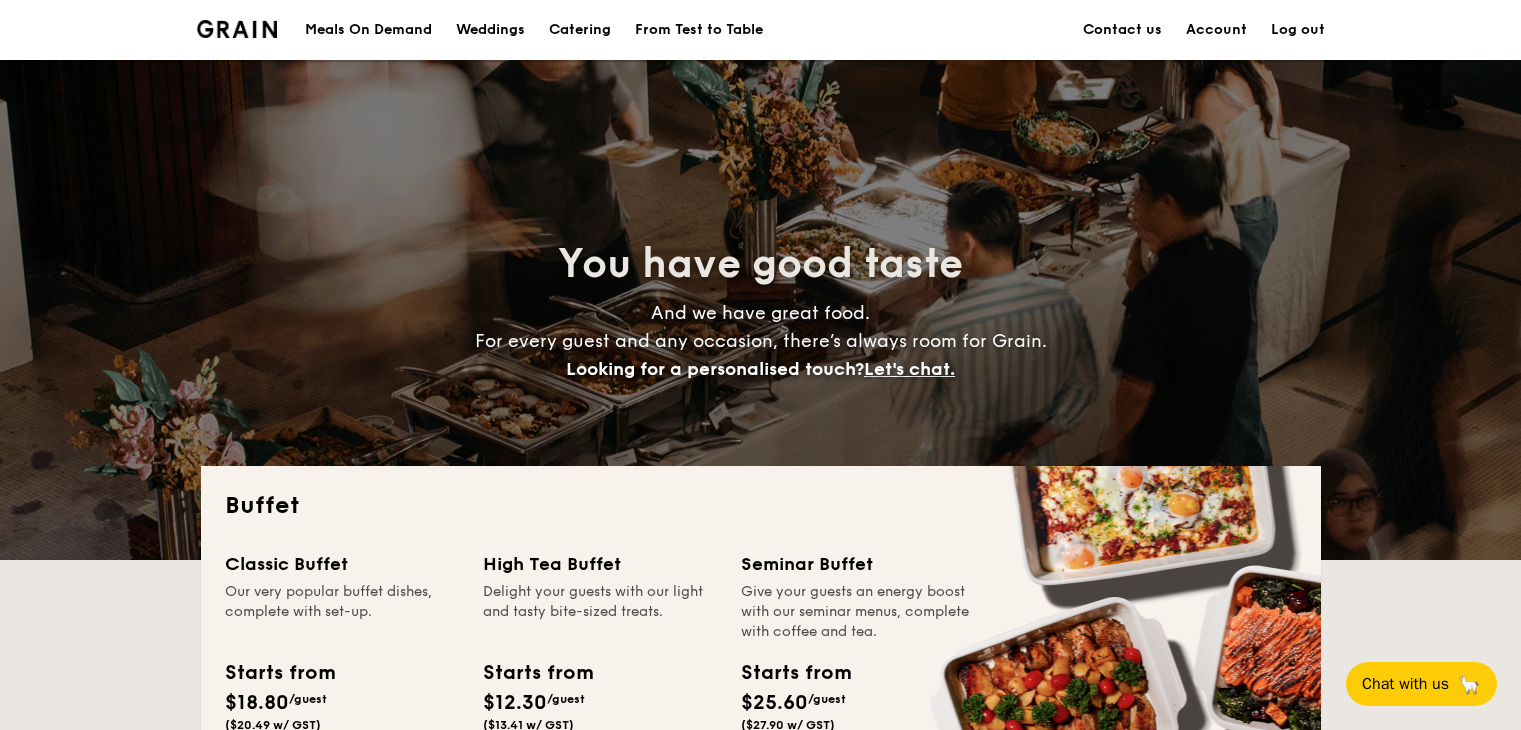 scroll, scrollTop: 0, scrollLeft: 0, axis: both 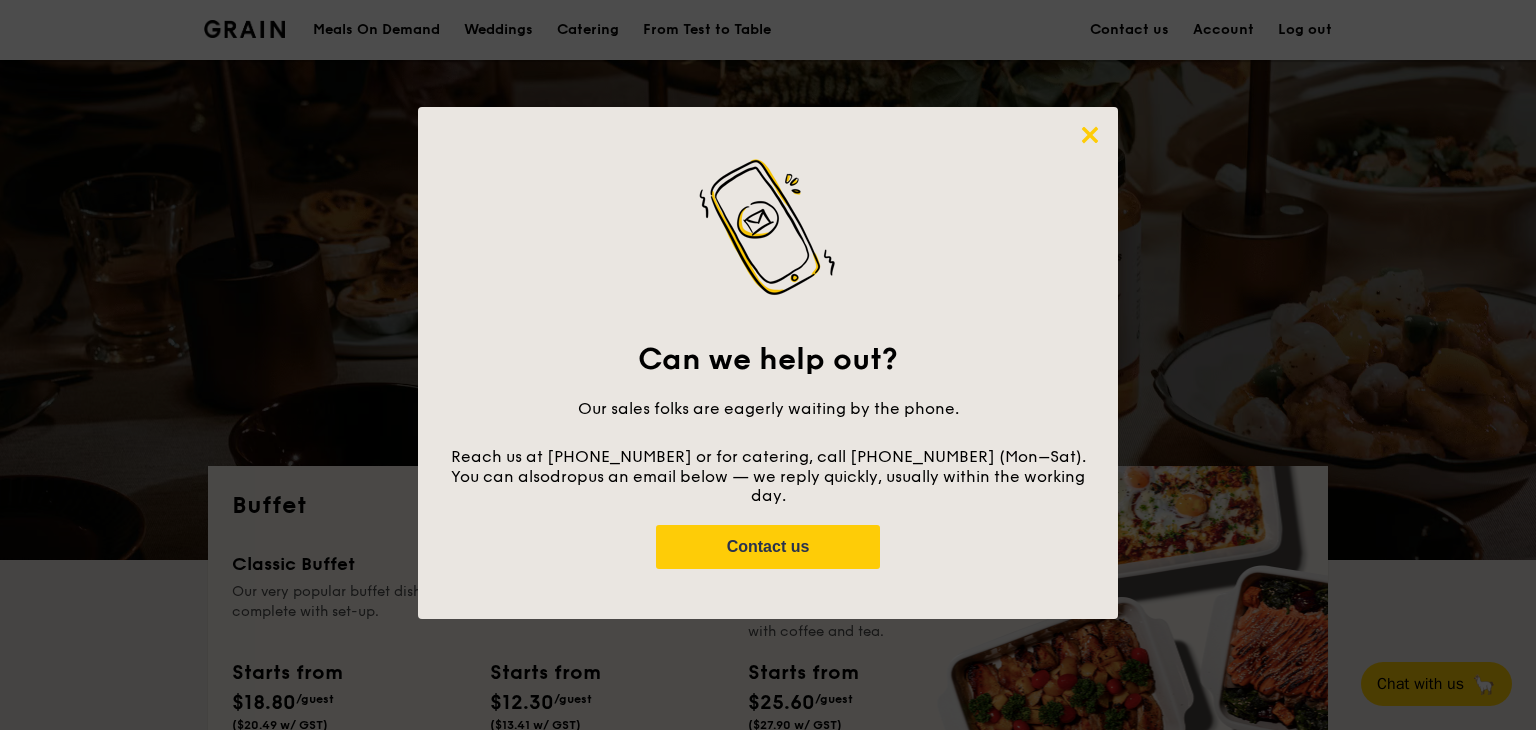 click 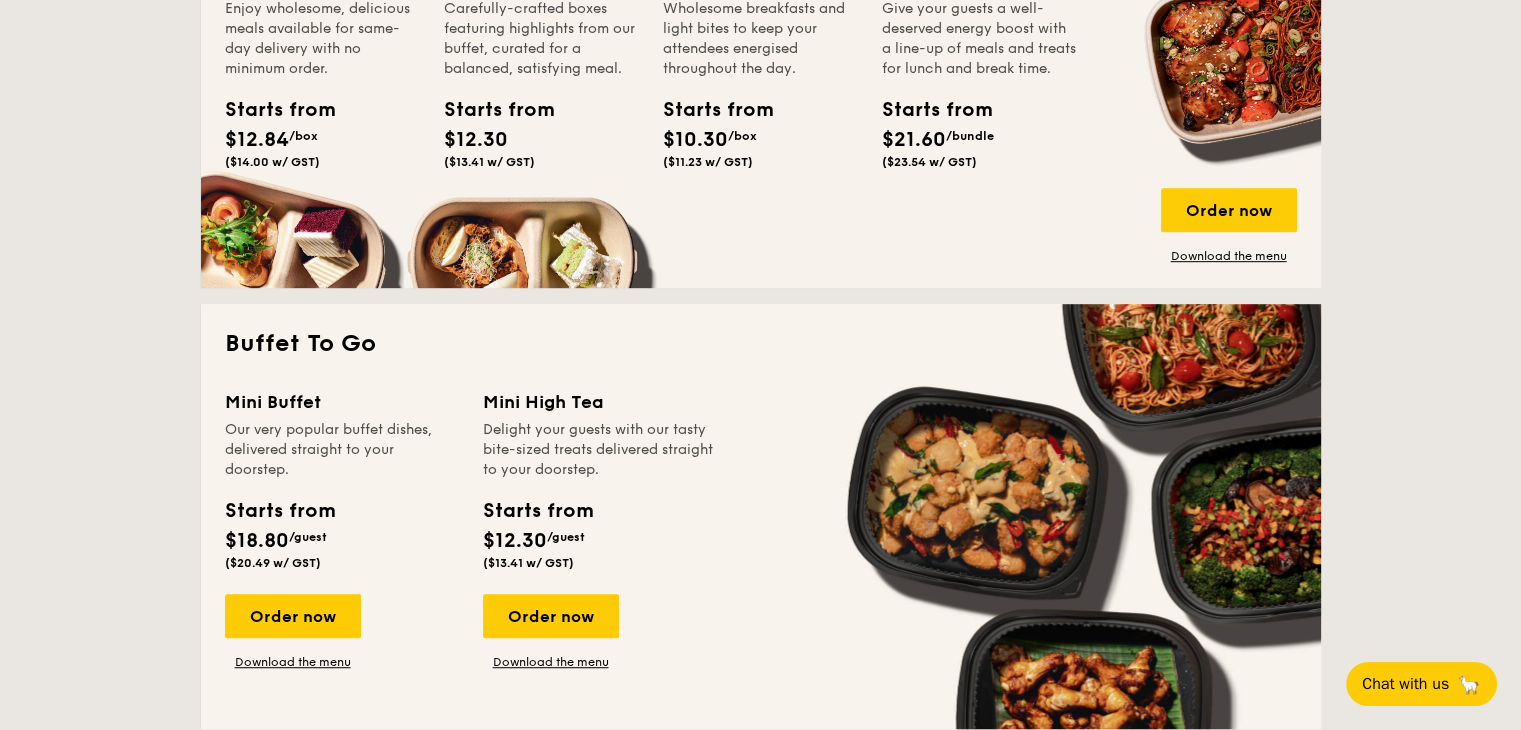 scroll, scrollTop: 0, scrollLeft: 0, axis: both 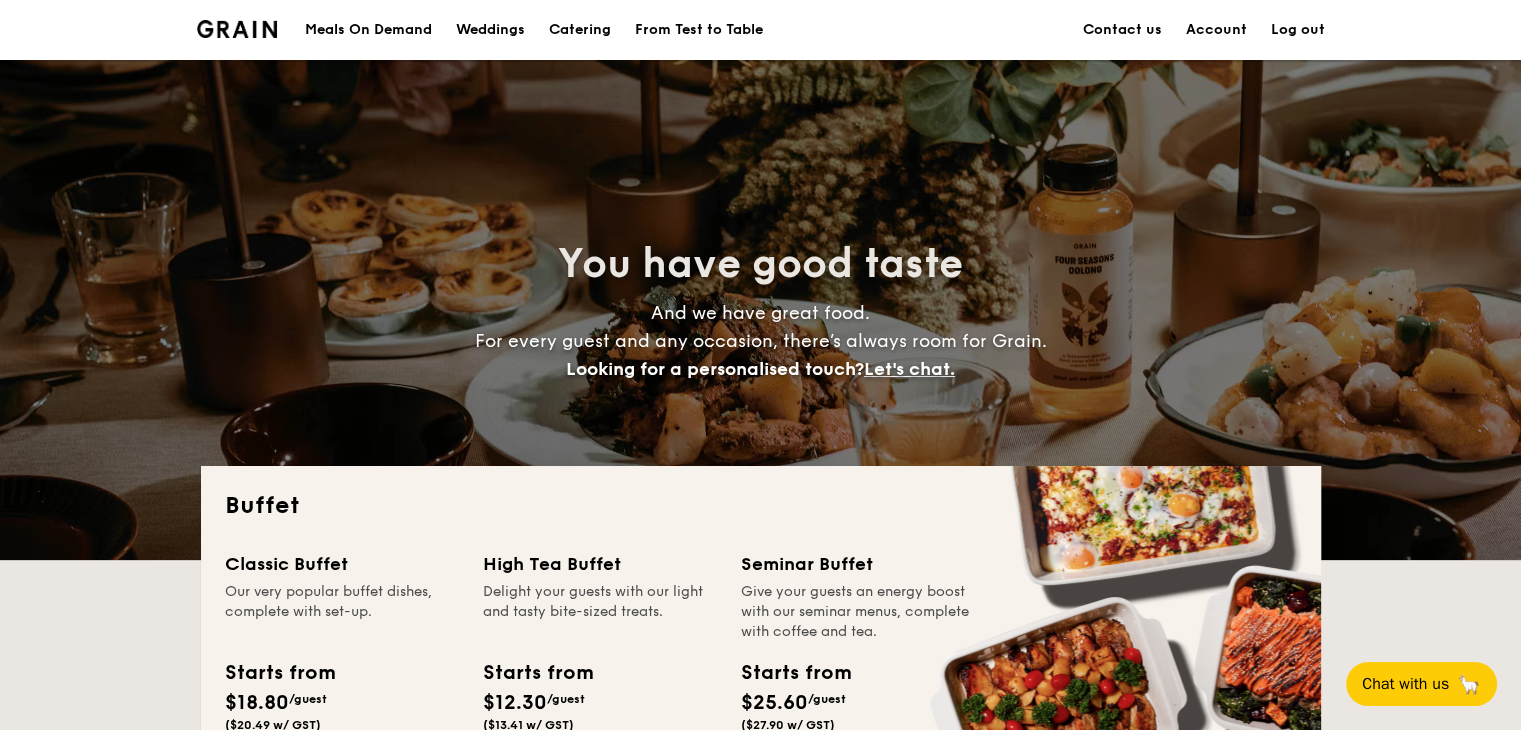 click on "Meals On Demand" at bounding box center [368, 30] 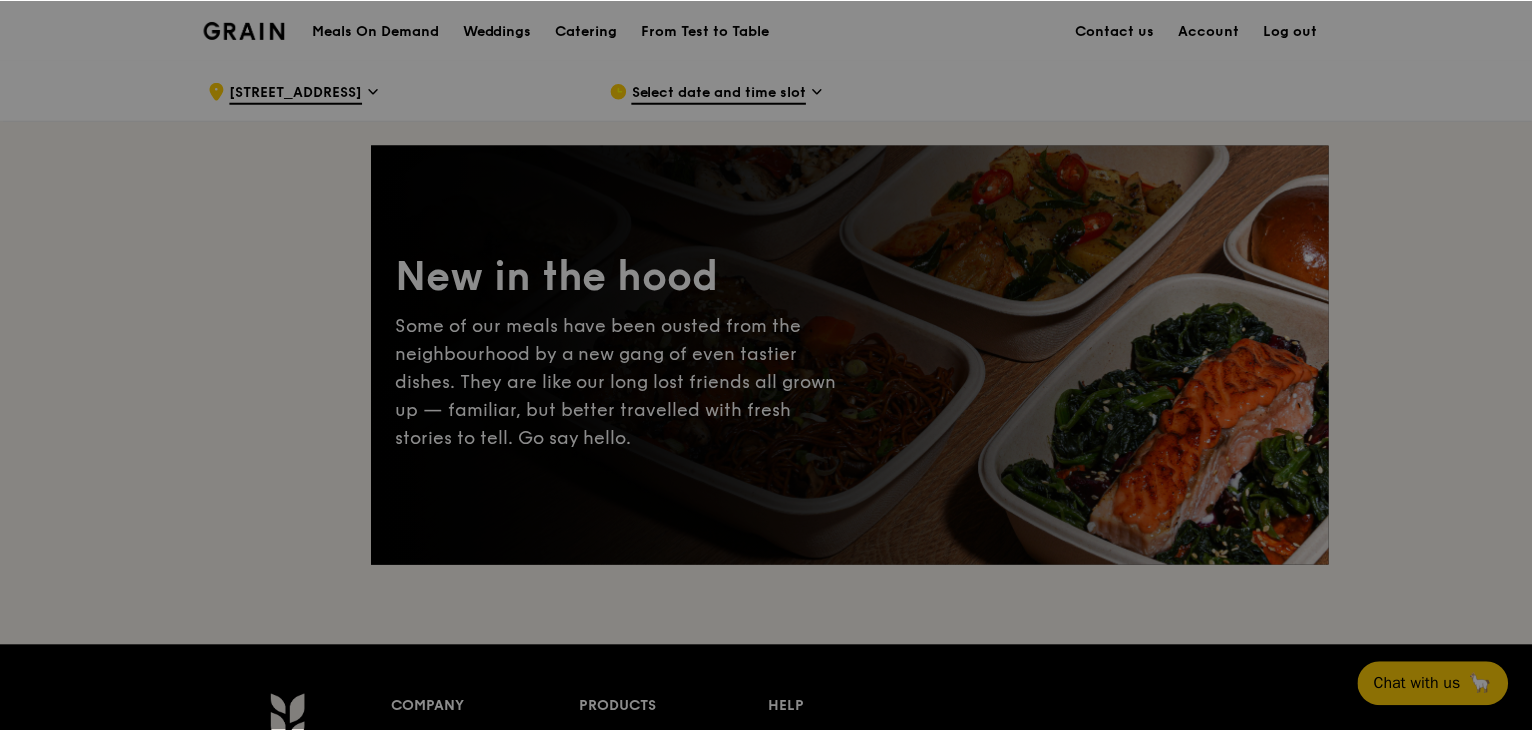 scroll, scrollTop: 0, scrollLeft: 0, axis: both 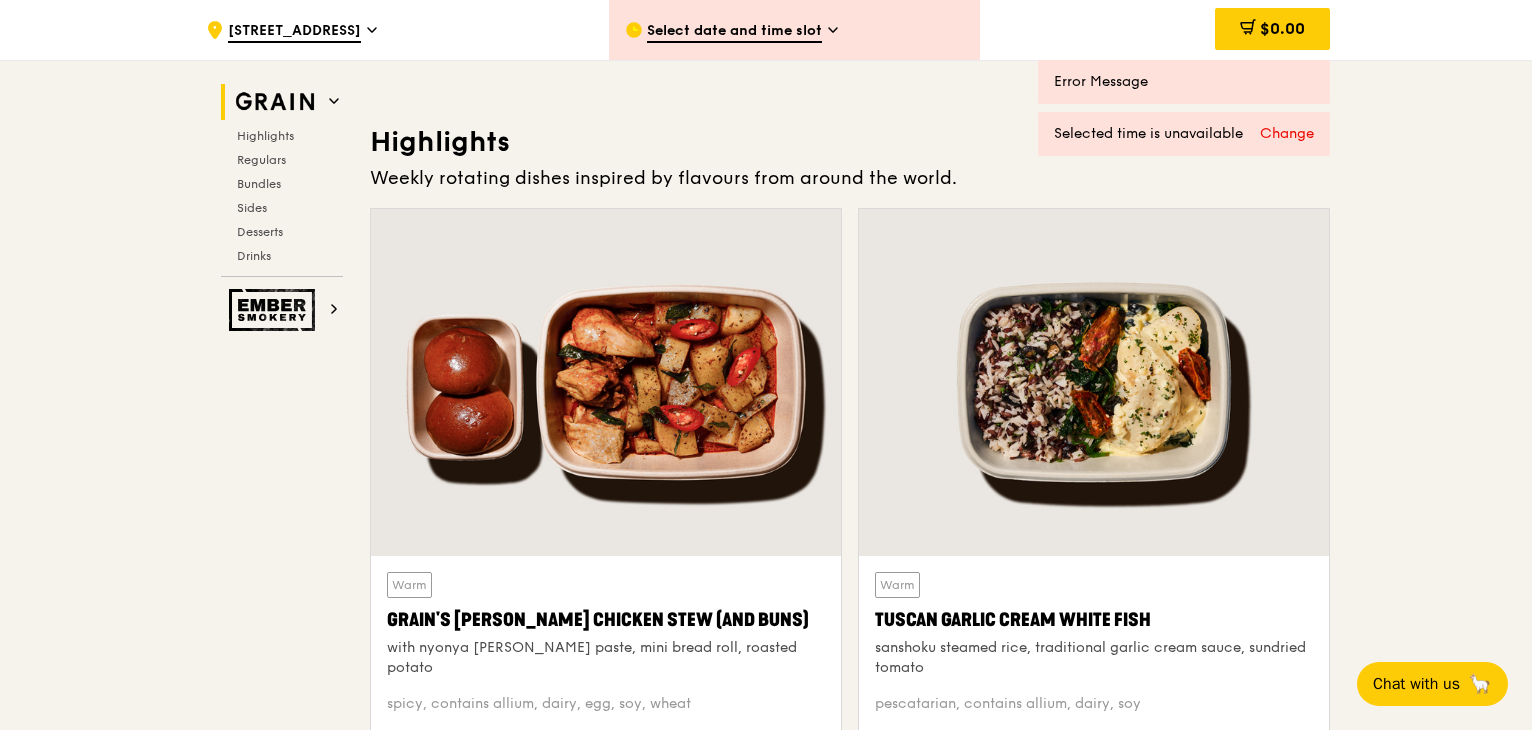 click on "Select date and time slot" at bounding box center [794, 30] 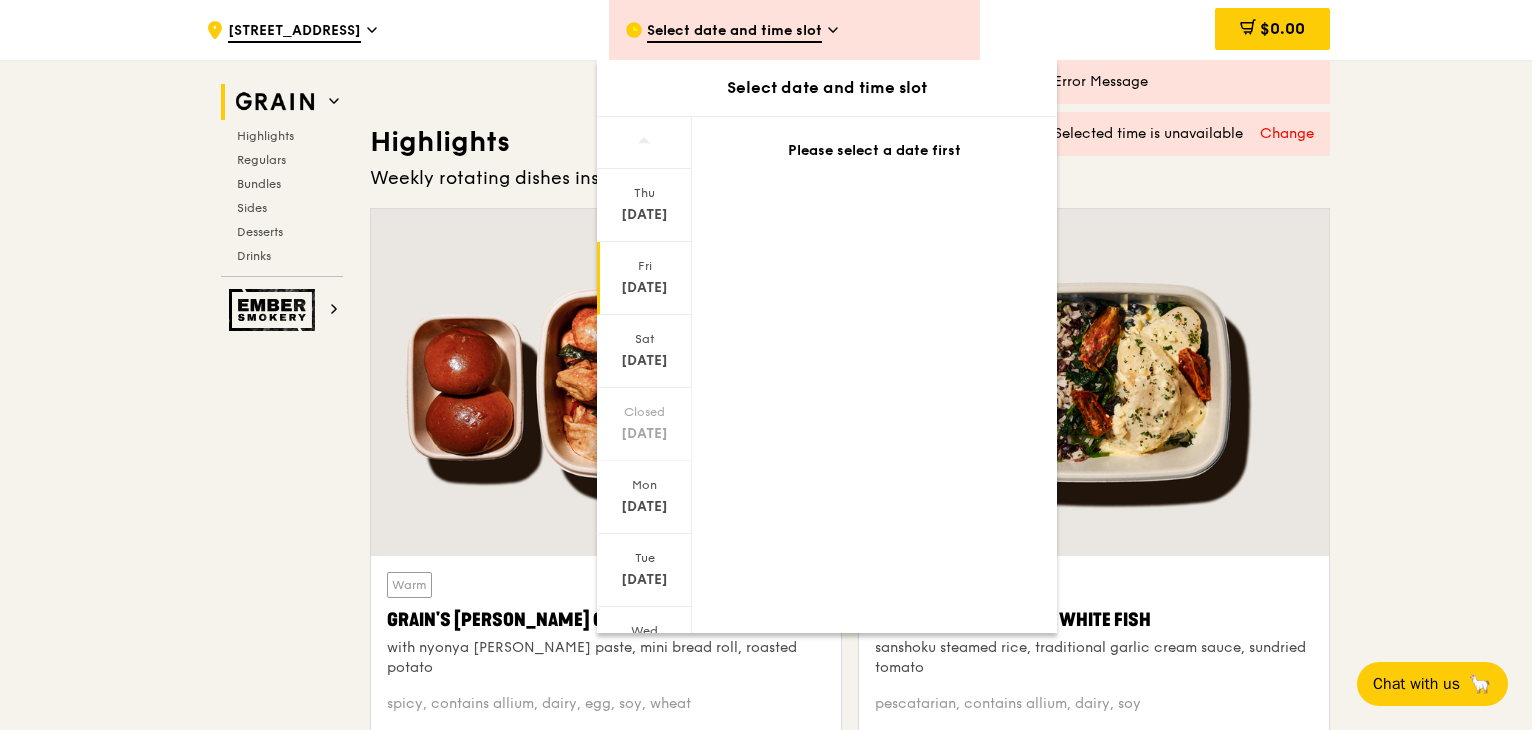 click on "Fri" at bounding box center (644, 266) 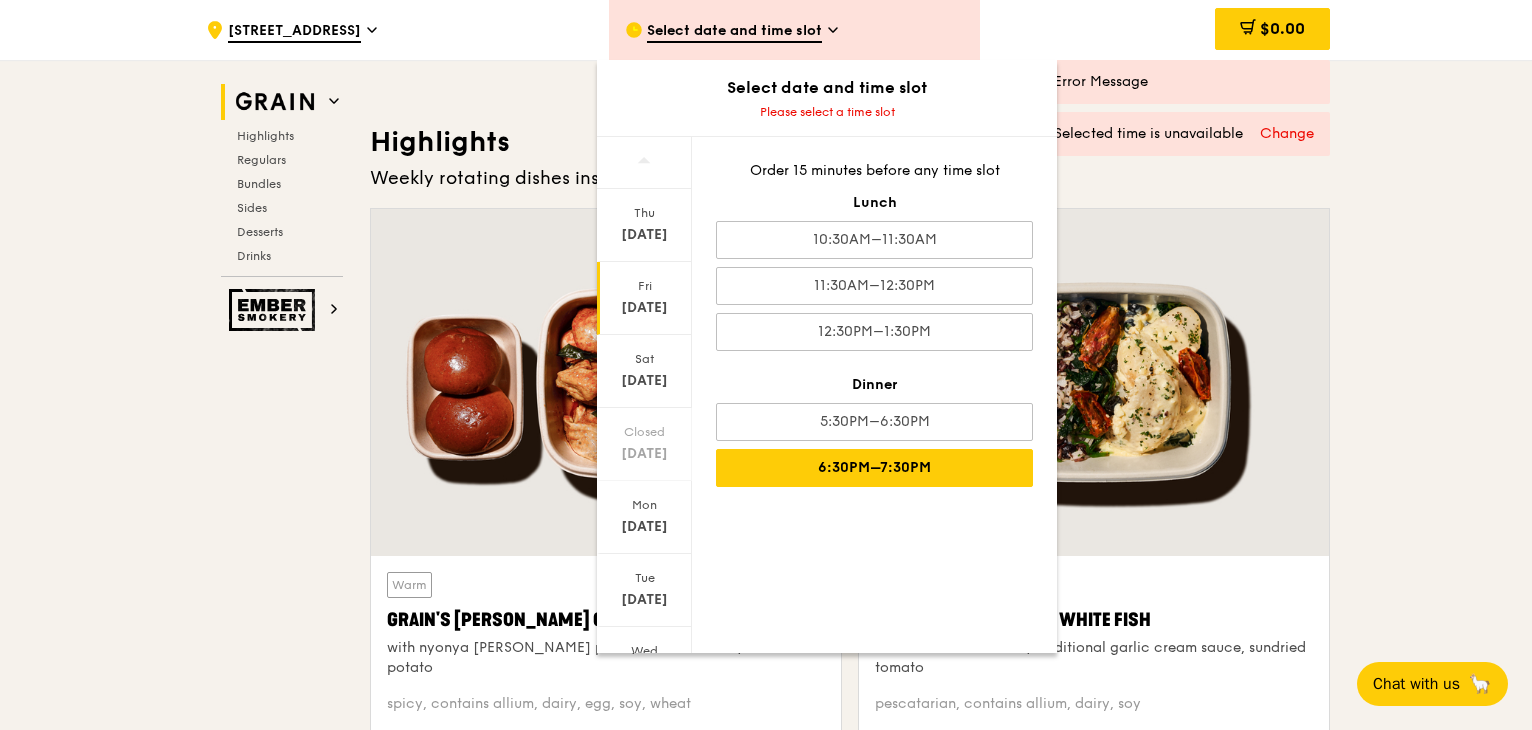 click on "6:30PM–7:30PM" at bounding box center [874, 468] 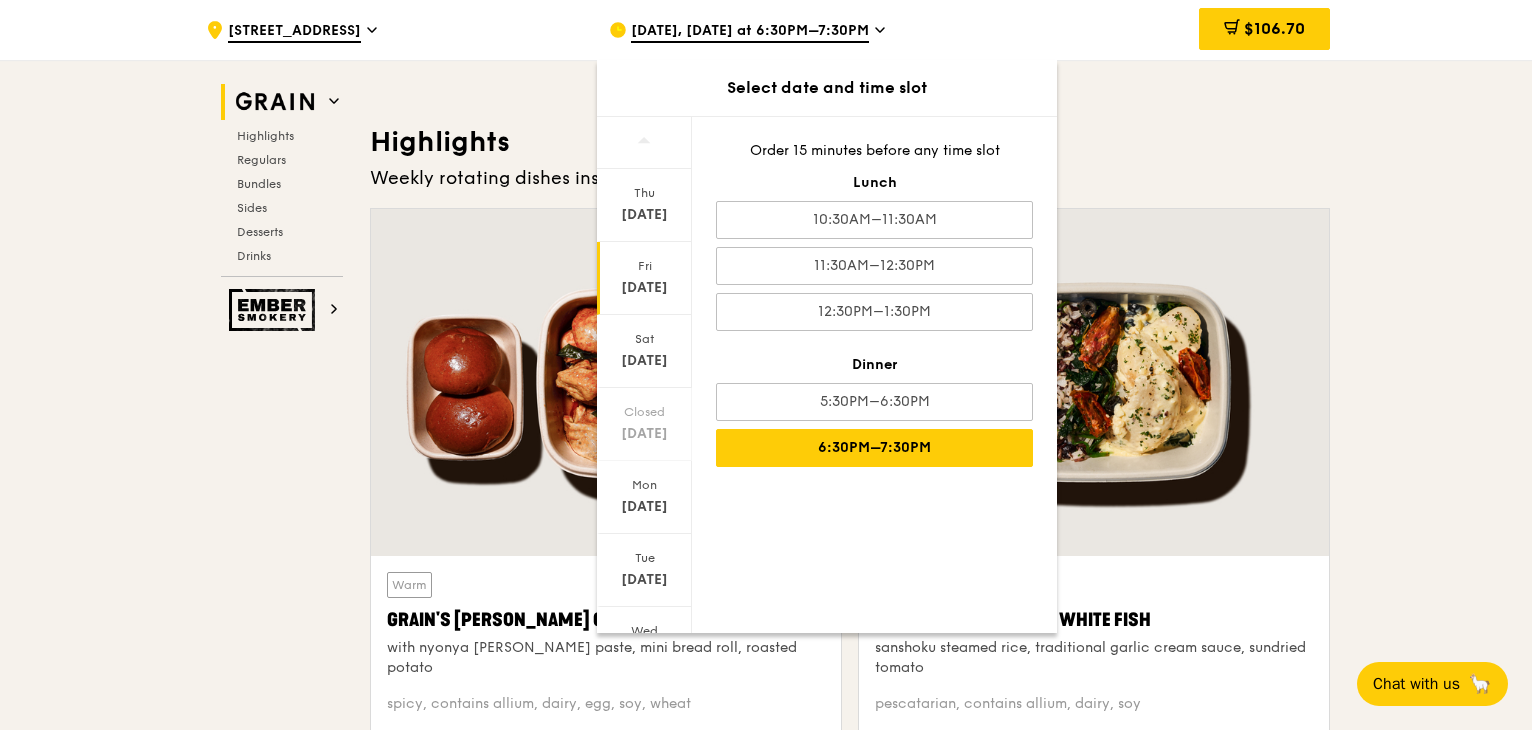 click on ".cls-1 {
fill: none;
stroke: #fff;
stroke-linecap: round;
stroke-linejoin: round;
stroke-width: 1.5px;
}
.cls-2 {
fill: #fecc07;
}
.cls-2, .cls-3 {
stroke-width: 0px;
}
.cls-3 {
fill: #fff;
fill-rule: evenodd;
}
[STREET_ADDRESS]
[DATE], [DATE] at 6:30PM–7:30PM
Select date and time slot
[DATE]
[DATE]
[DATE]
Closed
[DATE]
[DATE]
[DATE]
[DATE]
Order 15 minutes before any time slot Lunch
10:30AM–11:30AM
11:30AM–12:30PM
12:30PM–1:30PM
Dinner
5:30PM–6:30PM
6:30PM–7:30PM
$106.70
1
Grain
Highlights" at bounding box center [766, 3762] 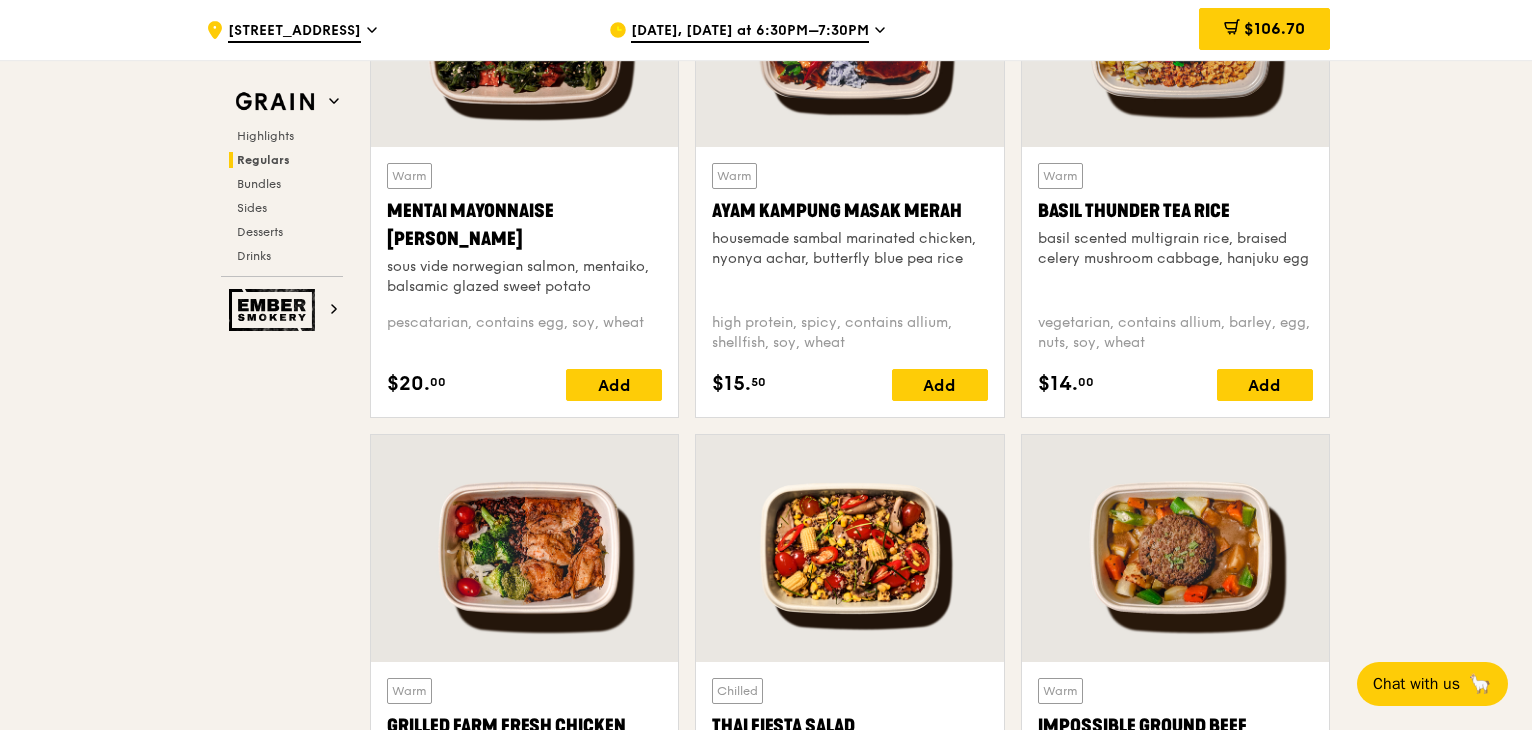 scroll, scrollTop: 1934, scrollLeft: 0, axis: vertical 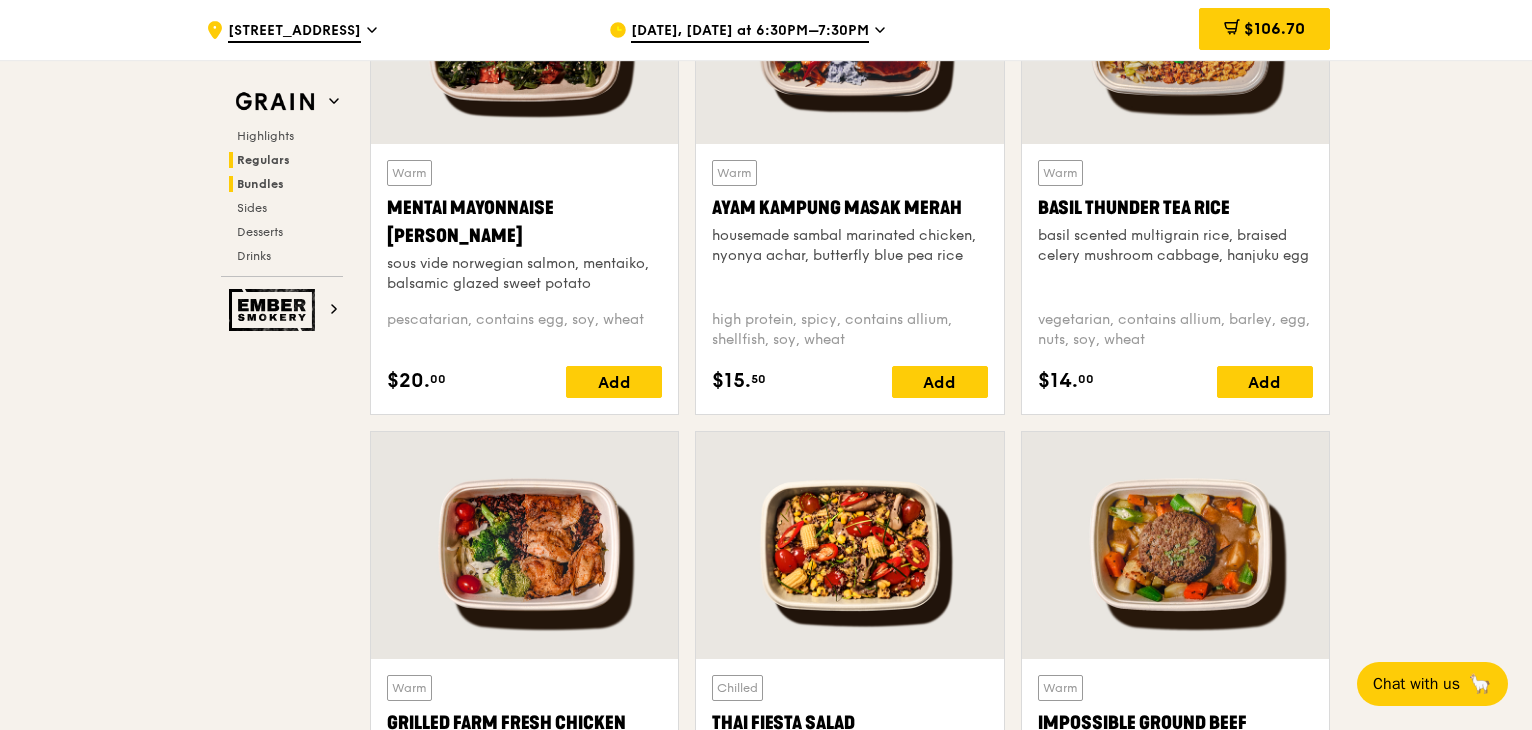 click on "Bundles" at bounding box center (260, 184) 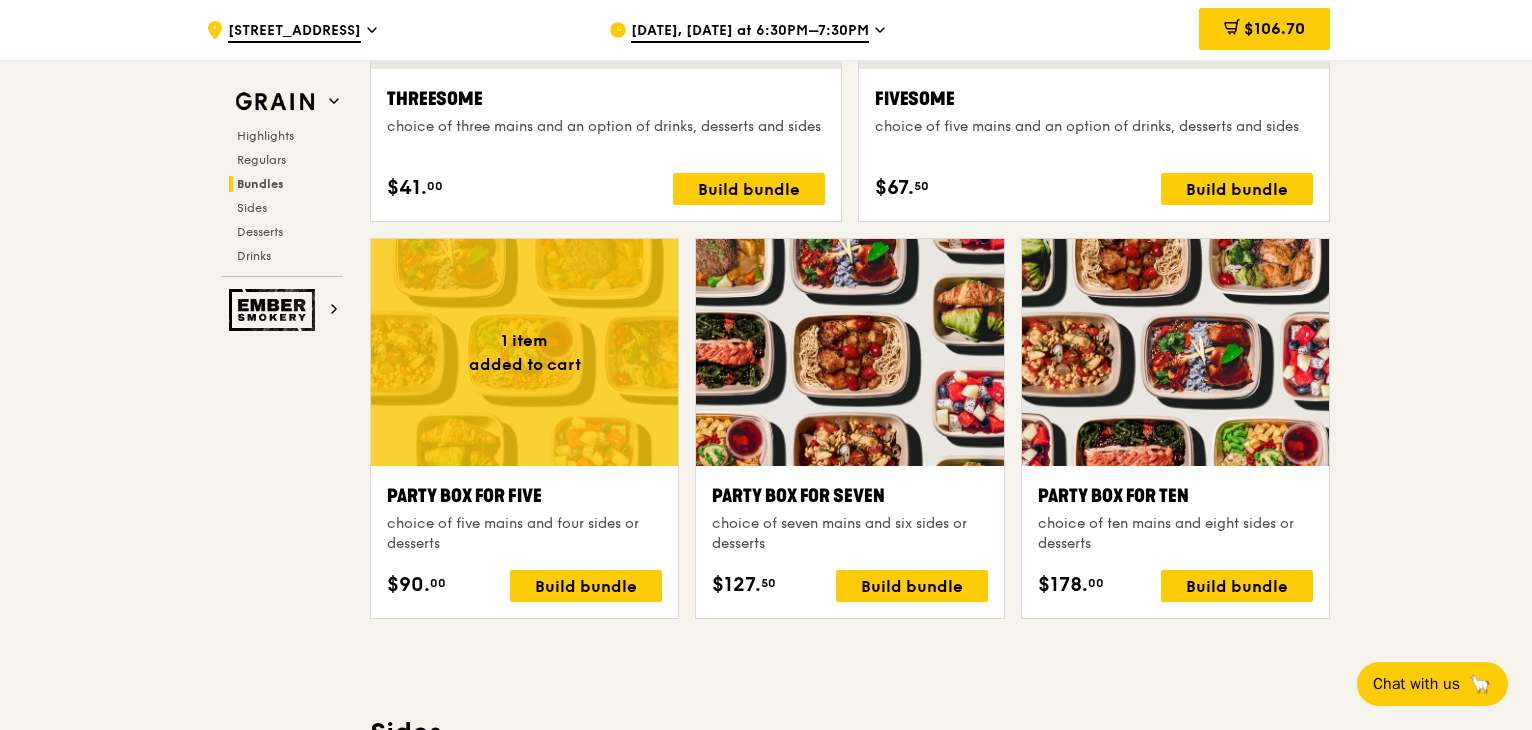 scroll, scrollTop: 3821, scrollLeft: 0, axis: vertical 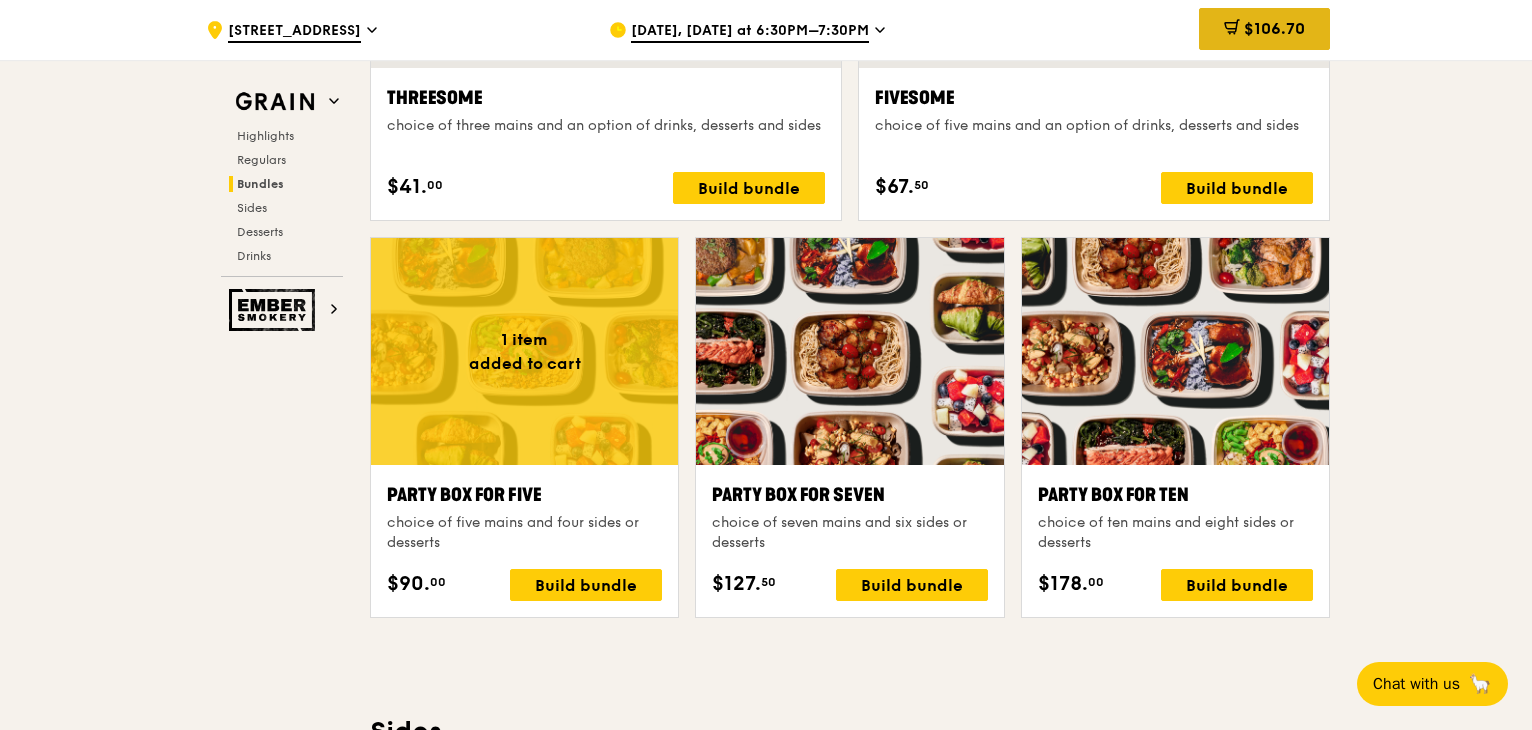 click on "$106.70" at bounding box center (1274, 28) 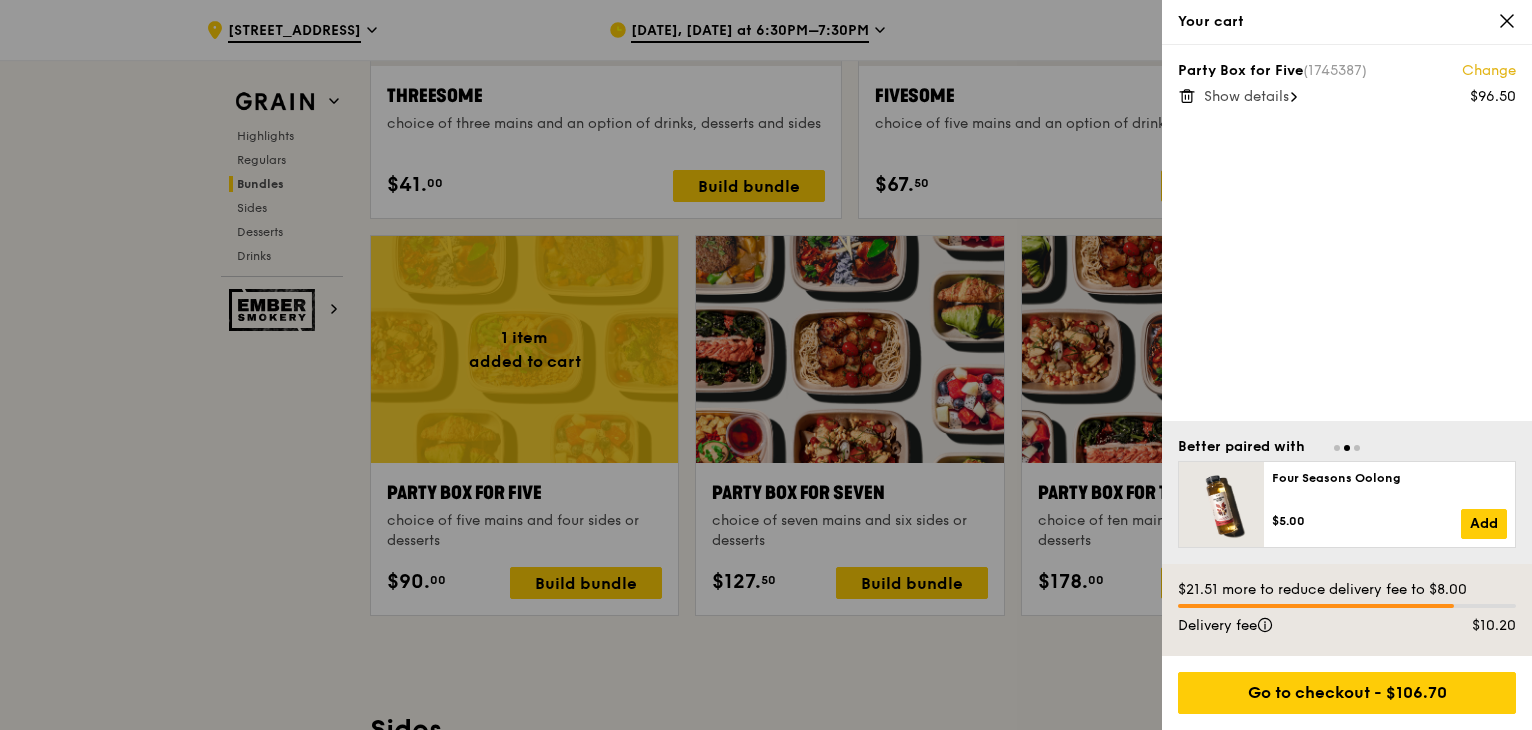 scroll, scrollTop: 4097, scrollLeft: 0, axis: vertical 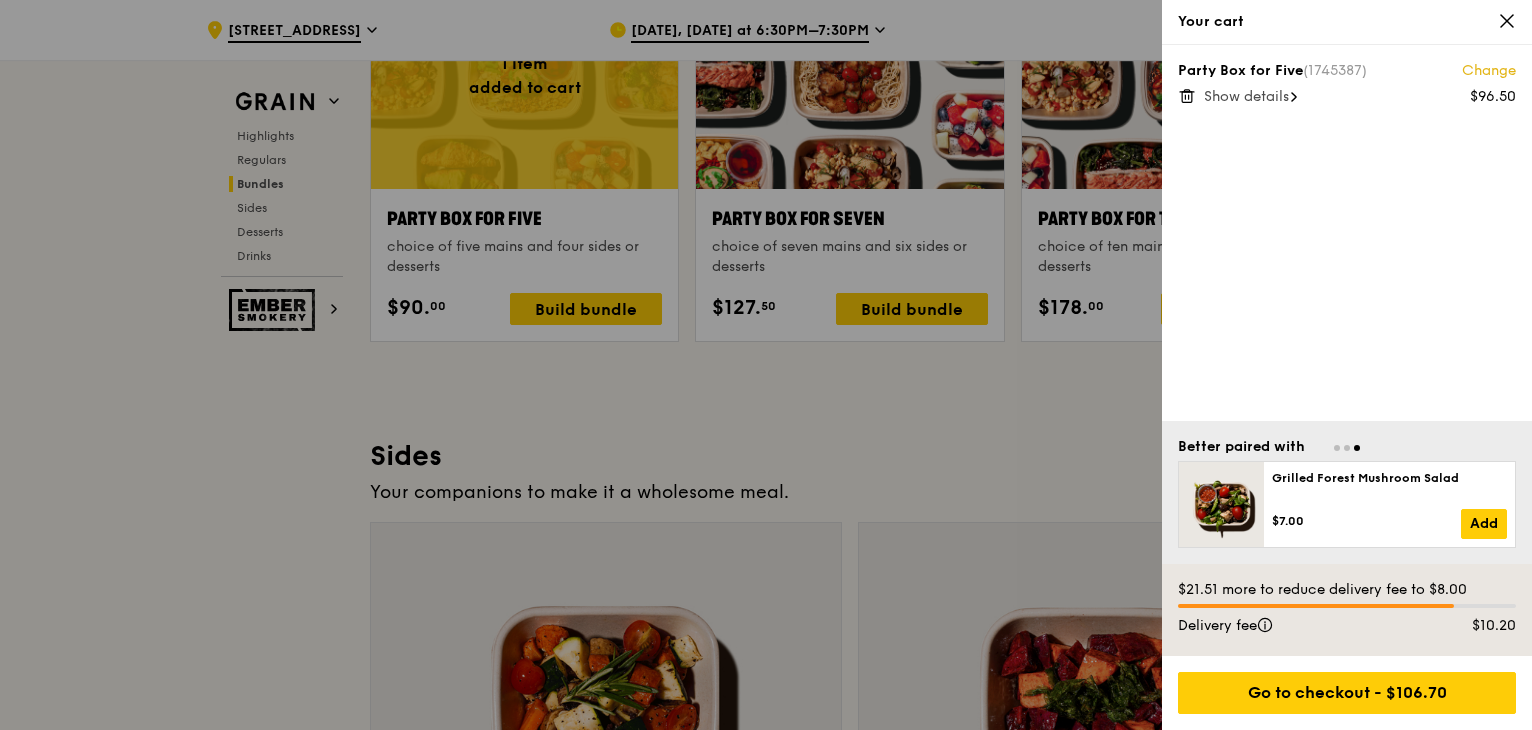 click at bounding box center [766, 365] 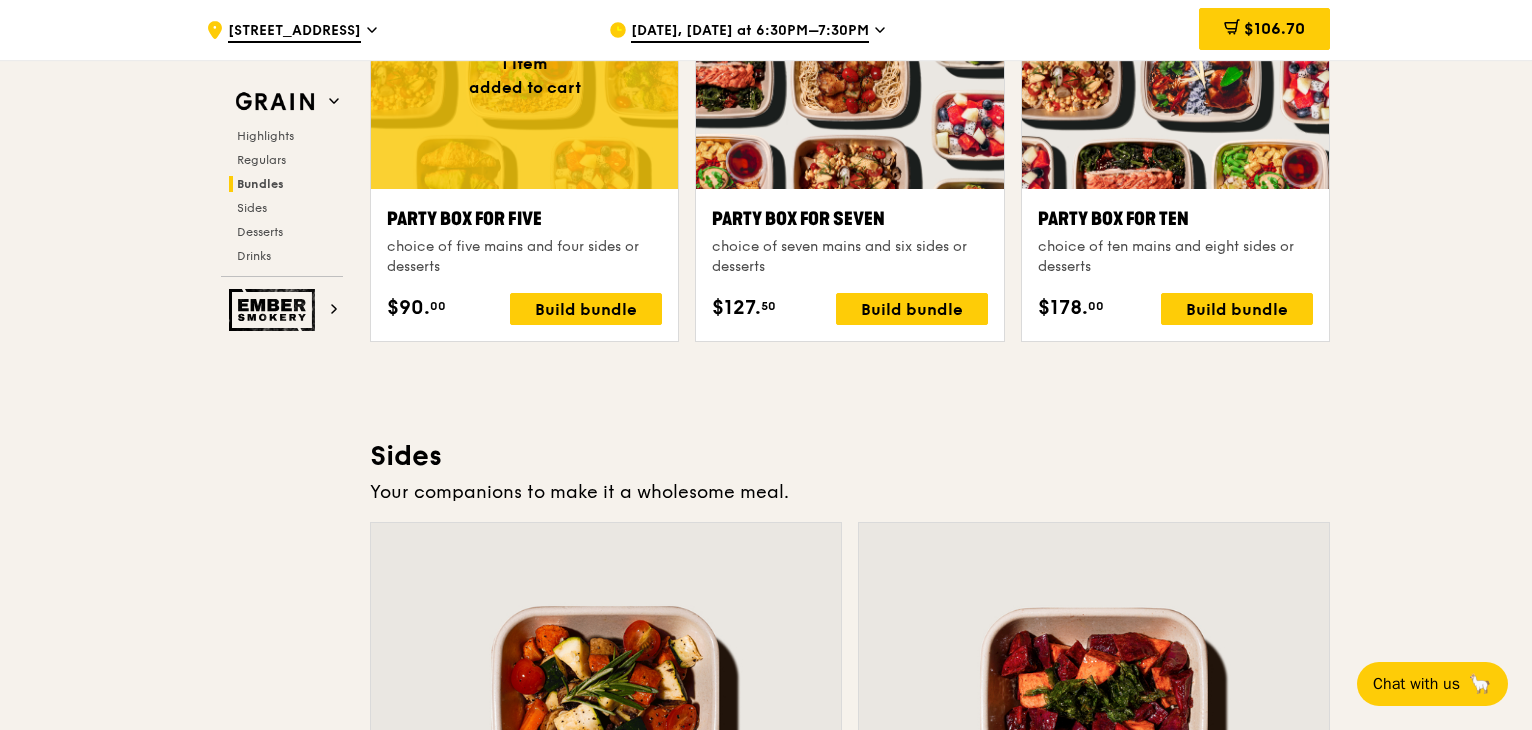 click on "[STREET_ADDRESS]" at bounding box center [294, 32] 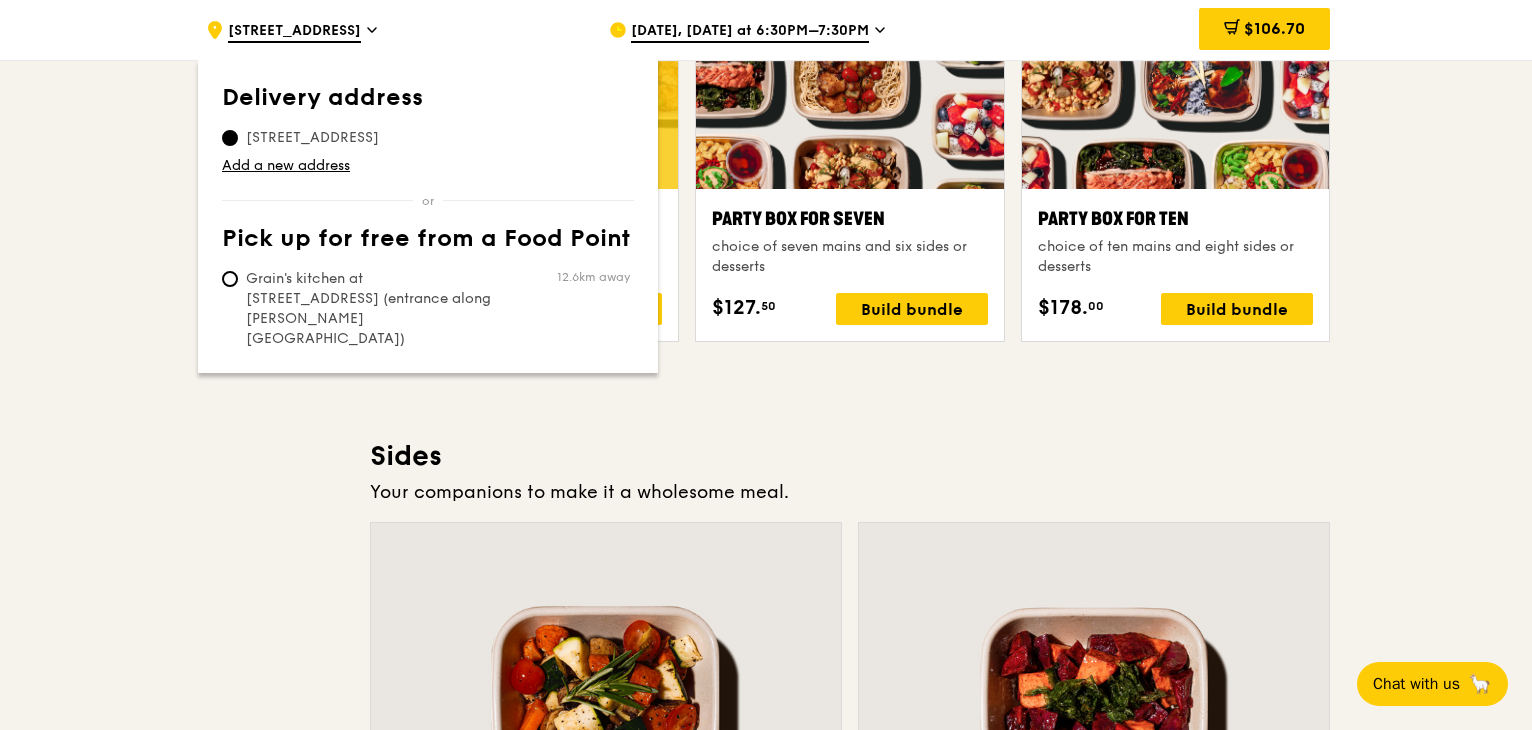 click on "Grain's kitchen at [STREET_ADDRESS] (entrance along [PERSON_NAME][GEOGRAPHIC_DATA])" at bounding box center (371, 309) 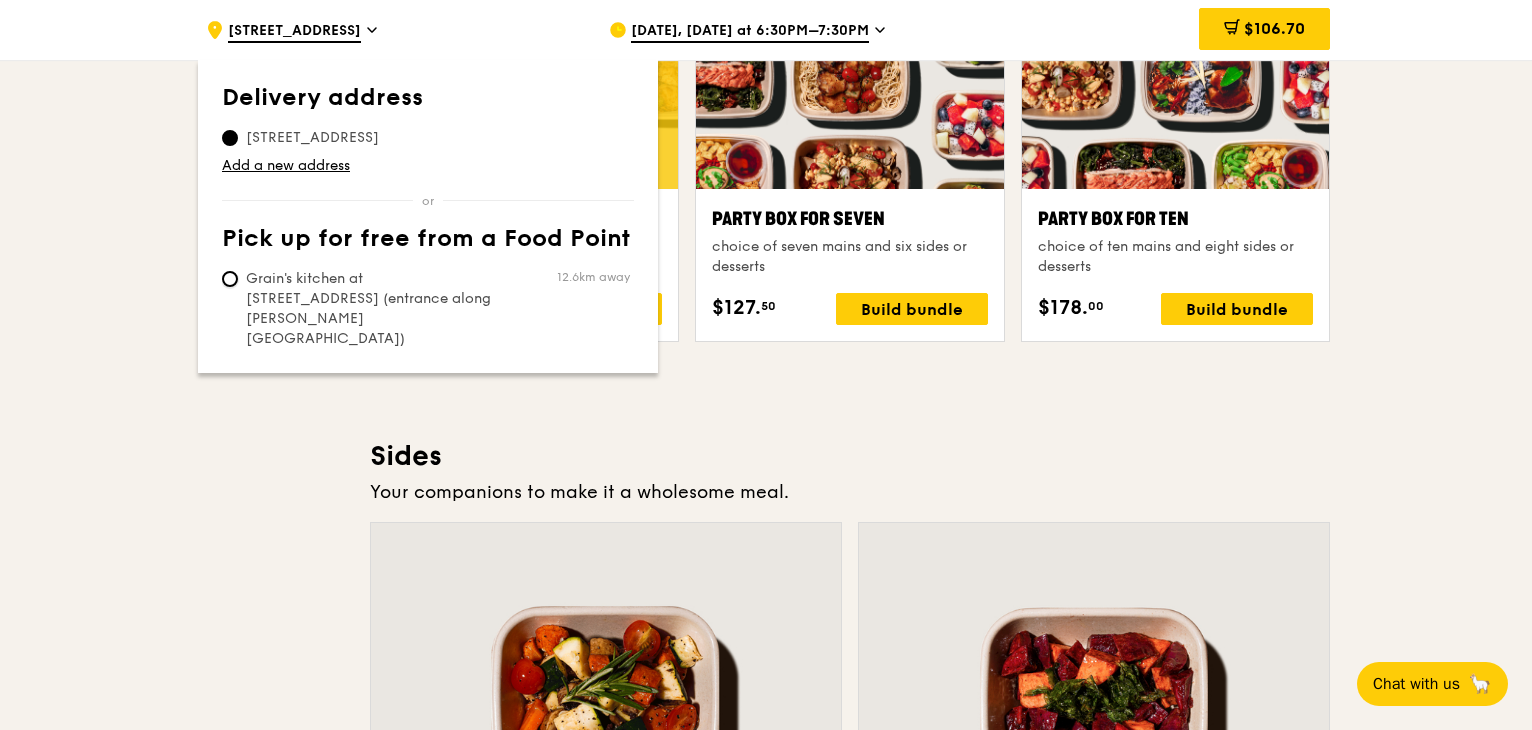 click on "Grain's kitchen at [STREET_ADDRESS] (entrance along [PERSON_NAME][GEOGRAPHIC_DATA])
12.6km away" at bounding box center (230, 279) 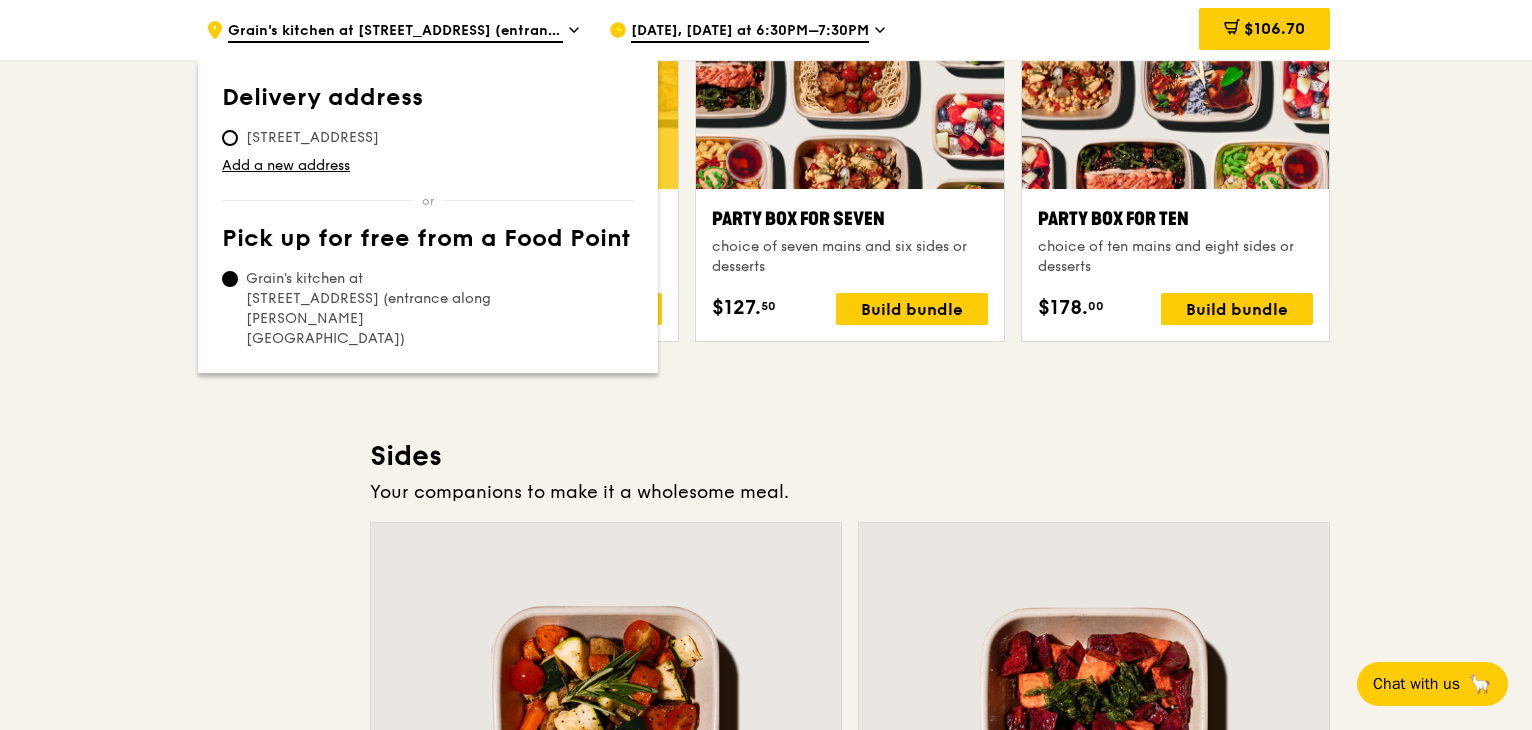 click on "Highlights
Weekly rotating dishes inspired by flavours from around the world.
Warm
Grain's [PERSON_NAME] Chicken Stew (and buns)
with nyonya [PERSON_NAME] paste, mini bread roll, roasted potato
spicy, contains allium, dairy, egg, soy, wheat
$15.
00
Add
Warm
Tuscan Garlic Cream White Fish
sanshoku steamed rice, traditional garlic cream sauce, sundried tomato
pescatarian, contains allium, dairy, soy
$15.
50
Add
Regulars
Meals you can enjoy day in day out.
Warm
Honey Duo Mustard Chicken
house-blend mustard, maple soy baked potato, linguine, cherry tomato
high protein, contains allium, soy, wheat
$15.
50
Add
Warm
Mentai Mayonnaise Aburi Salmon
sous vide norwegian salmon, mentaiko, balsamic glazed sweet potato
$20.
00
Warm" at bounding box center (850, 477) 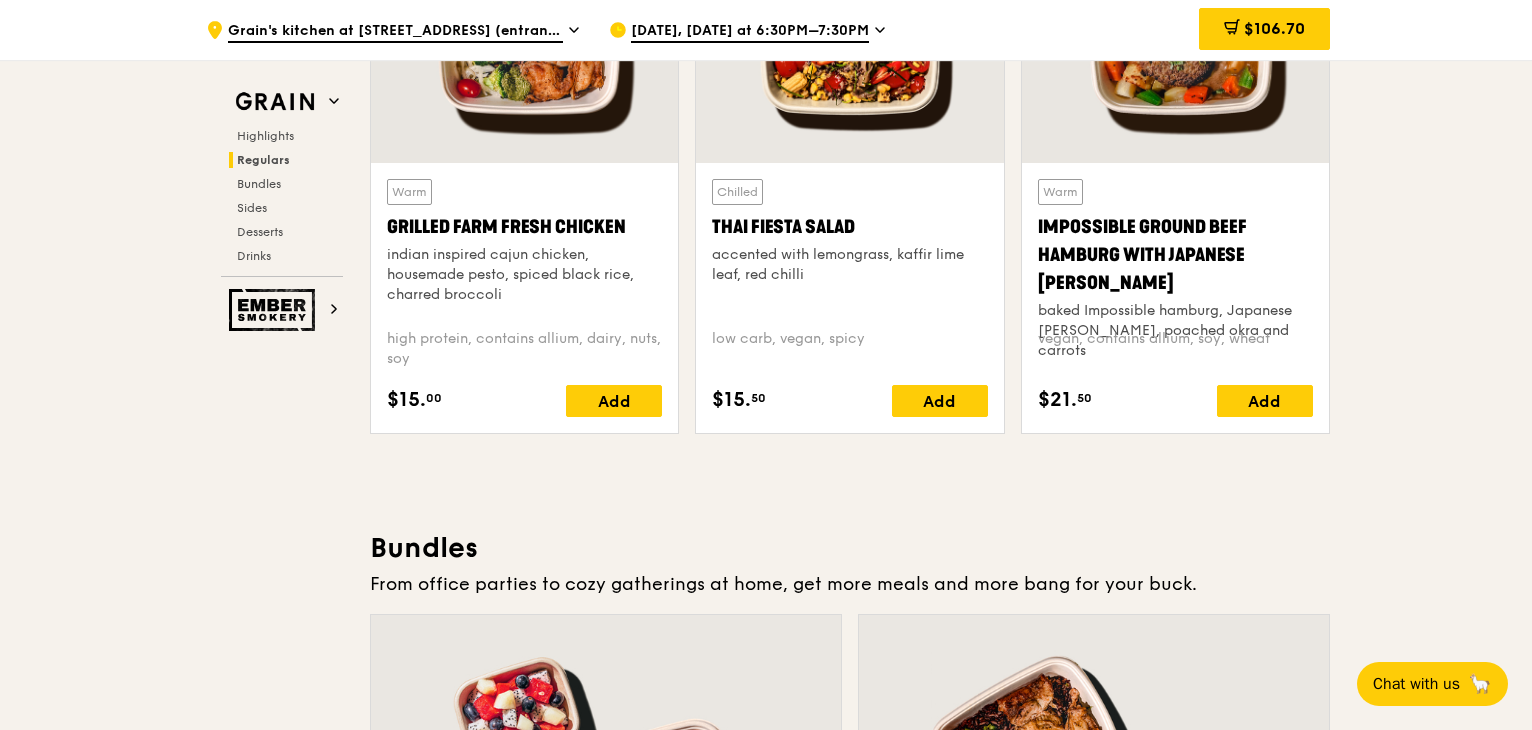 scroll, scrollTop: 2389, scrollLeft: 0, axis: vertical 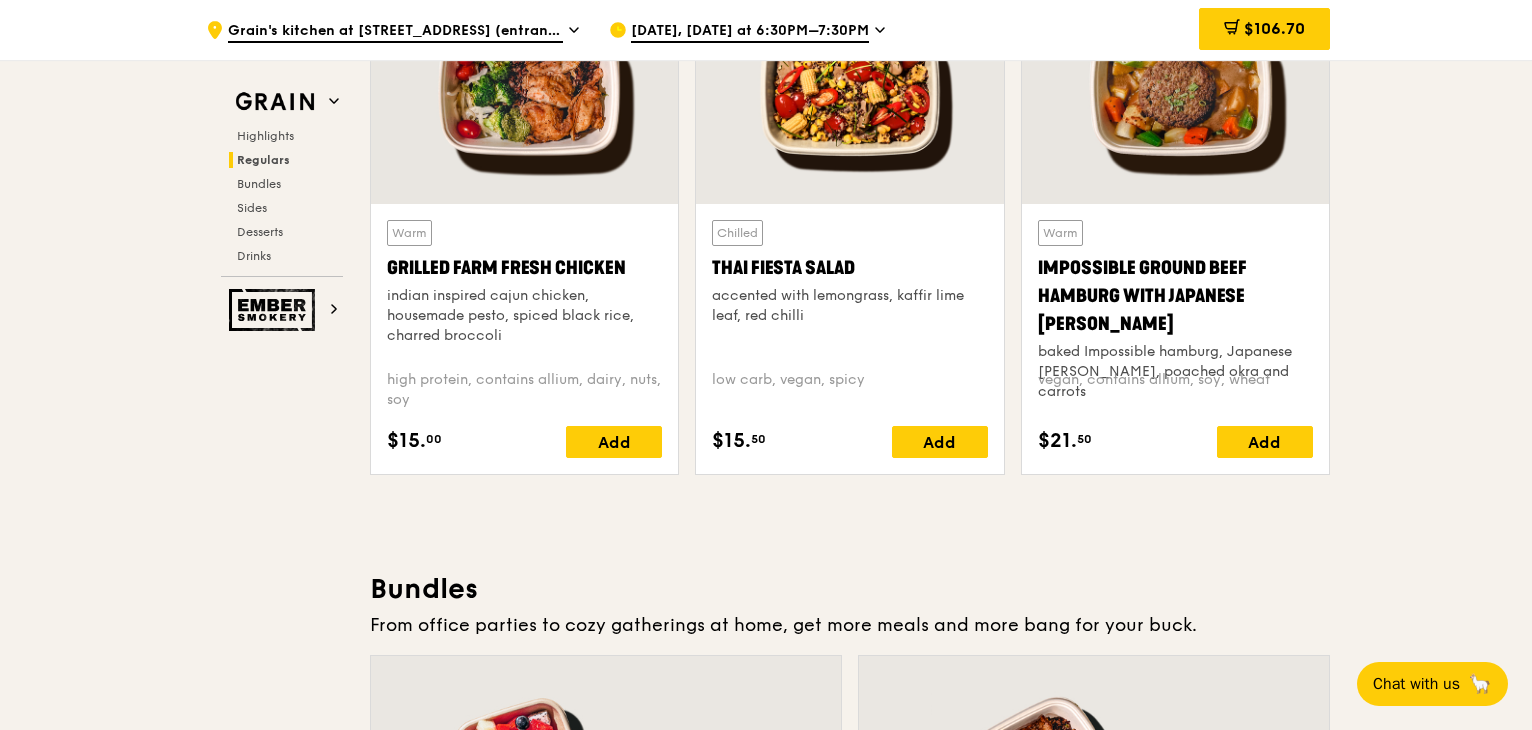 click 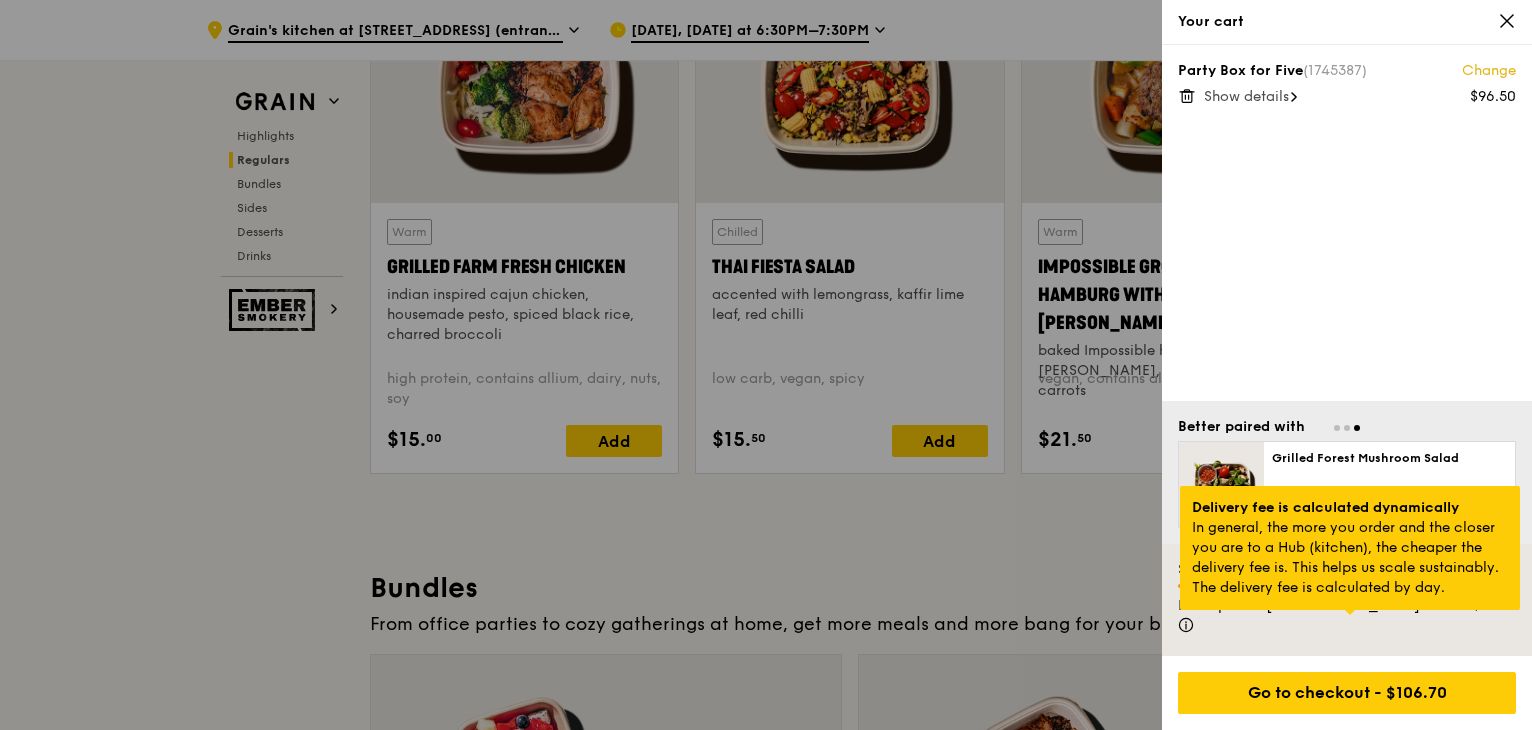scroll, scrollTop: 2391, scrollLeft: 0, axis: vertical 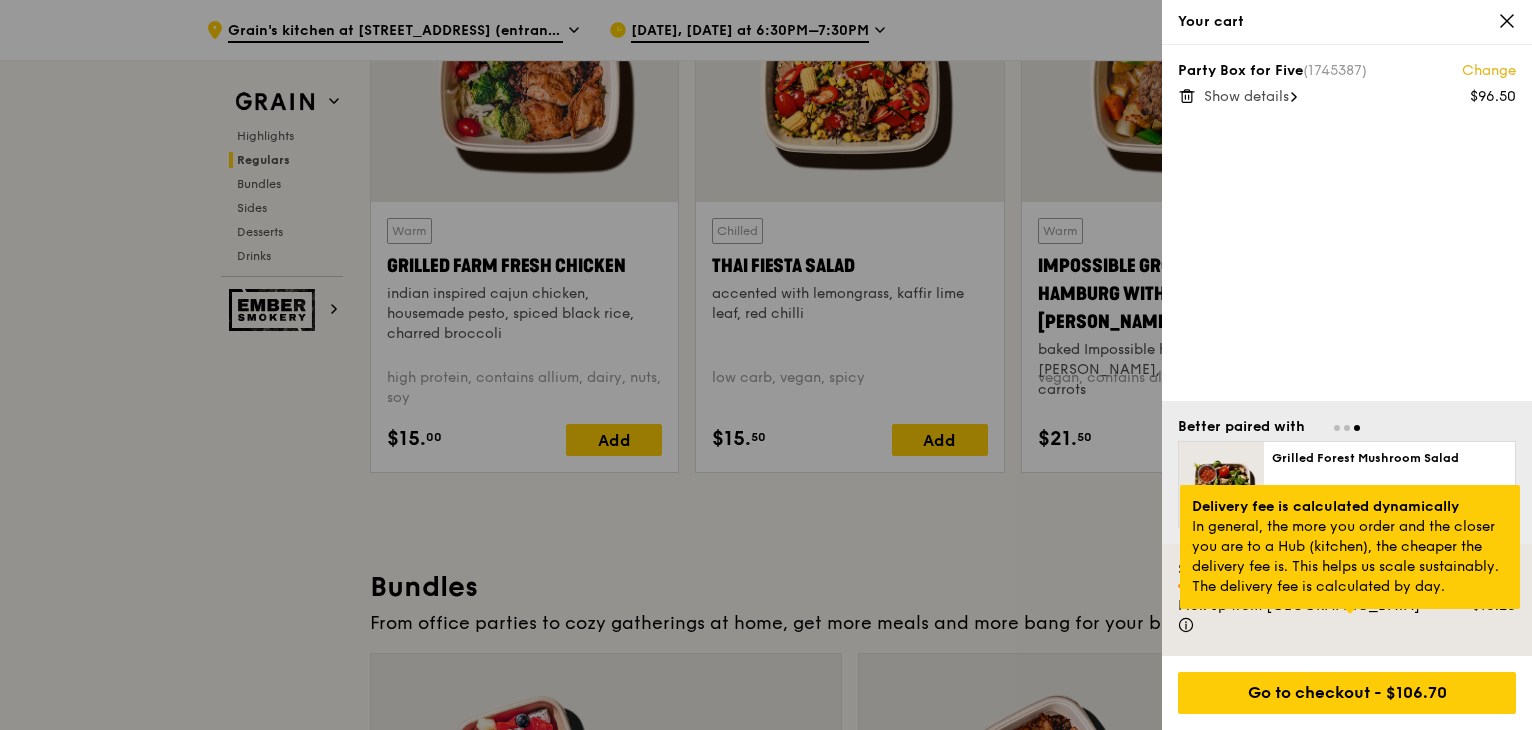 click at bounding box center (1350, 611) 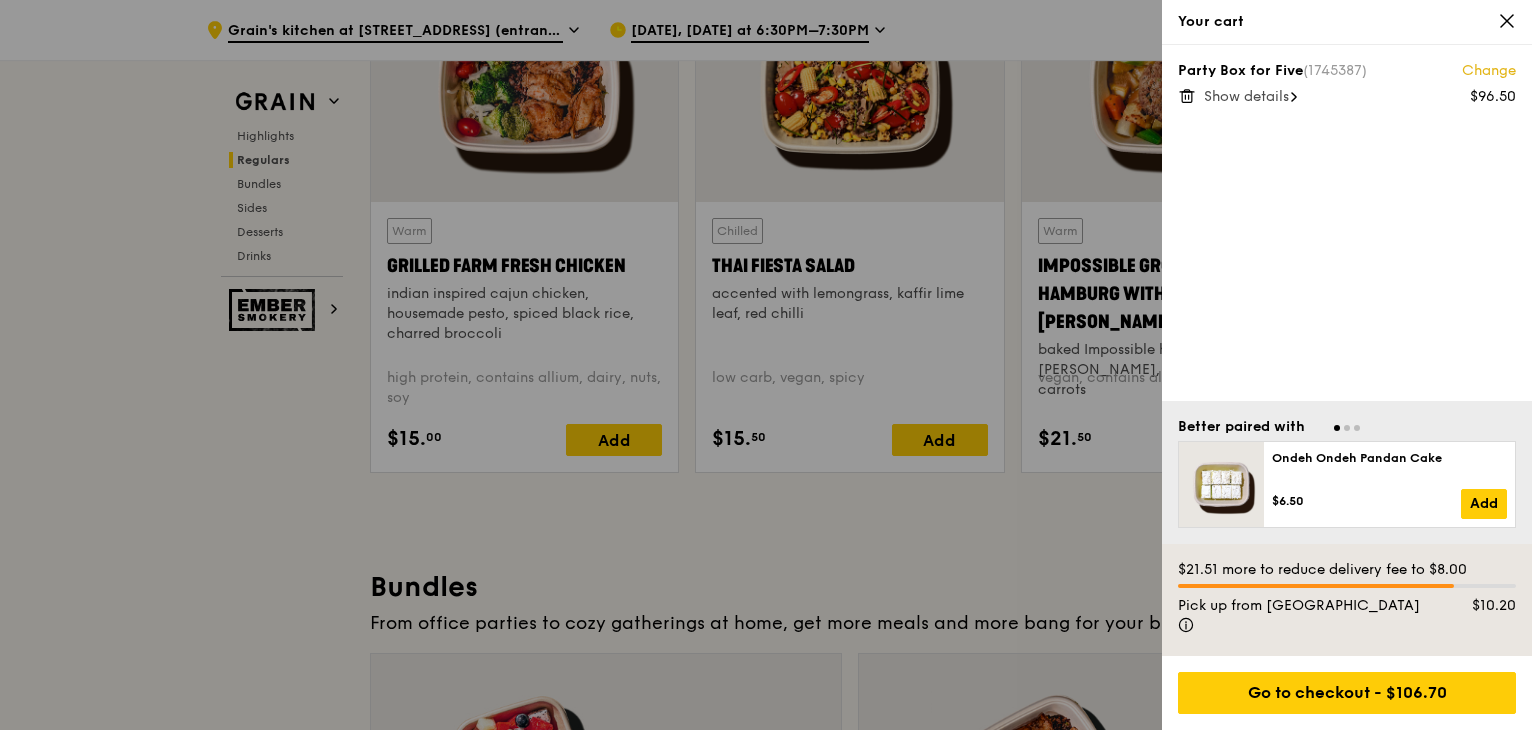 click on "Party Box for Five
(1745387)
Change
$96.50
Show details" at bounding box center (1347, 223) 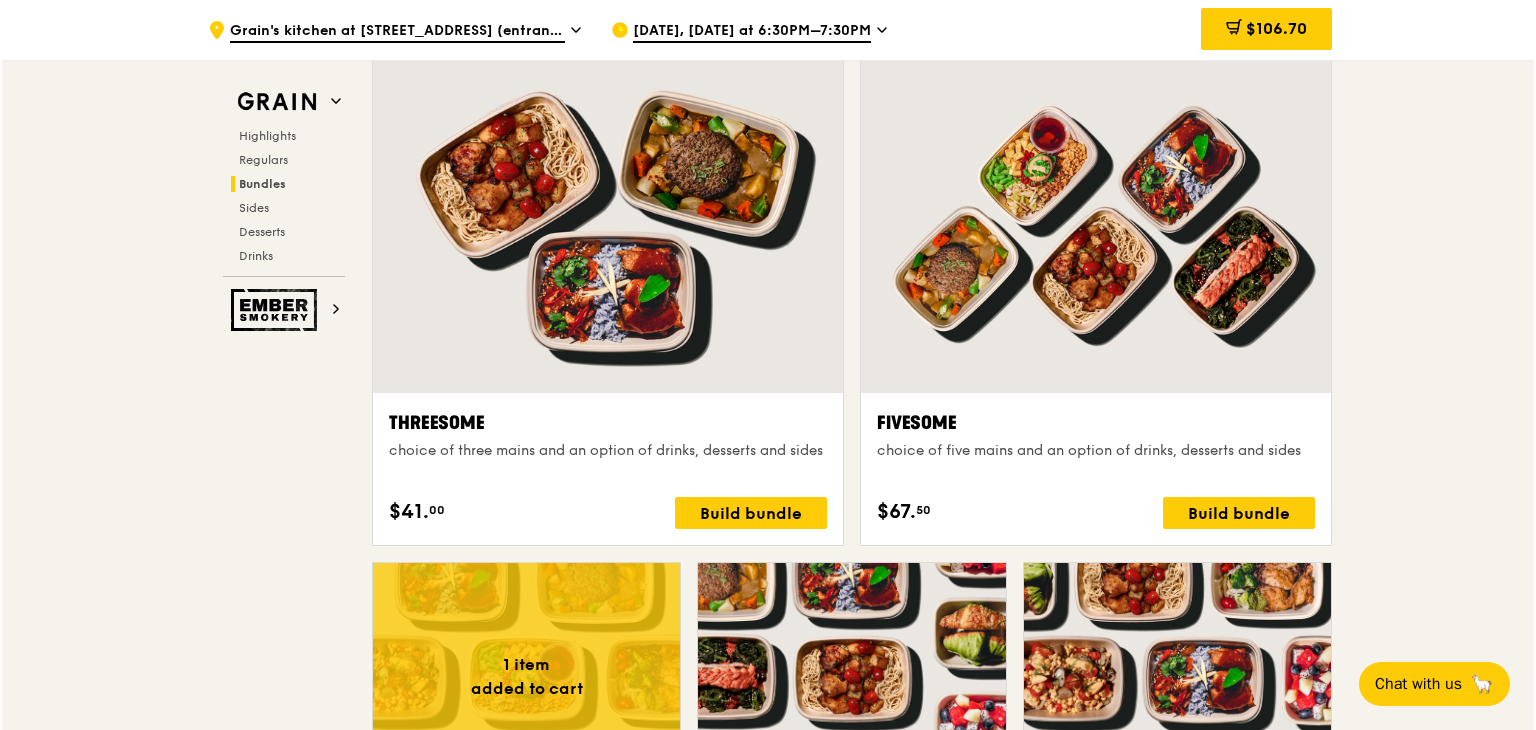 scroll, scrollTop: 3851, scrollLeft: 0, axis: vertical 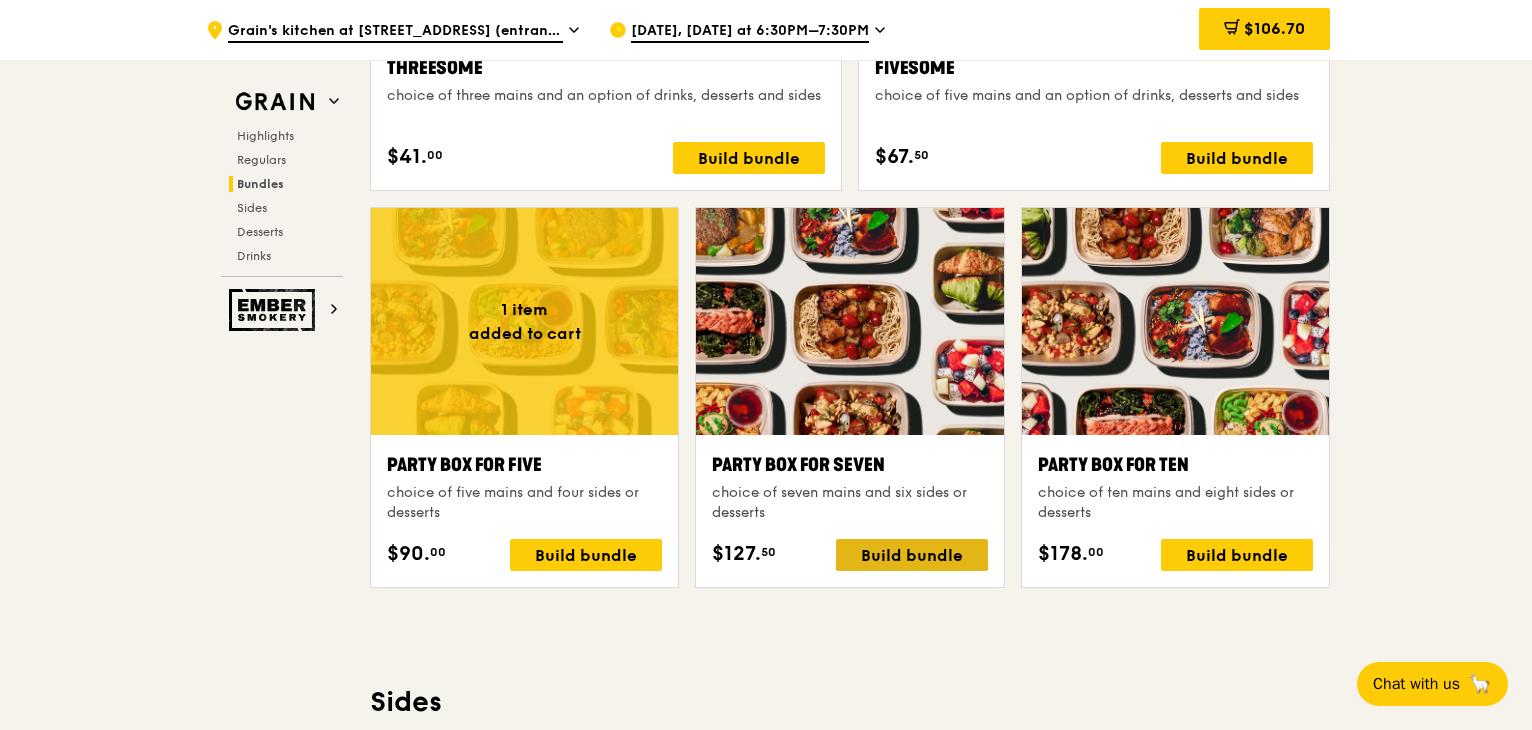 click on "Build bundle" at bounding box center (912, 555) 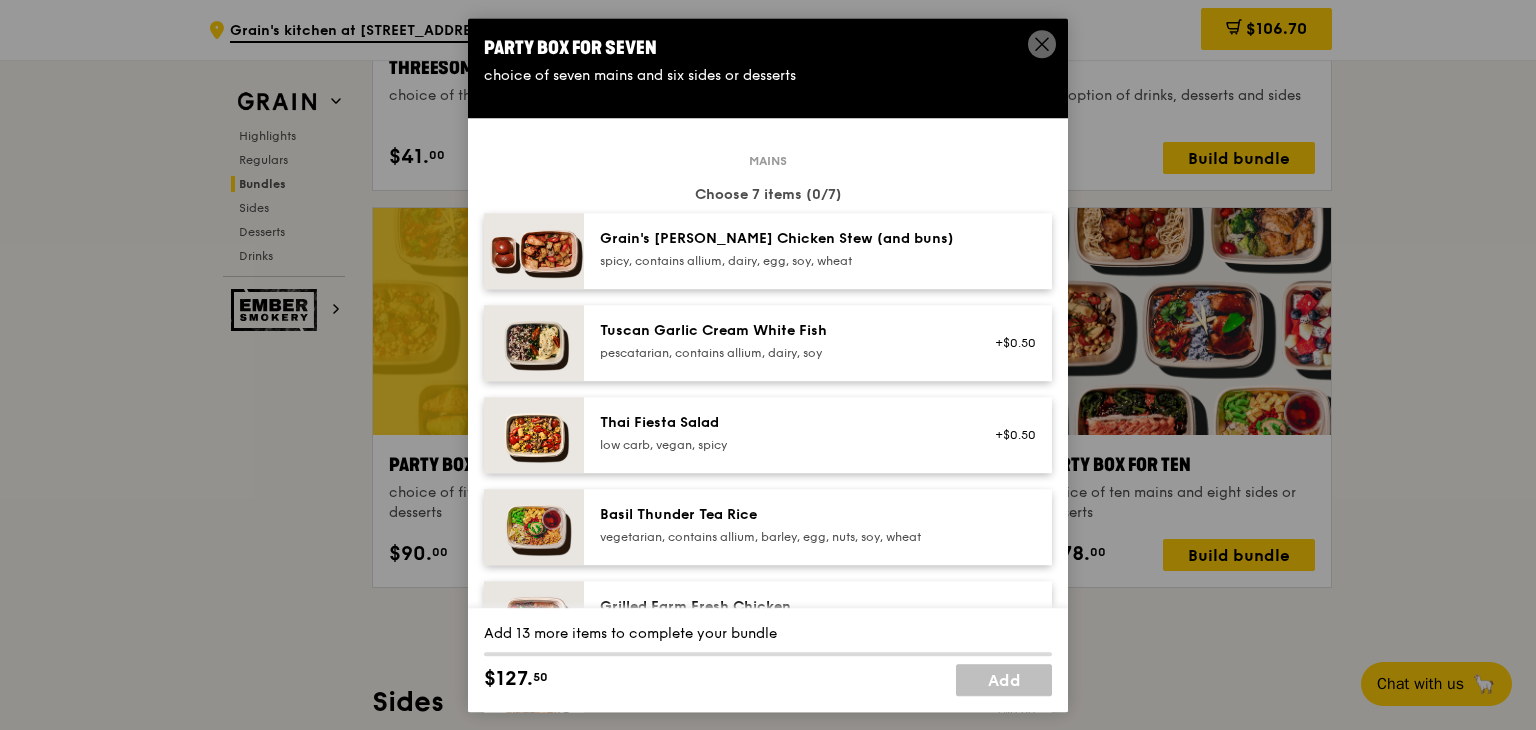 click on "spicy, contains allium, dairy, egg, soy, wheat" at bounding box center (779, 261) 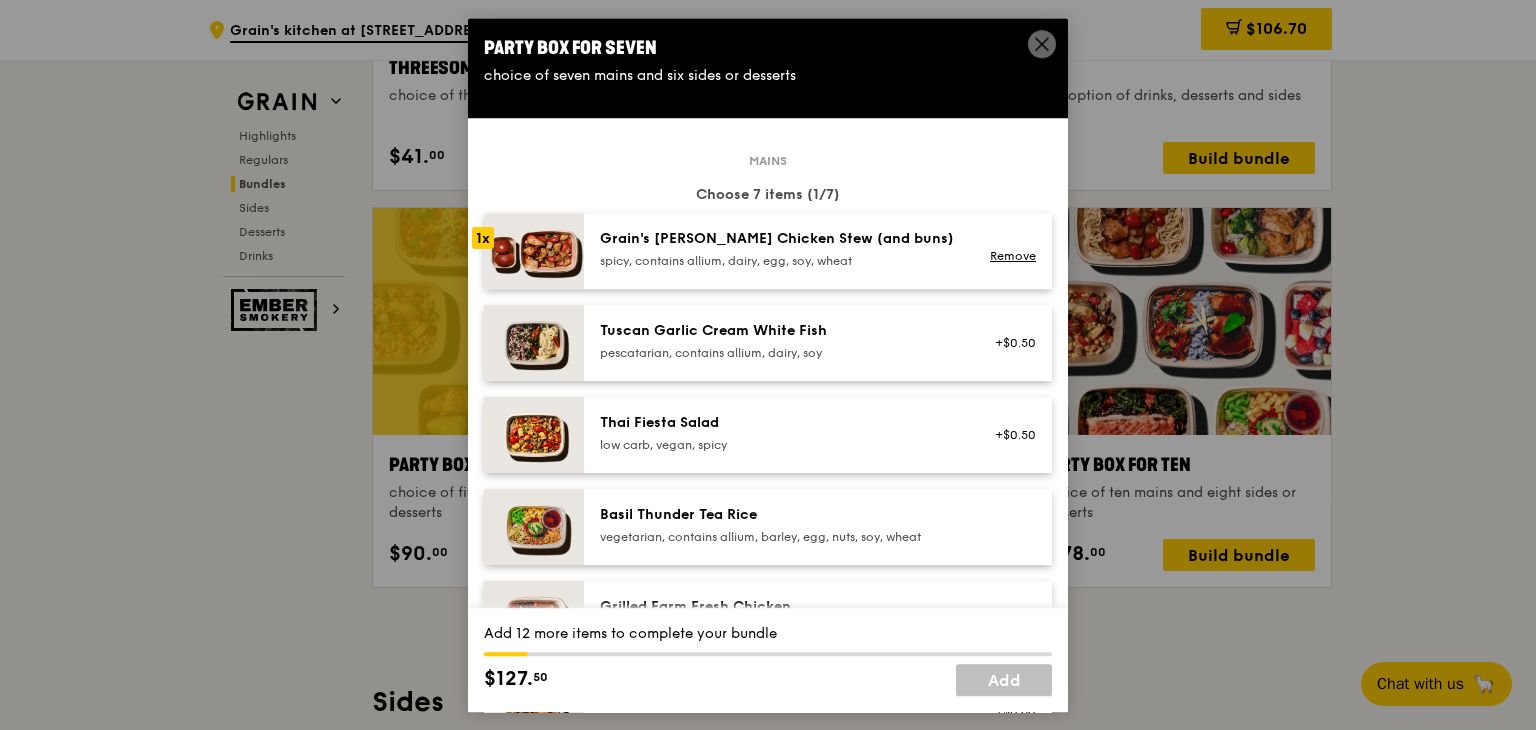 click on "spicy, contains allium, dairy, egg, soy, wheat" at bounding box center [779, 261] 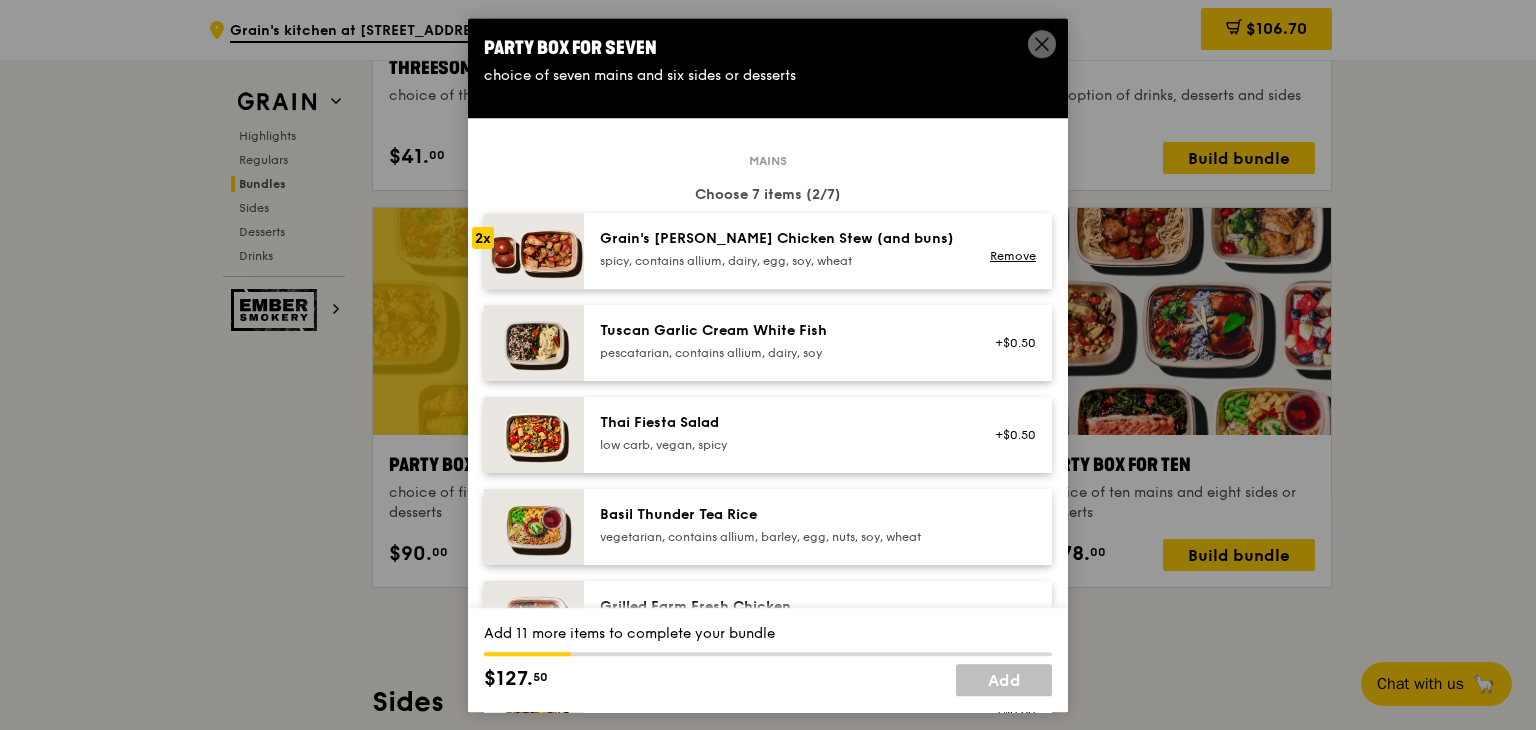 click on "pescatarian, contains allium, dairy, soy" at bounding box center (779, 353) 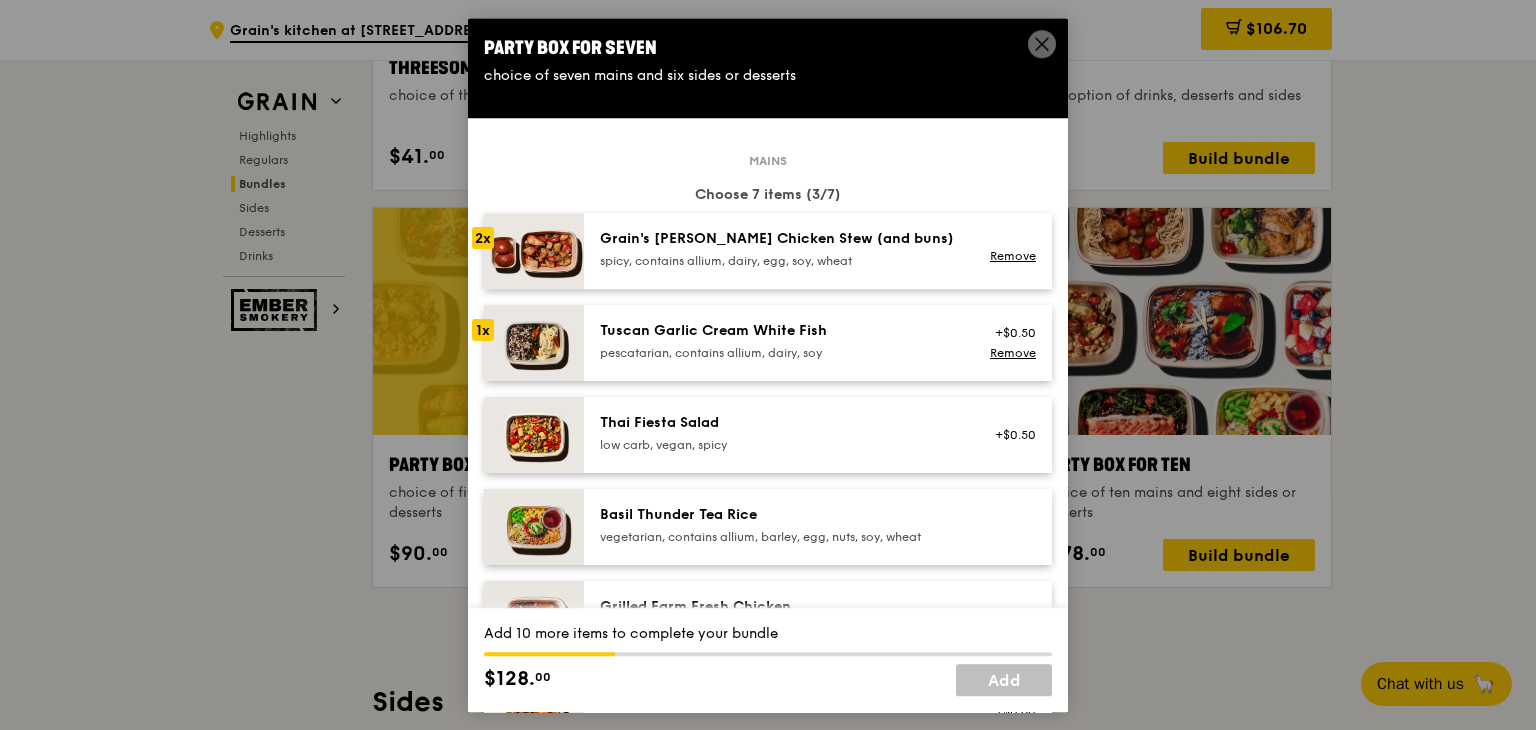 click on "pescatarian, contains allium, dairy, soy" at bounding box center [779, 353] 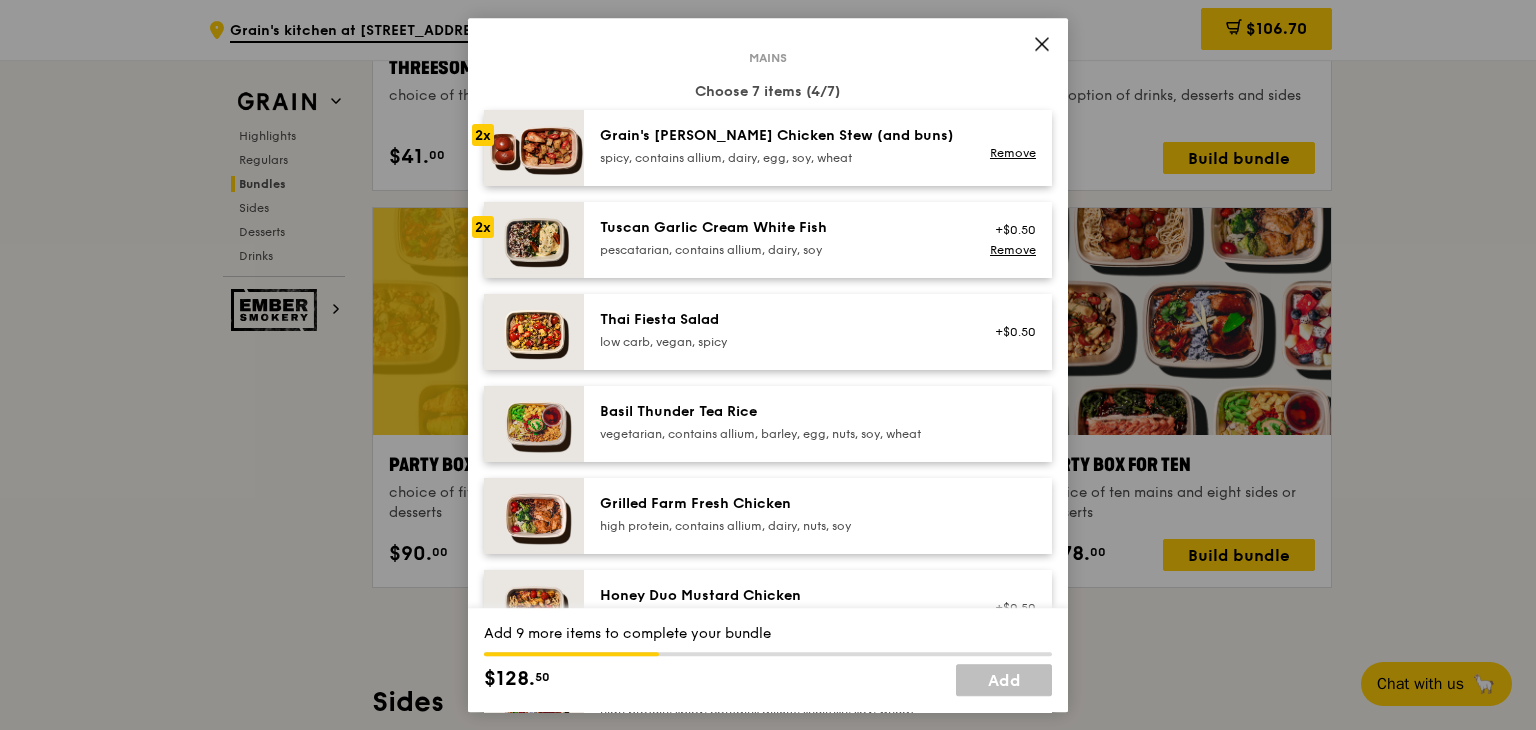 scroll, scrollTop: 104, scrollLeft: 0, axis: vertical 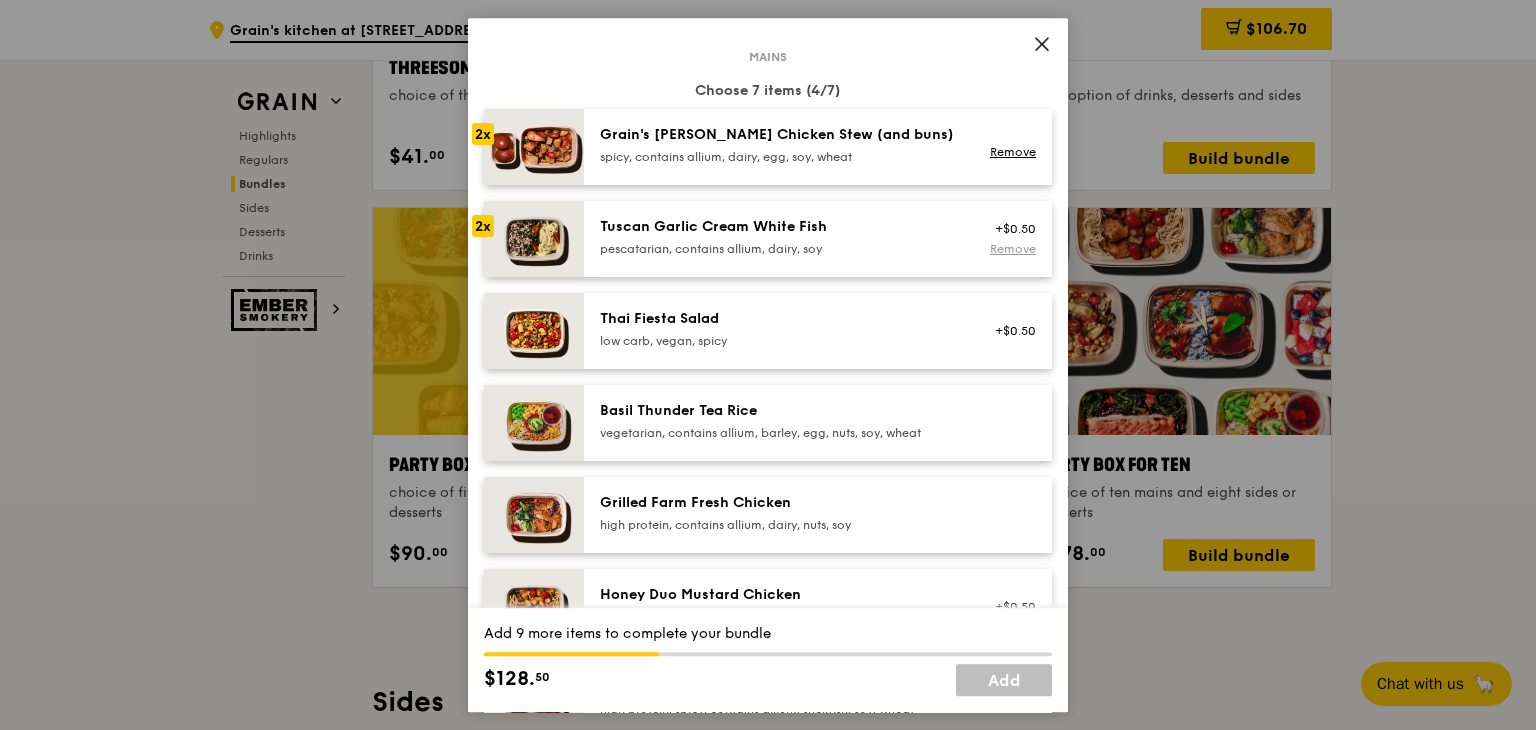click on "Remove" at bounding box center [1013, 249] 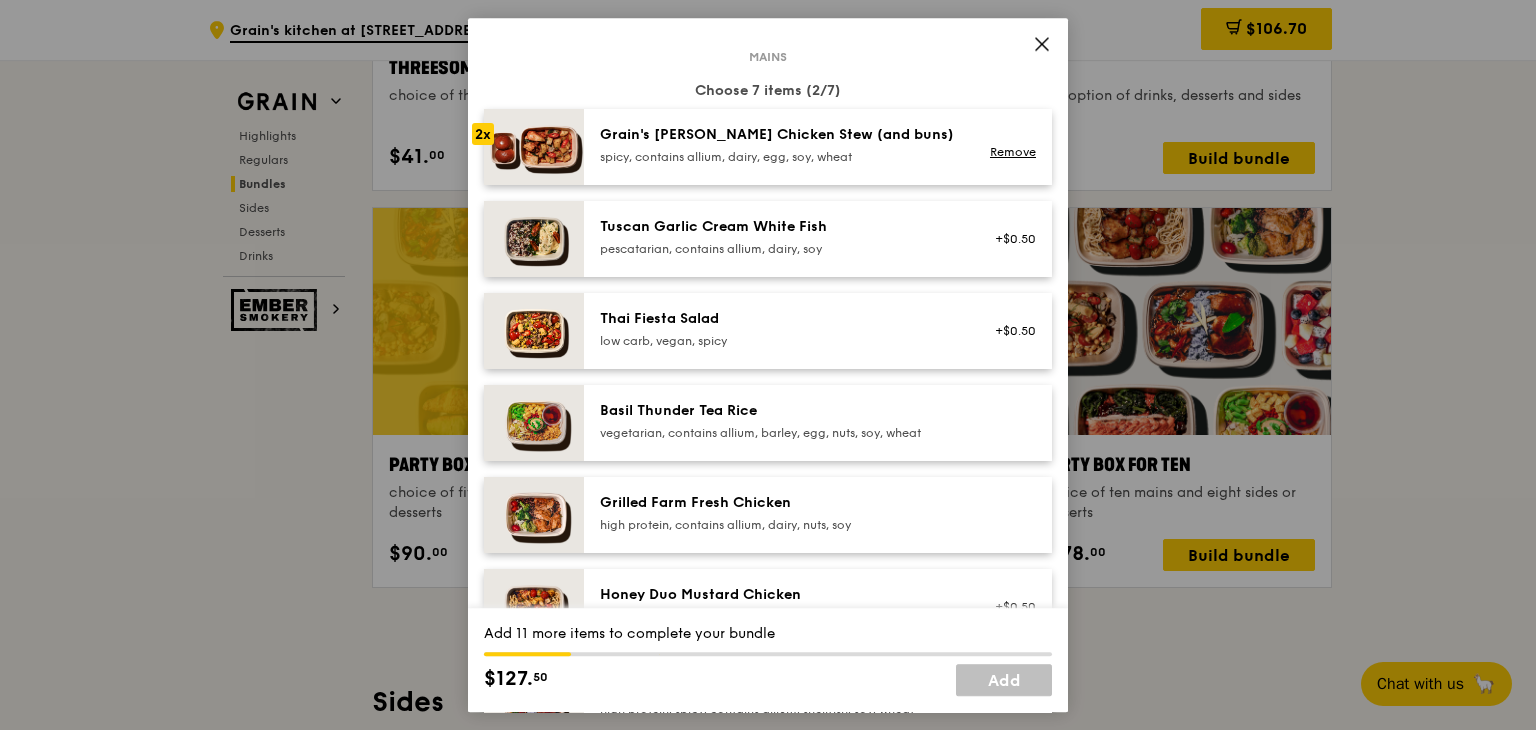 click on "pescatarian, contains allium, dairy, soy" at bounding box center [779, 249] 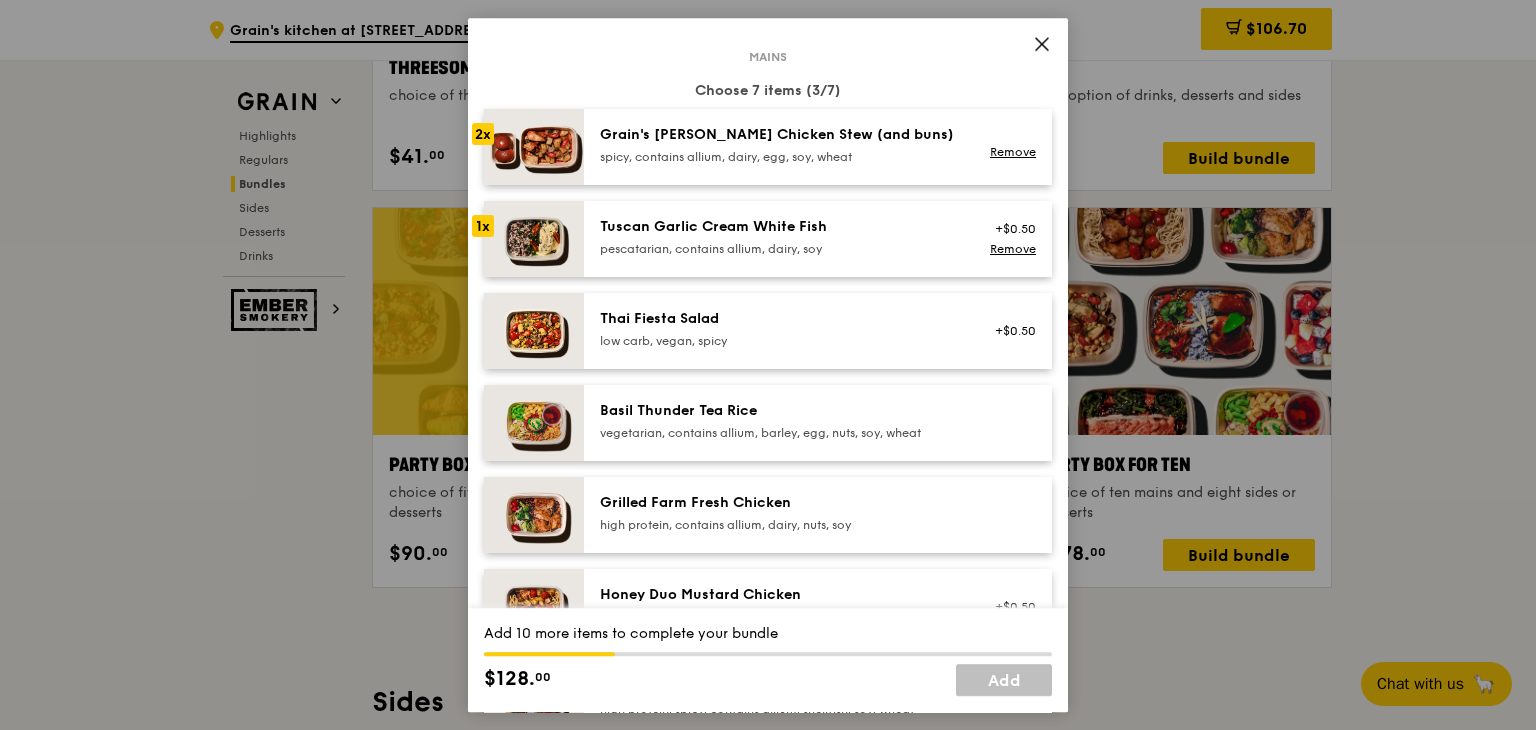 click on "Basil Thunder Tea Rice" at bounding box center (779, 411) 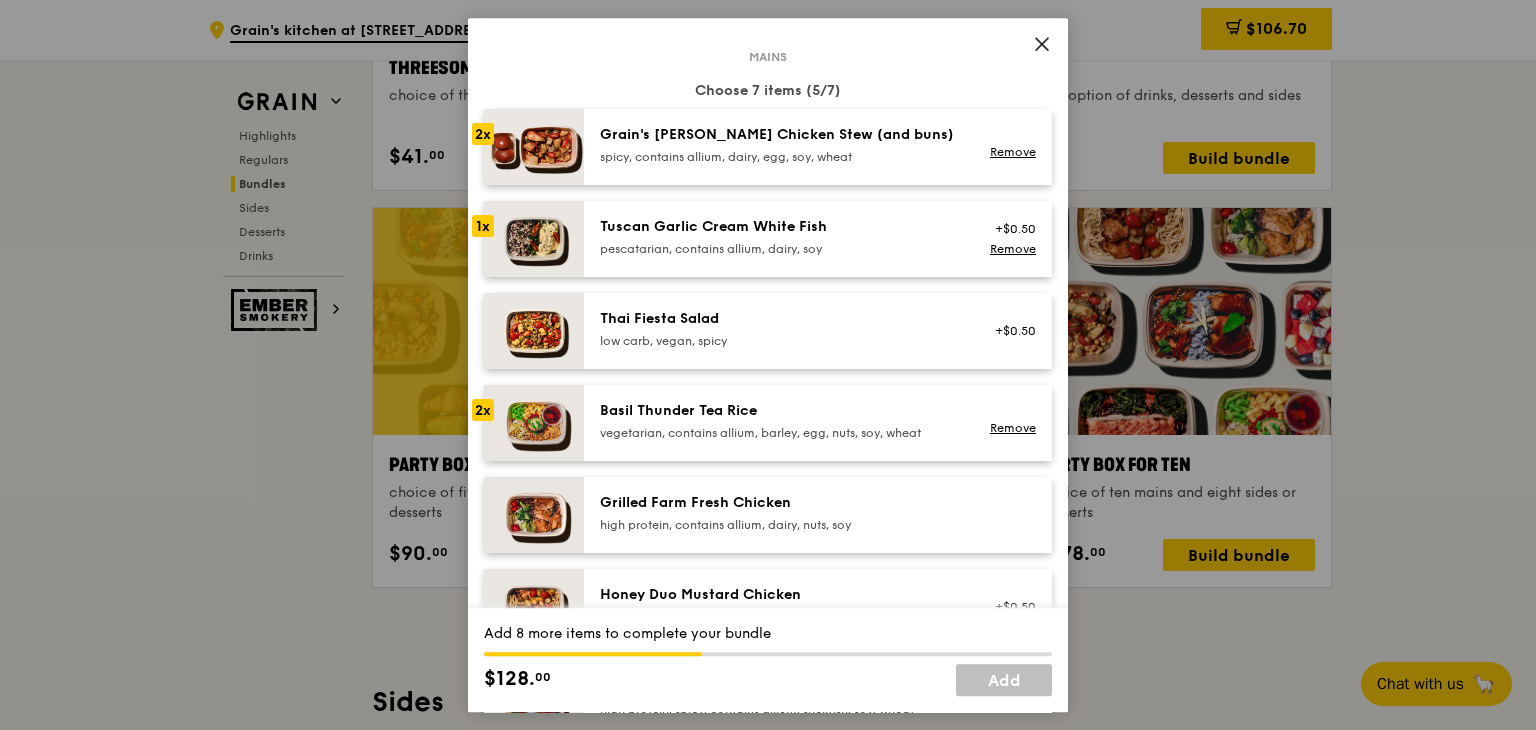 click on "Basil Thunder Tea Rice" at bounding box center [779, 411] 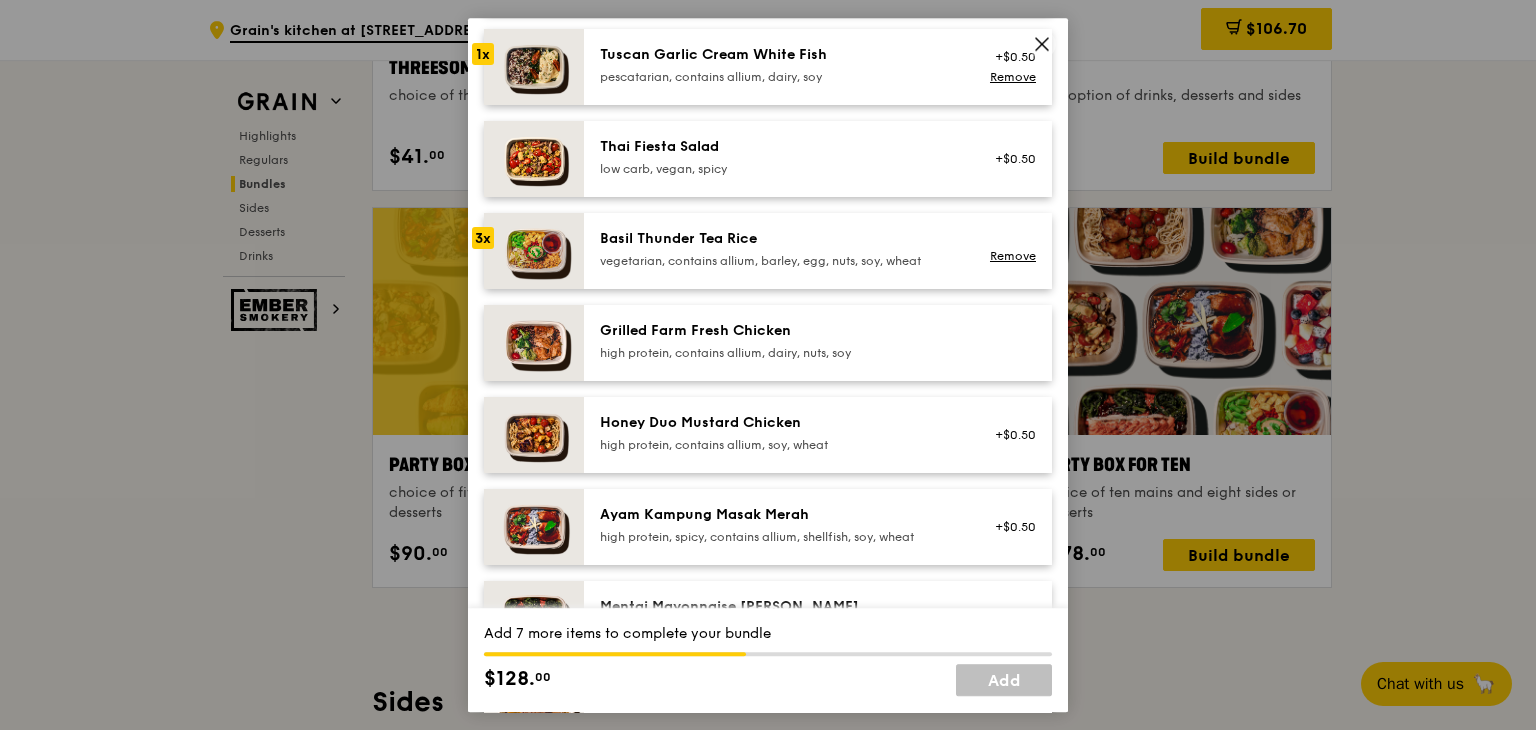 scroll, scrollTop: 278, scrollLeft: 0, axis: vertical 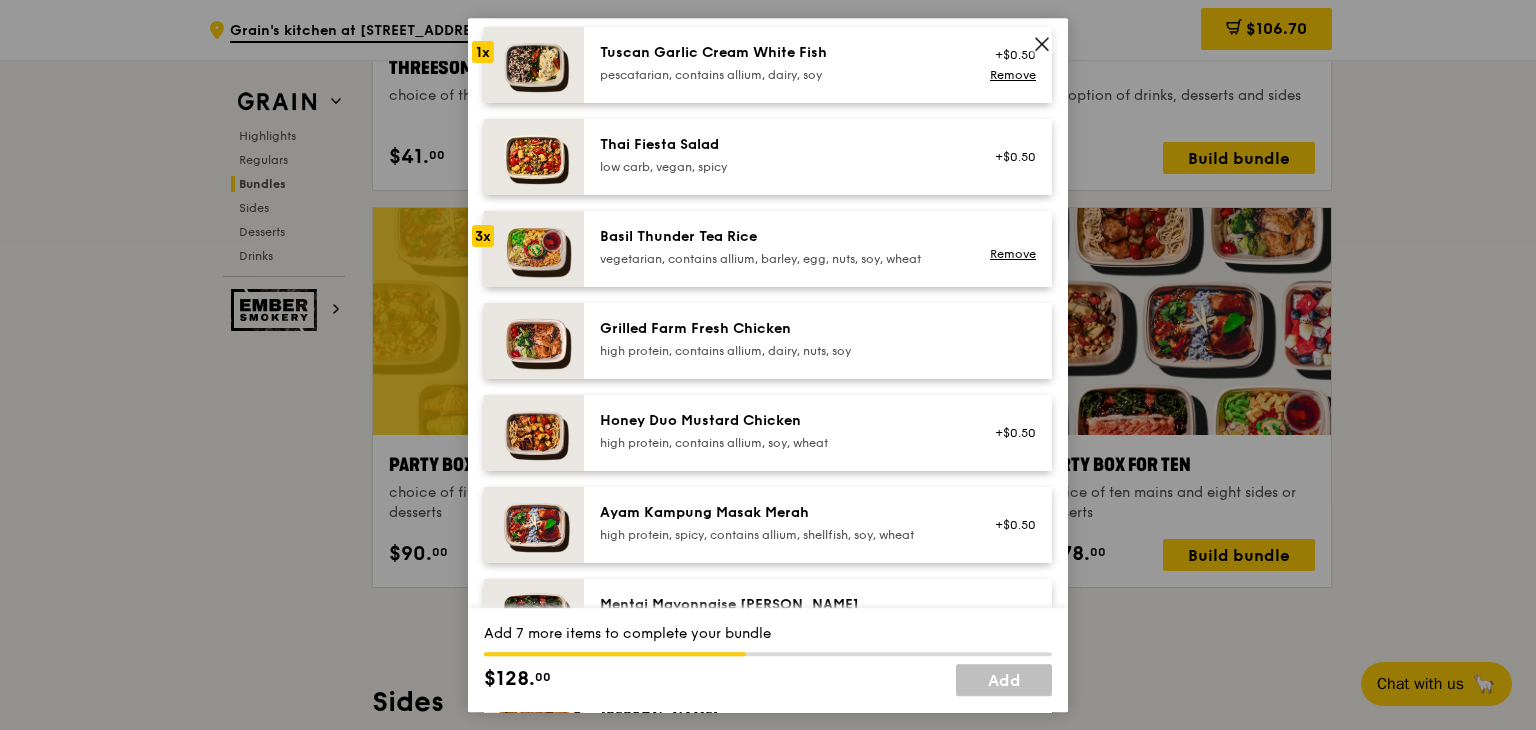 click on "high protein, contains allium, soy, wheat" at bounding box center [779, 443] 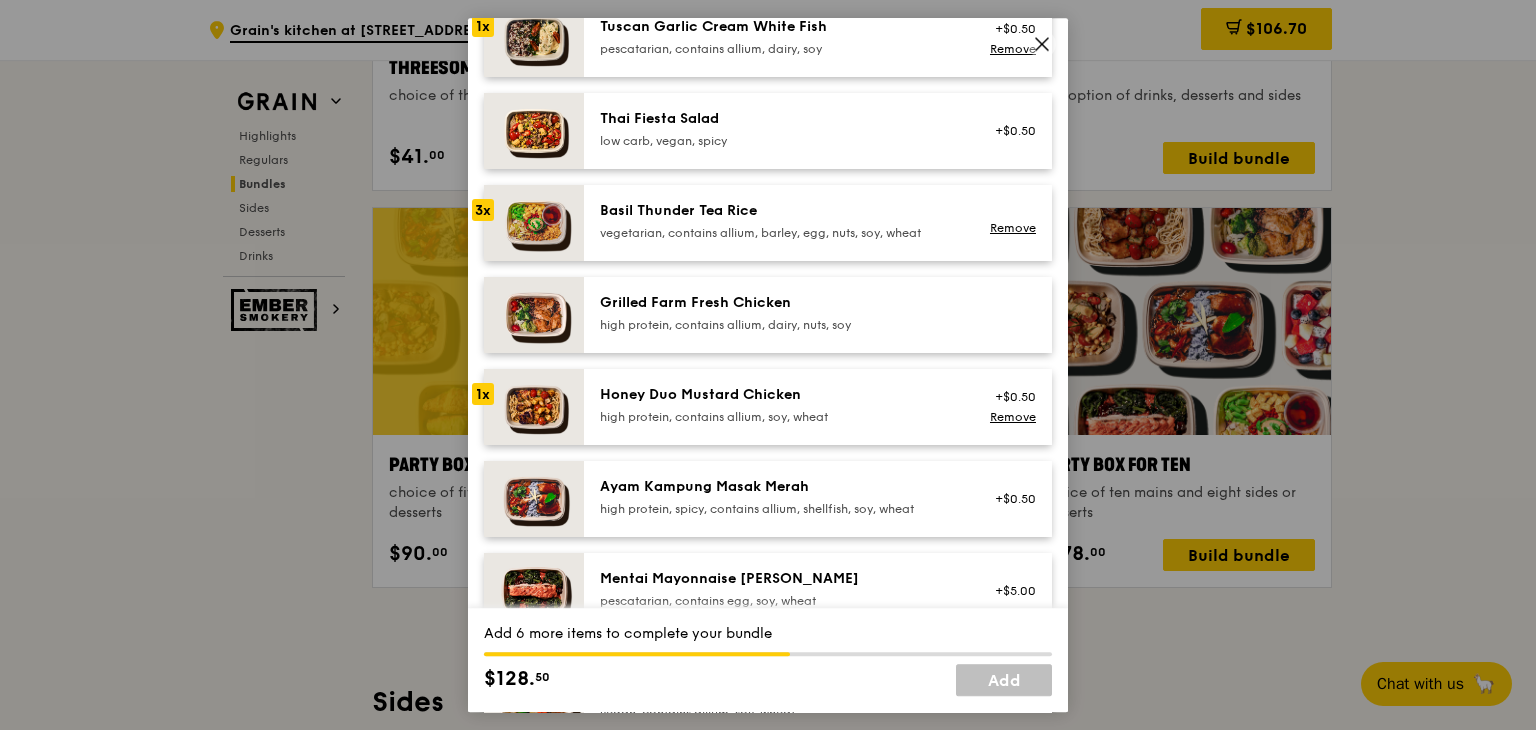 scroll, scrollTop: 235, scrollLeft: 0, axis: vertical 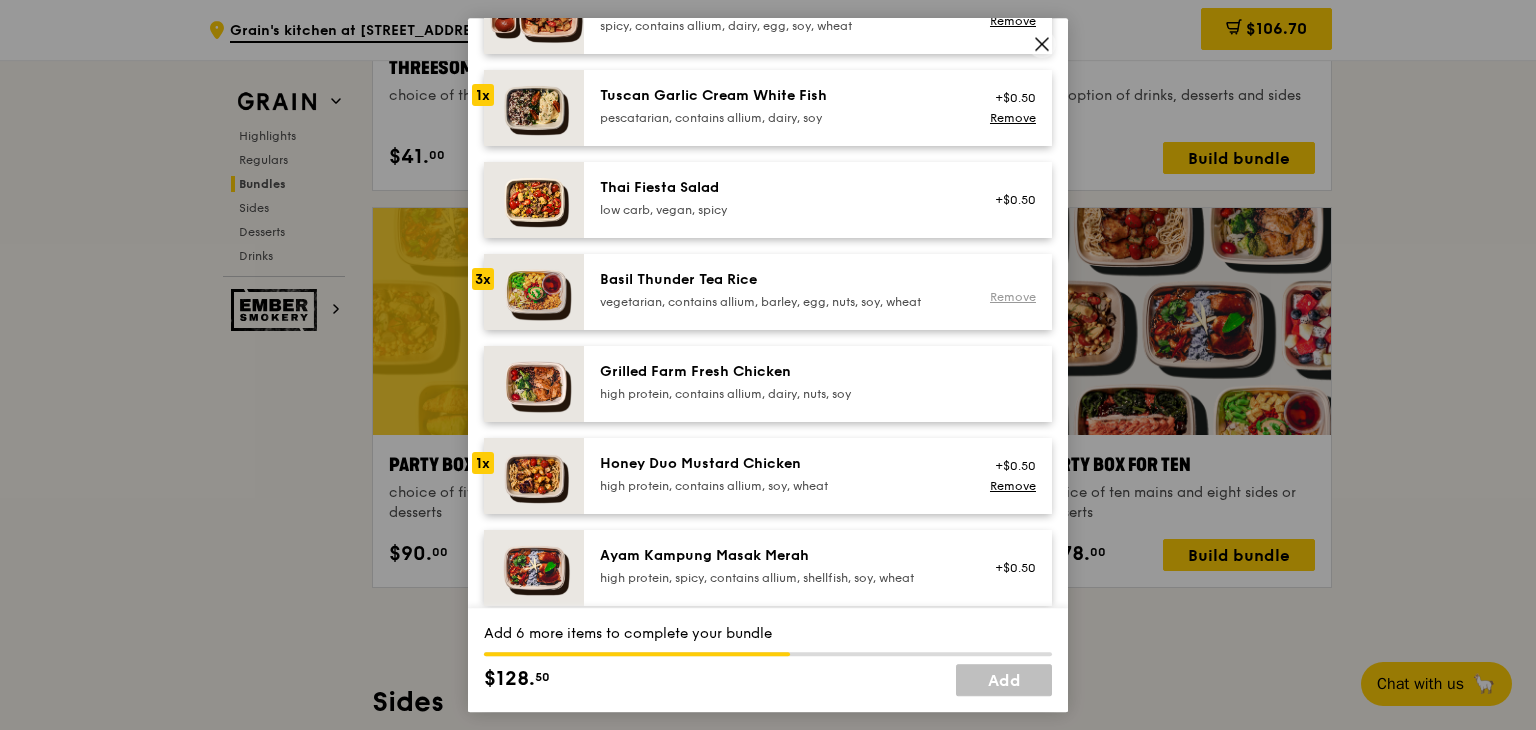 click on "Remove" at bounding box center [1013, 297] 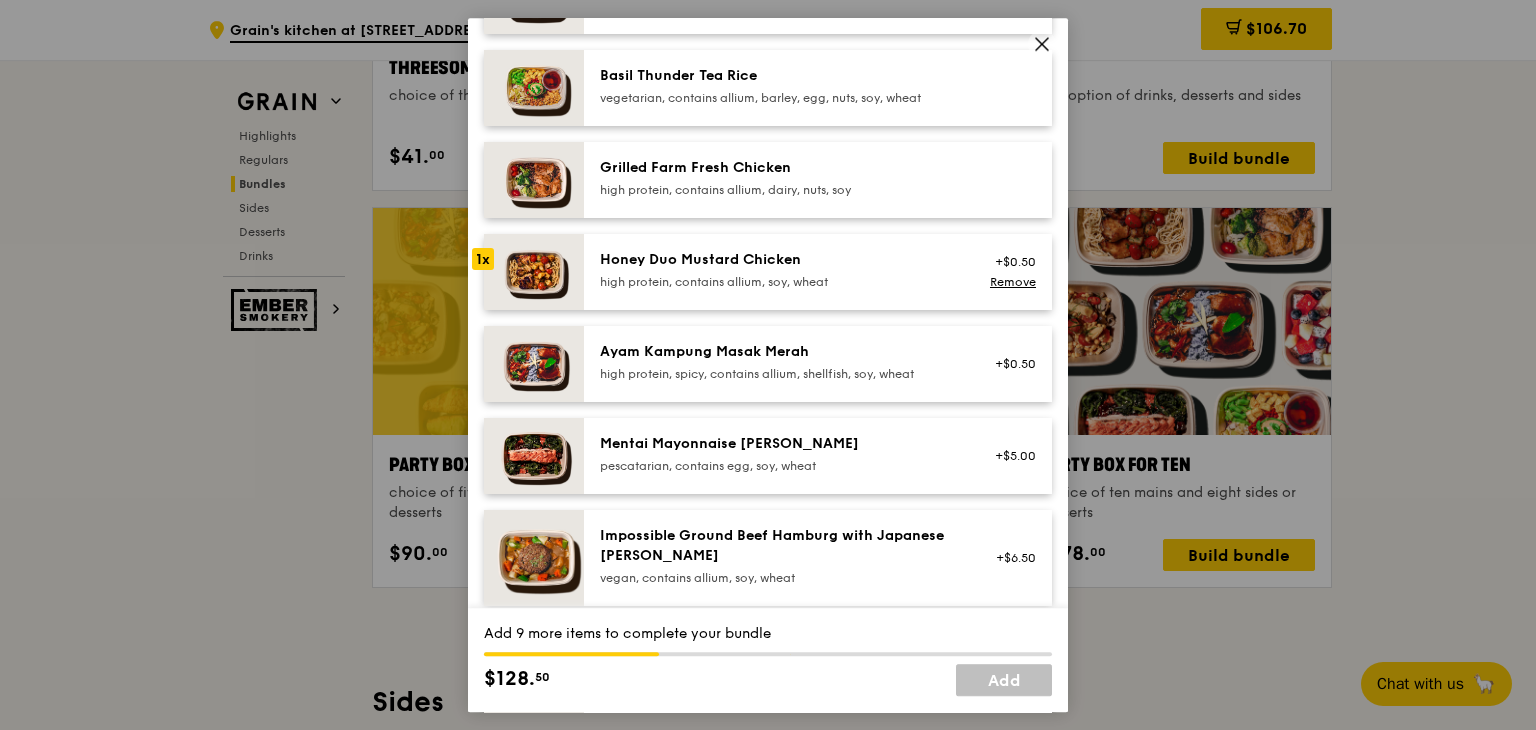 scroll, scrollTop: 440, scrollLeft: 0, axis: vertical 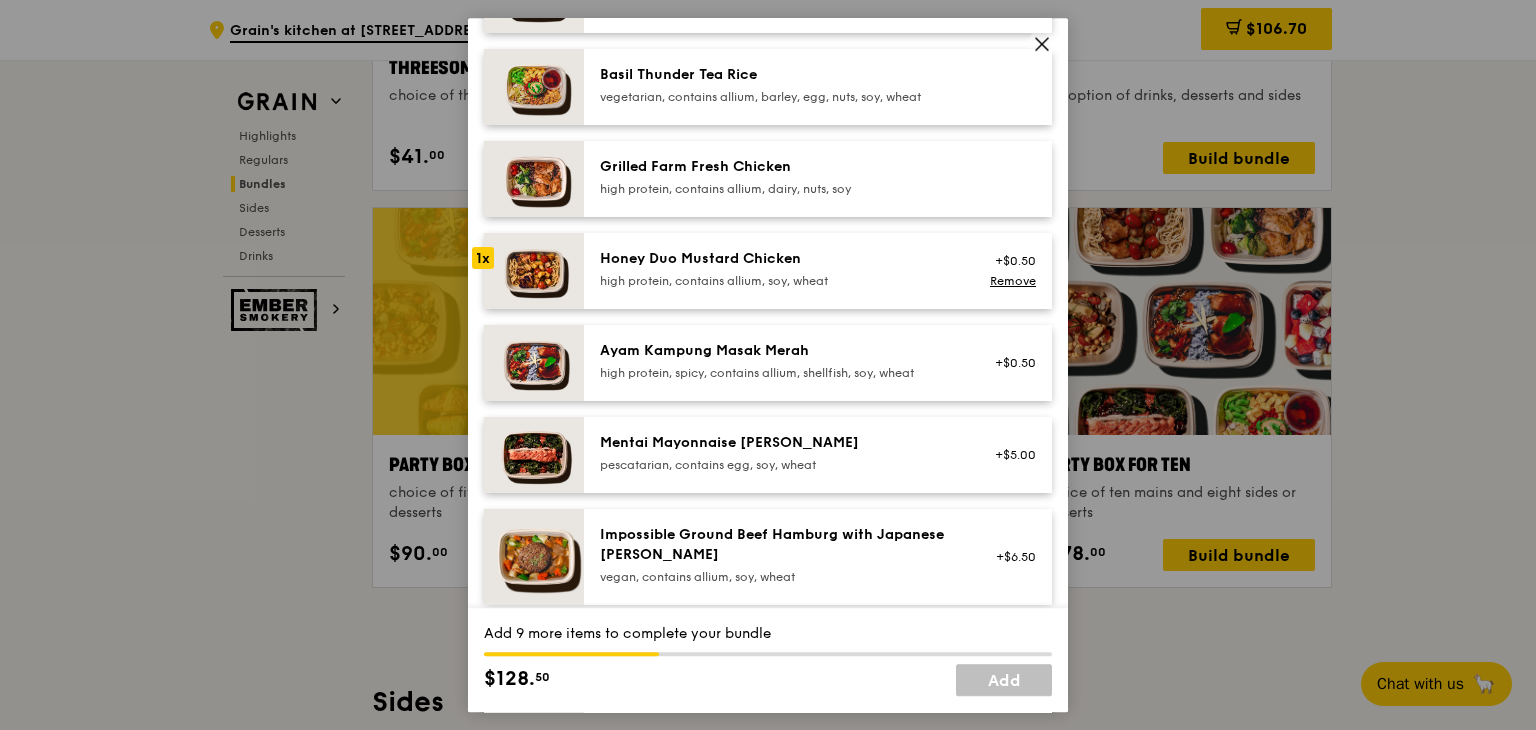 click on "Mentai Mayonnaise [PERSON_NAME]
pescatarian, contains egg, soy, wheat
+$5.00" at bounding box center (818, 455) 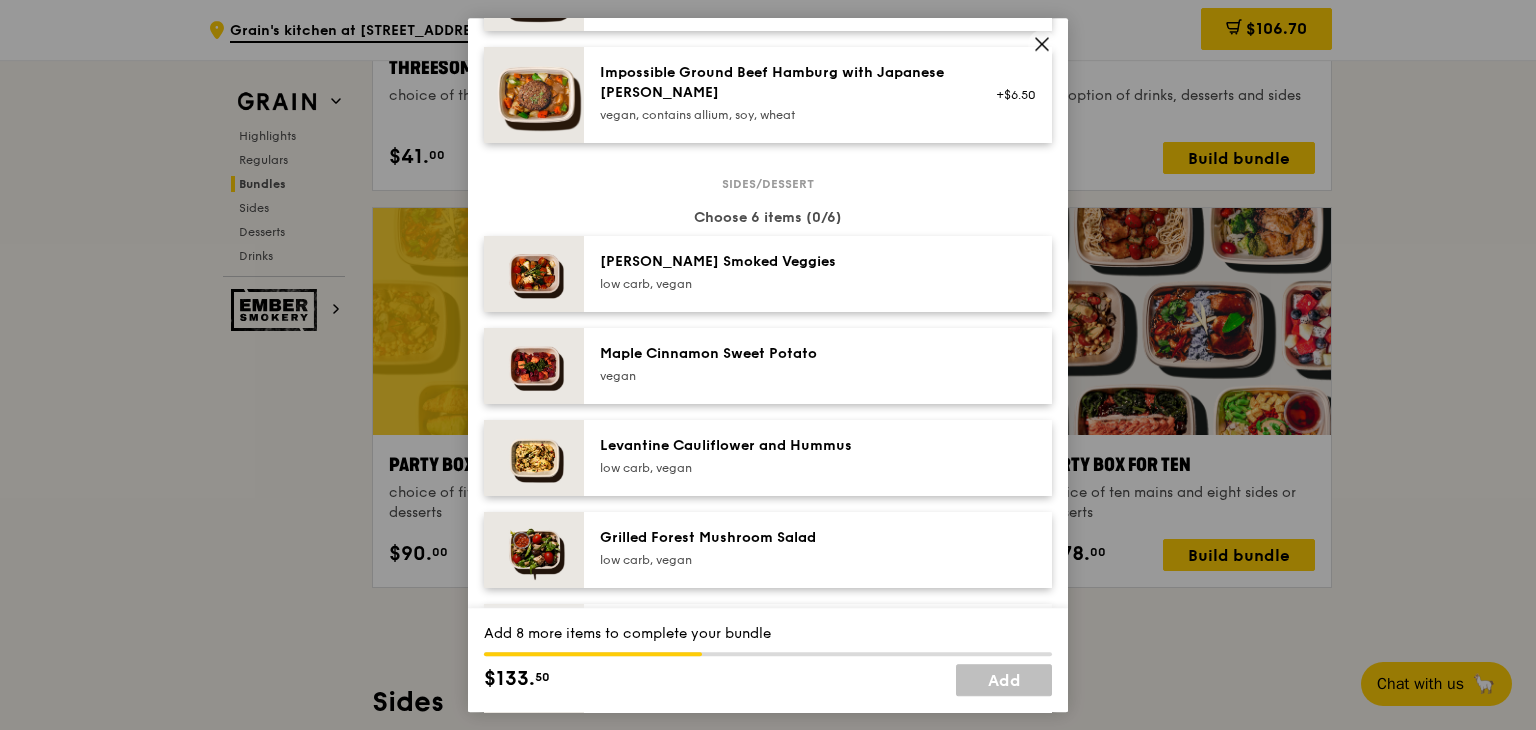 scroll, scrollTop: 903, scrollLeft: 0, axis: vertical 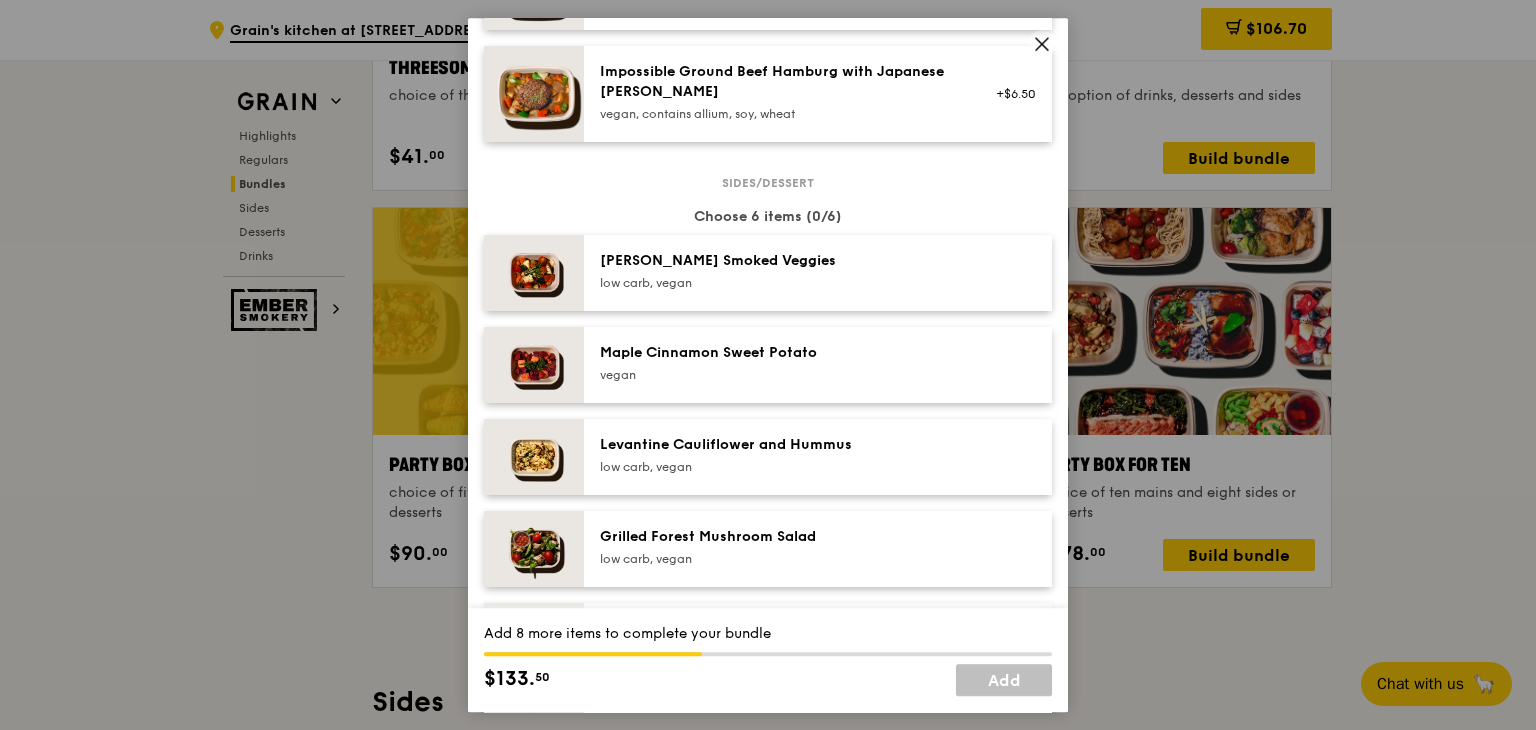 click on "Maple Cinnamon Sweet Potato" at bounding box center [779, 353] 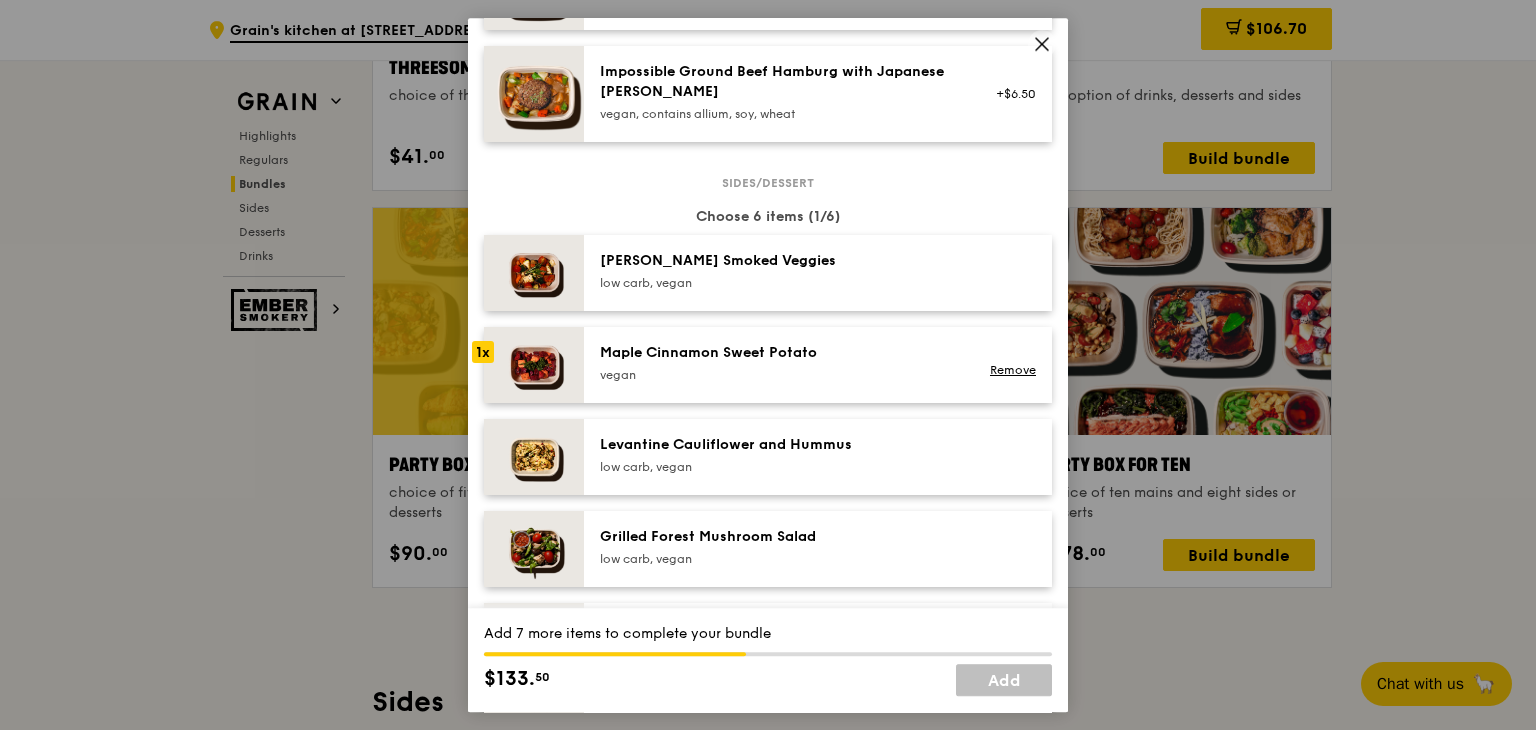 click on "low carb, vegan" at bounding box center (779, 283) 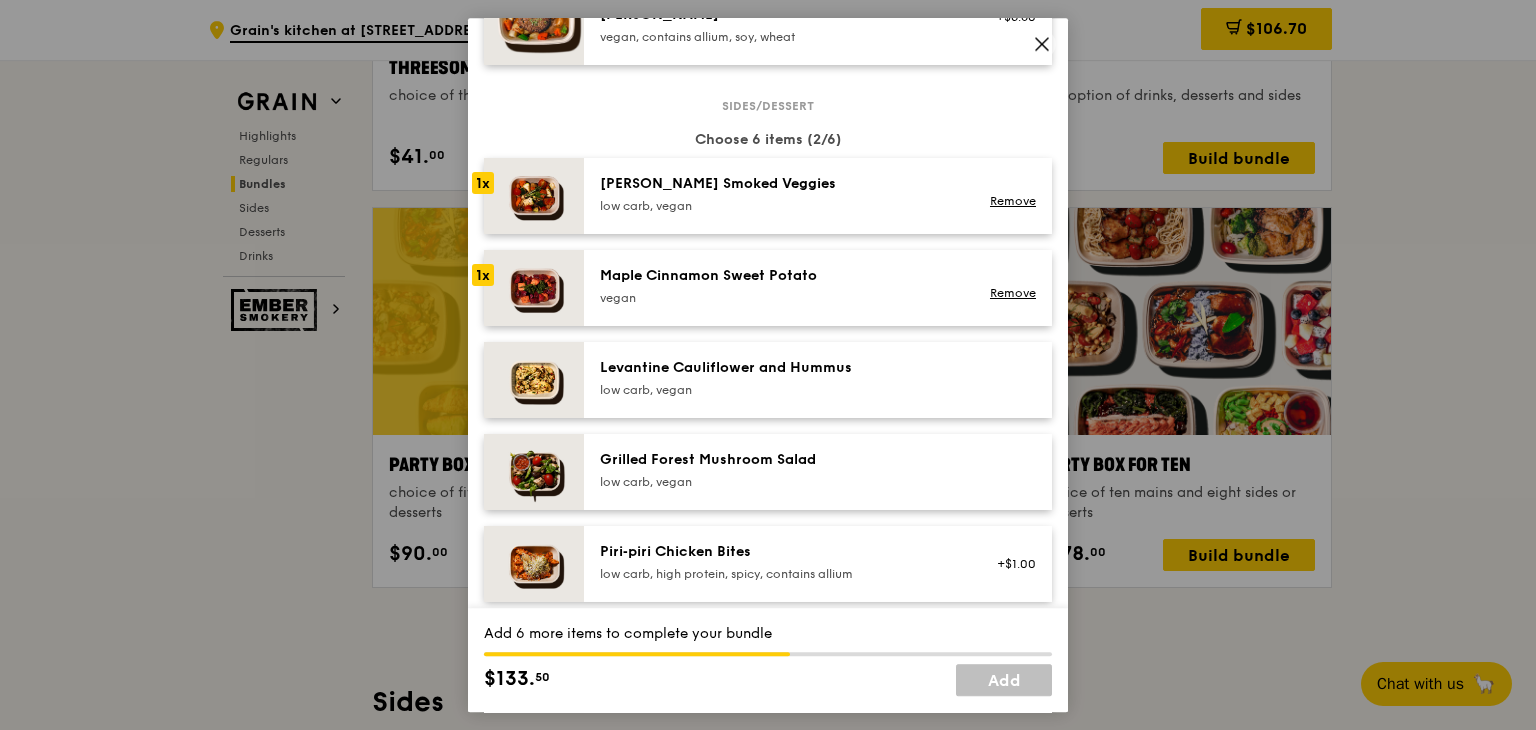 scroll, scrollTop: 986, scrollLeft: 0, axis: vertical 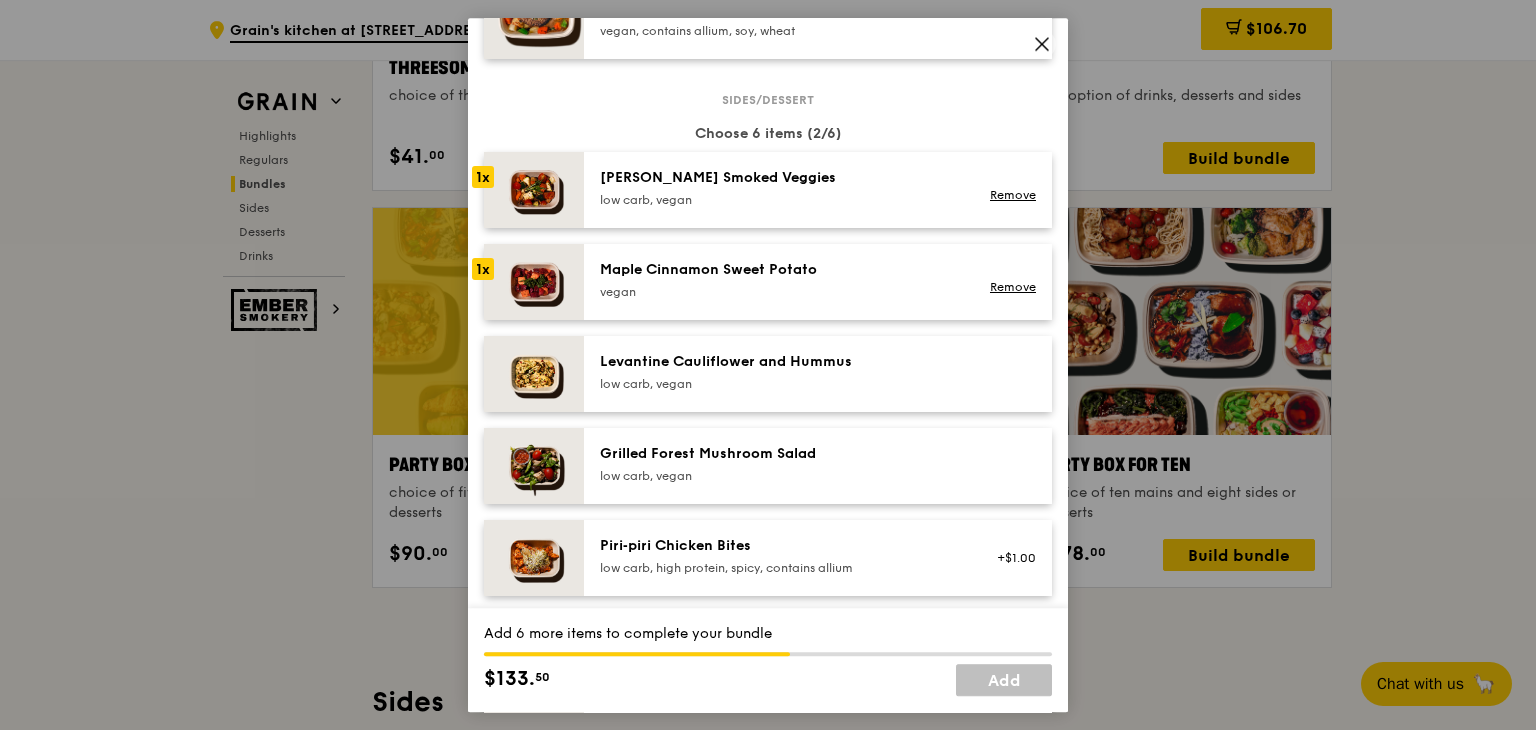 click on "Levantine Cauliflower and Hummus
low carb, vegan" at bounding box center [818, 374] 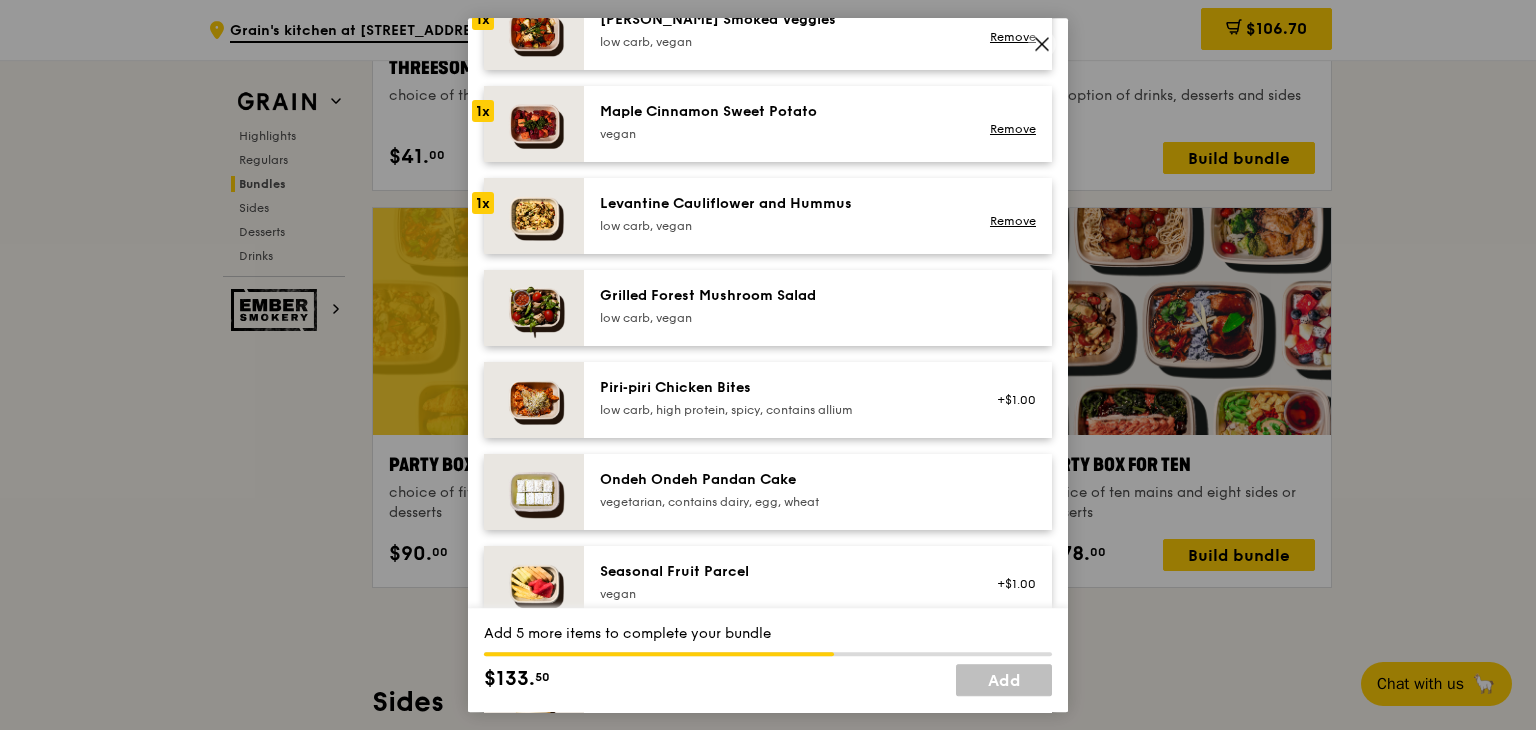 click on "Piri‑piri Chicken Bites" at bounding box center (779, 388) 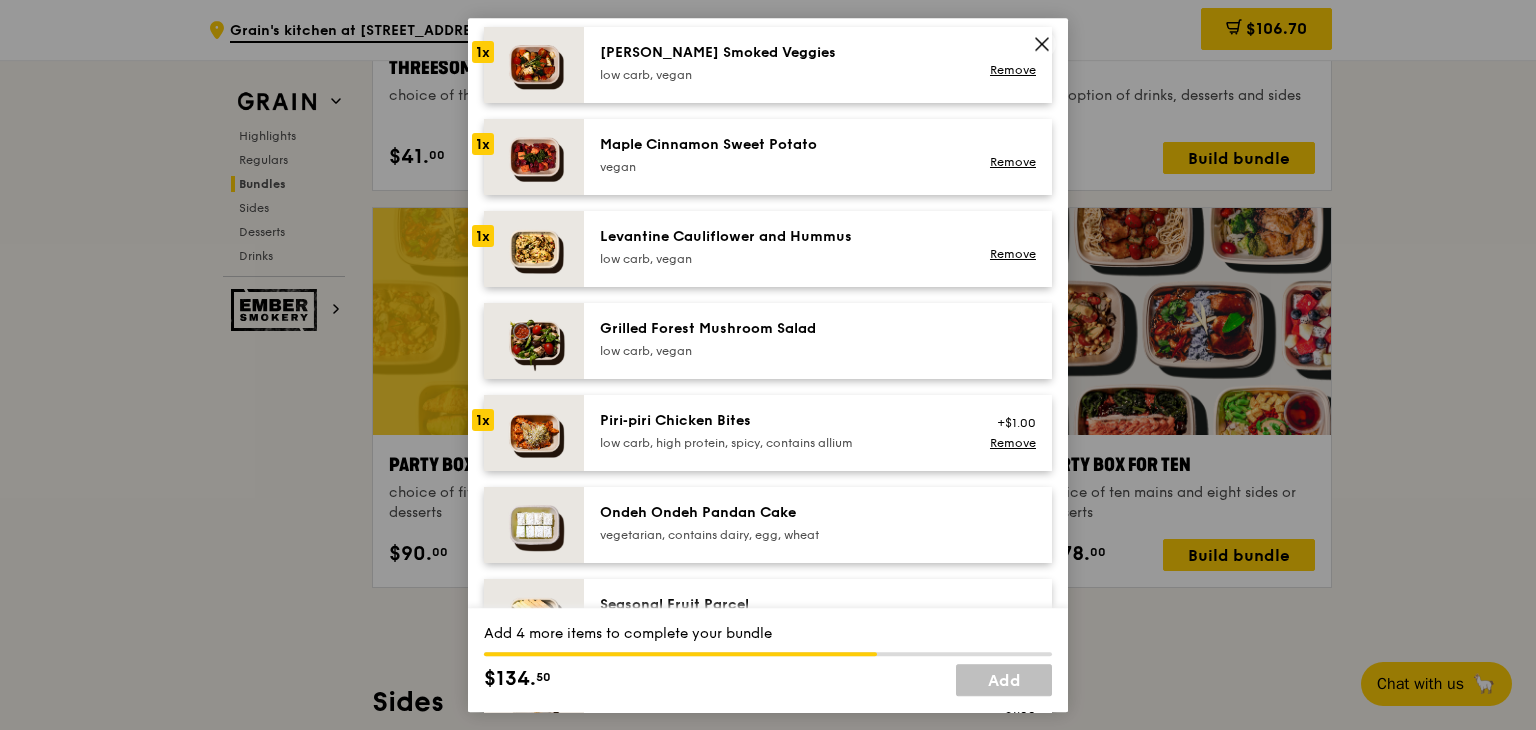 scroll, scrollTop: 1096, scrollLeft: 0, axis: vertical 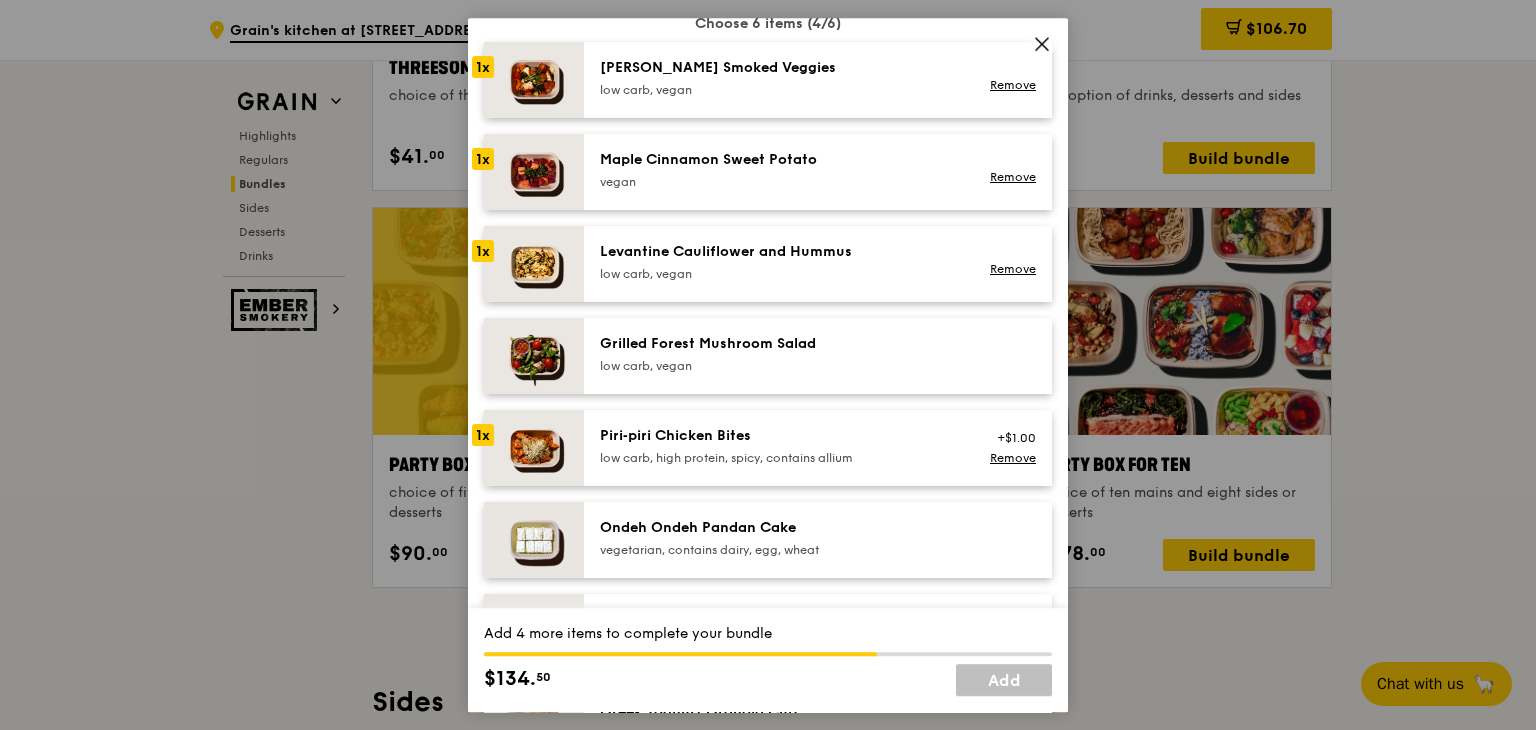 click on "Maple Cinnamon Sweet Potato" at bounding box center (779, 160) 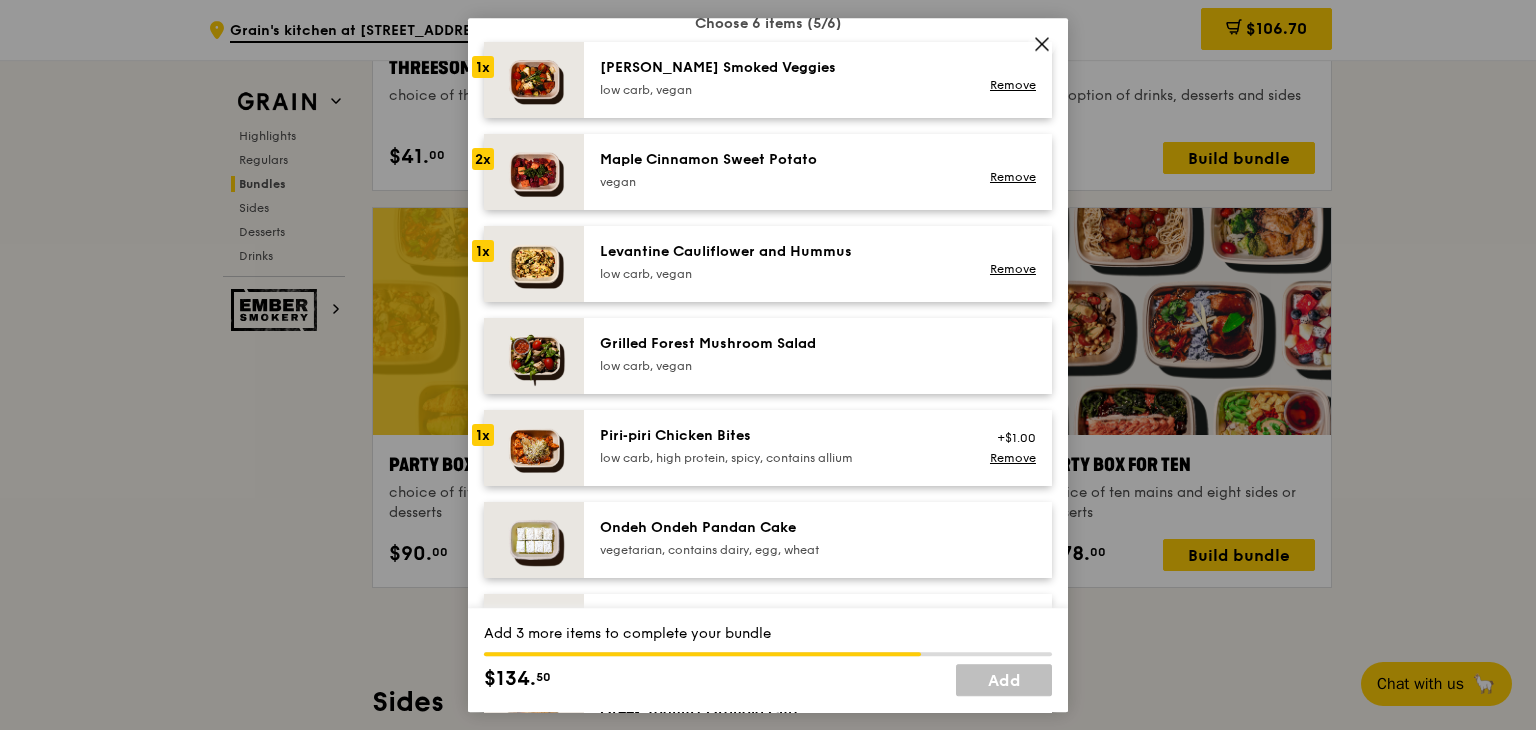 click on "Levantine Cauliflower and Hummus
low carb, vegan
Remove" at bounding box center [818, 264] 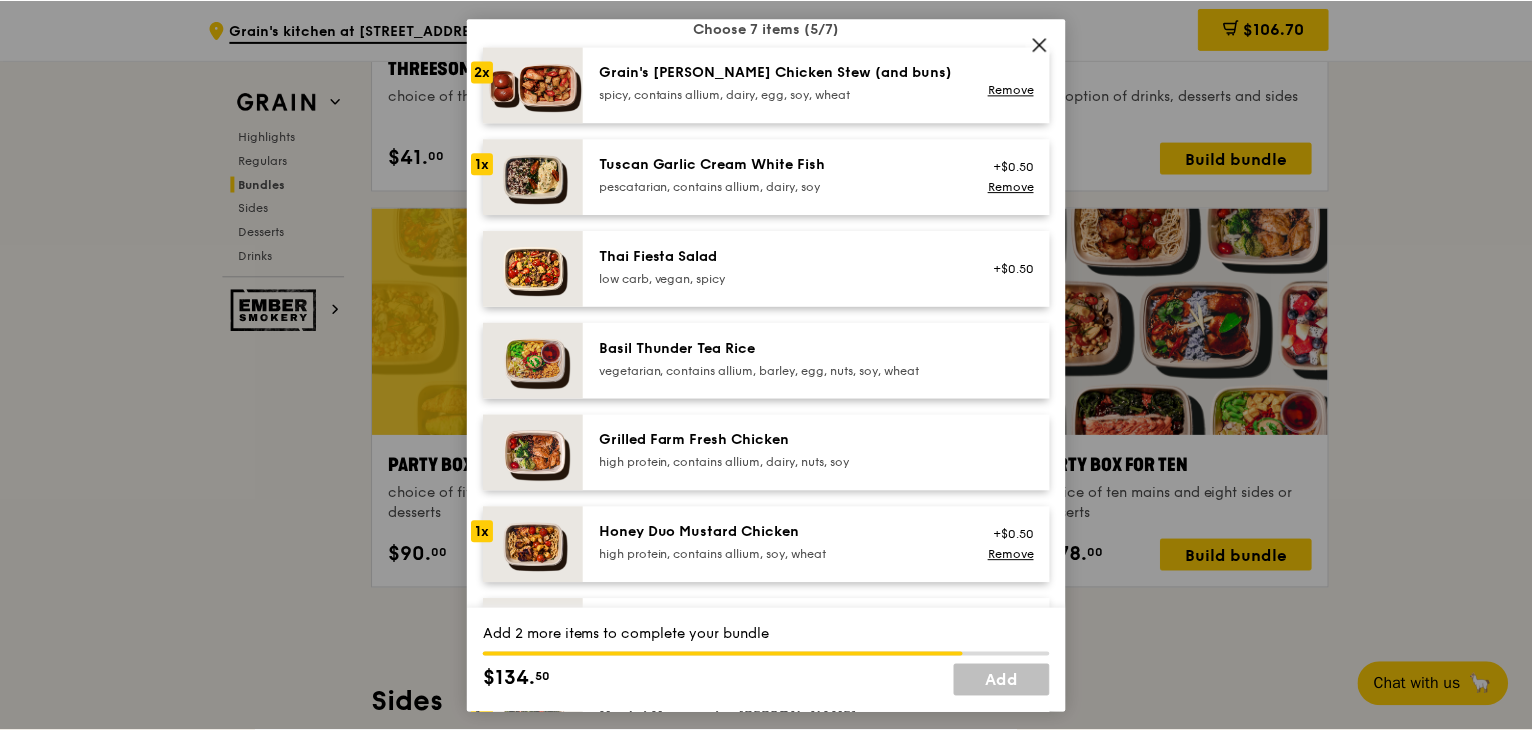 scroll, scrollTop: 183, scrollLeft: 0, axis: vertical 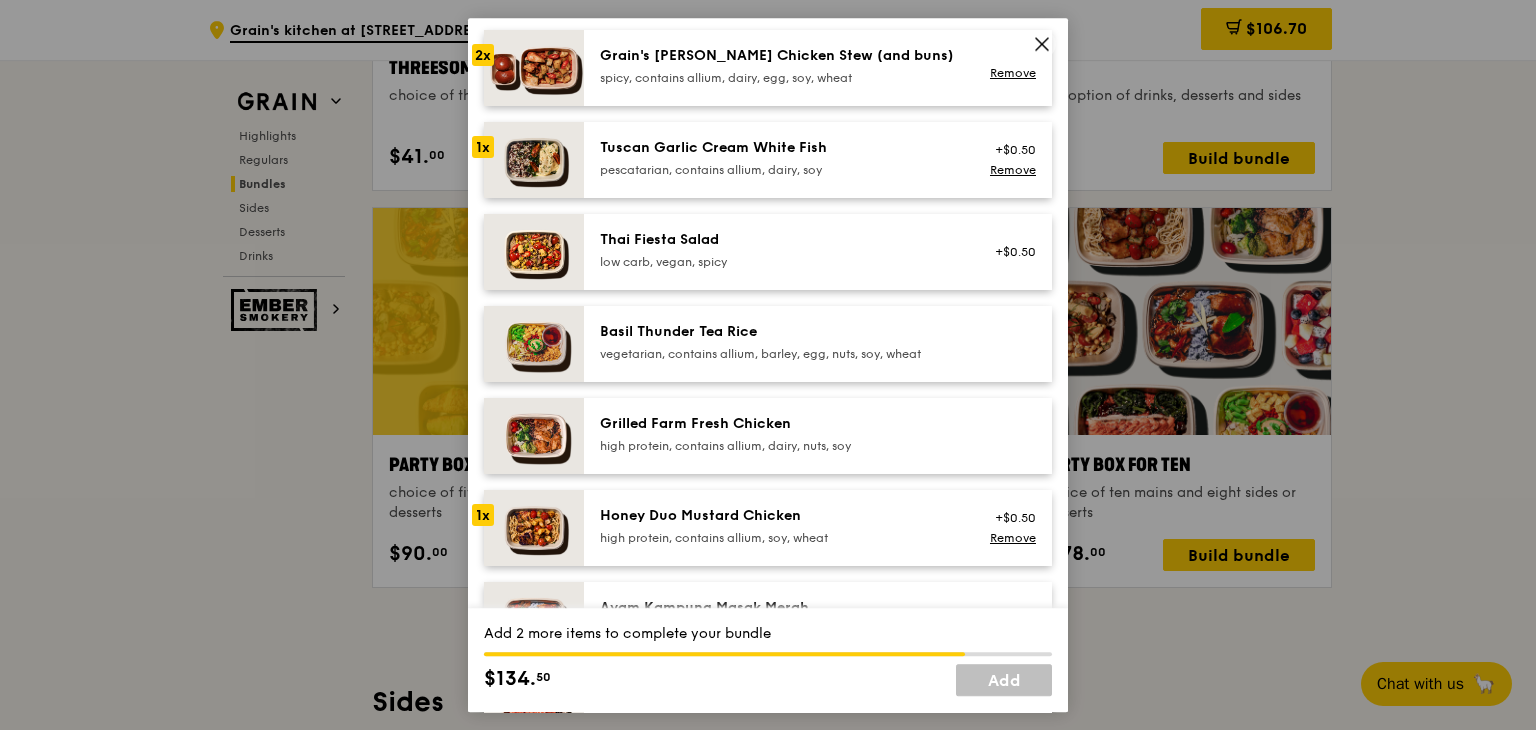 click on "vegetarian, contains allium, barley, egg, nuts, soy, wheat" at bounding box center (779, 354) 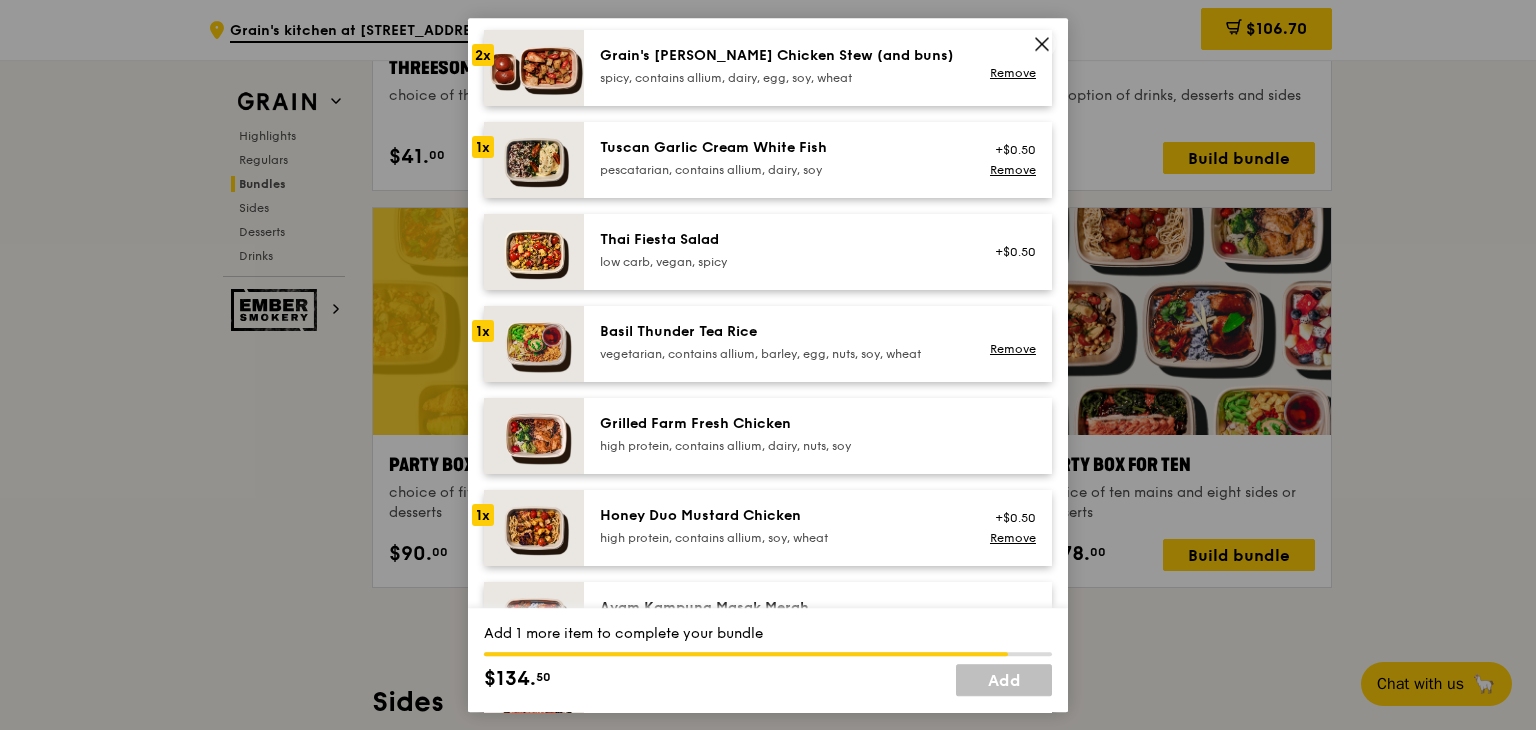 click on "vegetarian, contains allium, barley, egg, nuts, soy, wheat" at bounding box center [779, 354] 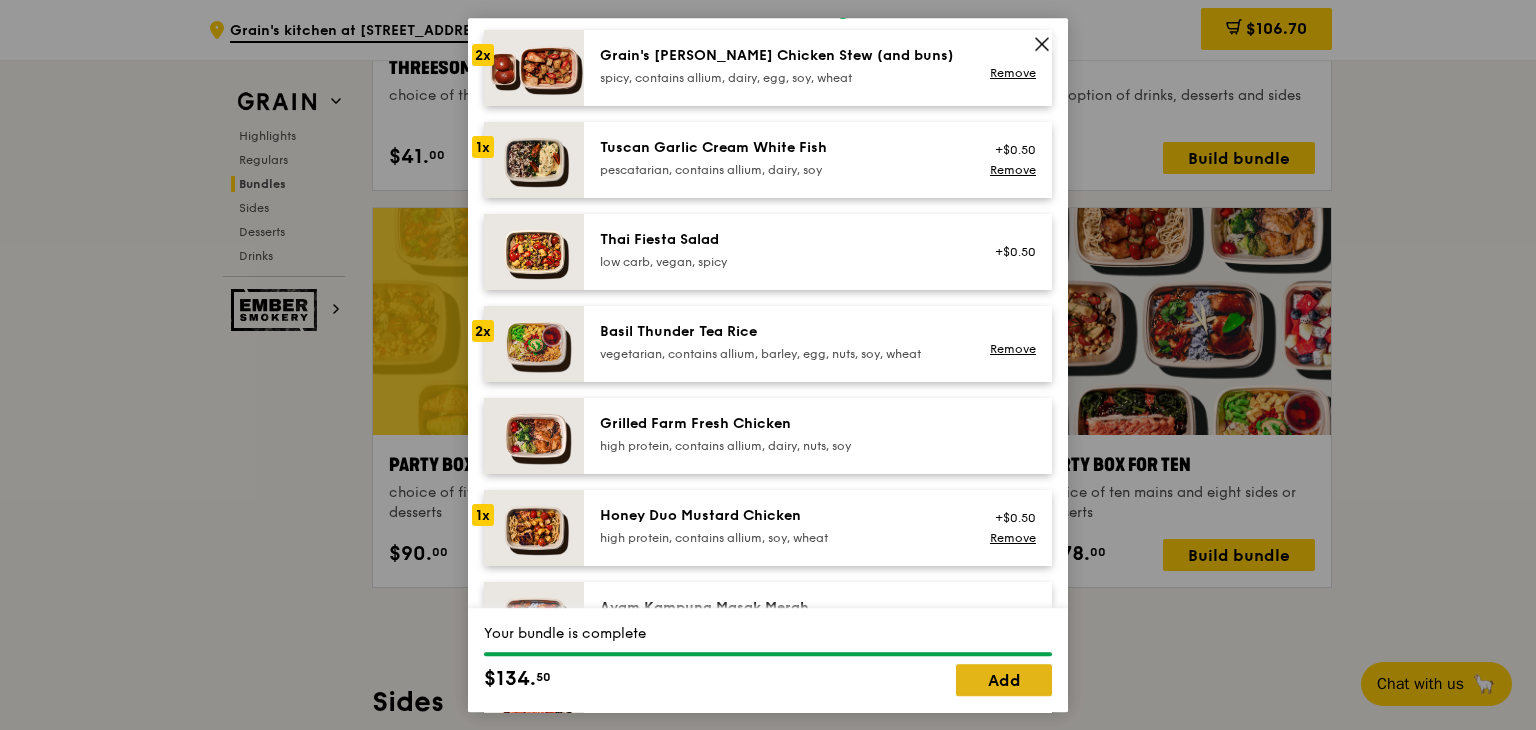 click on "Add" at bounding box center [1004, 680] 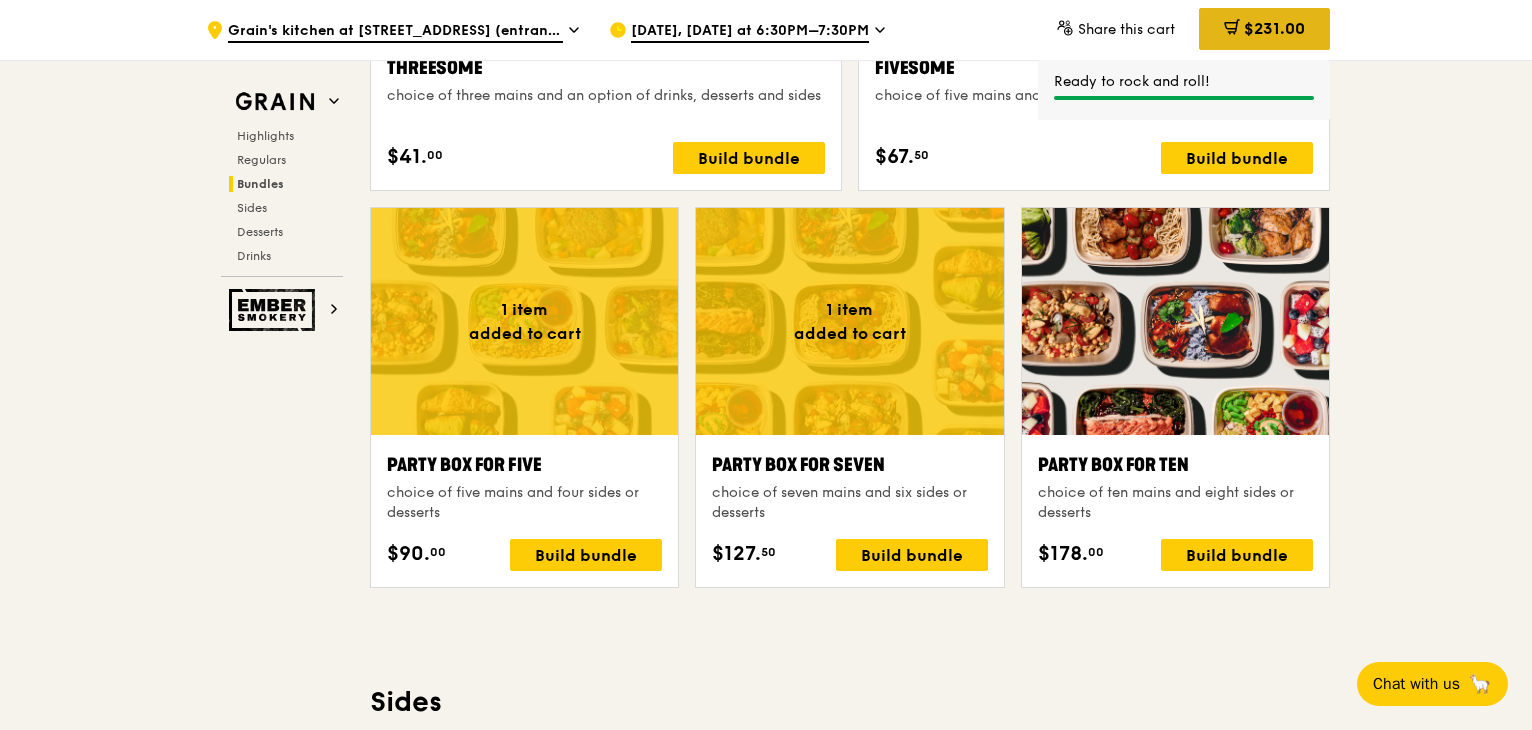 click on "$231.00" at bounding box center [1274, 28] 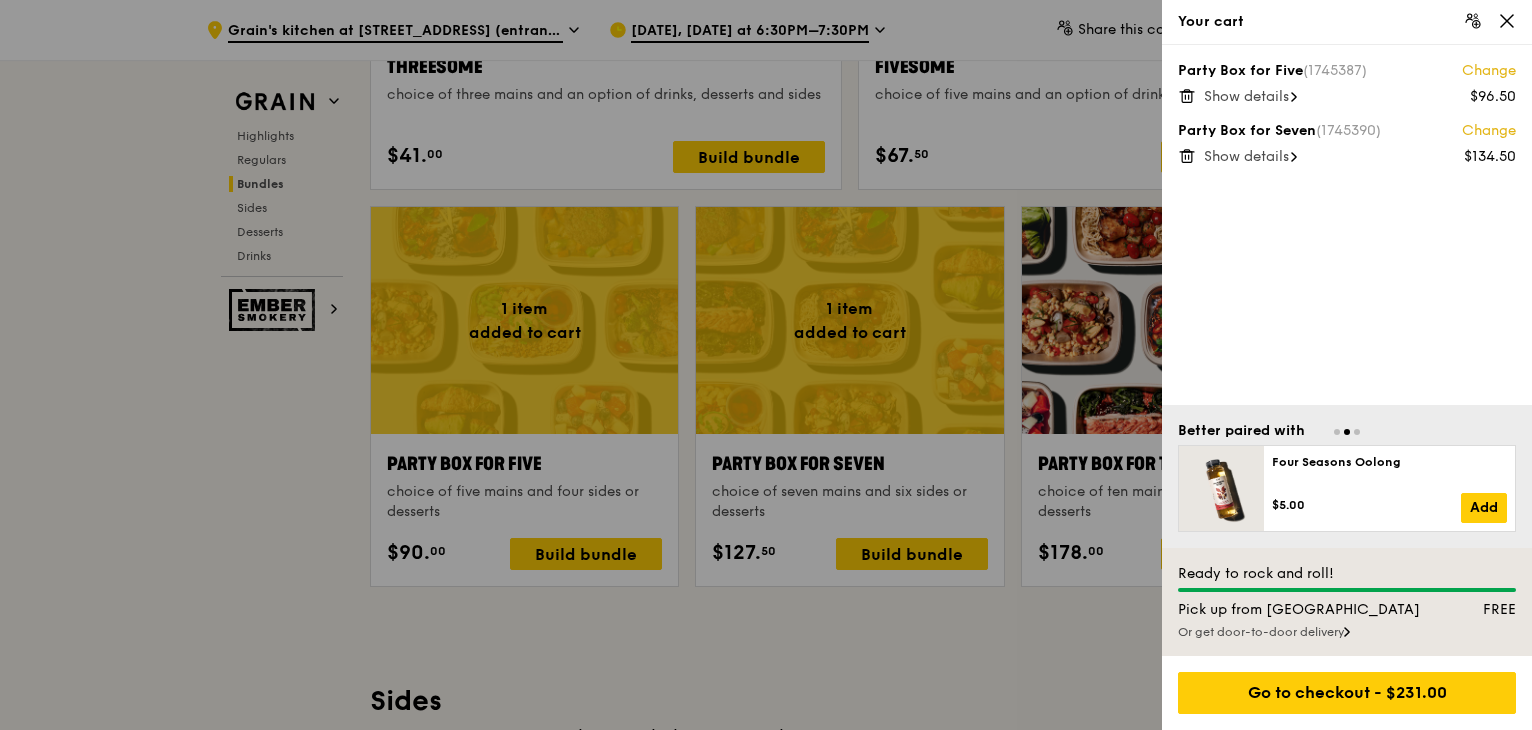 scroll, scrollTop: 3852, scrollLeft: 0, axis: vertical 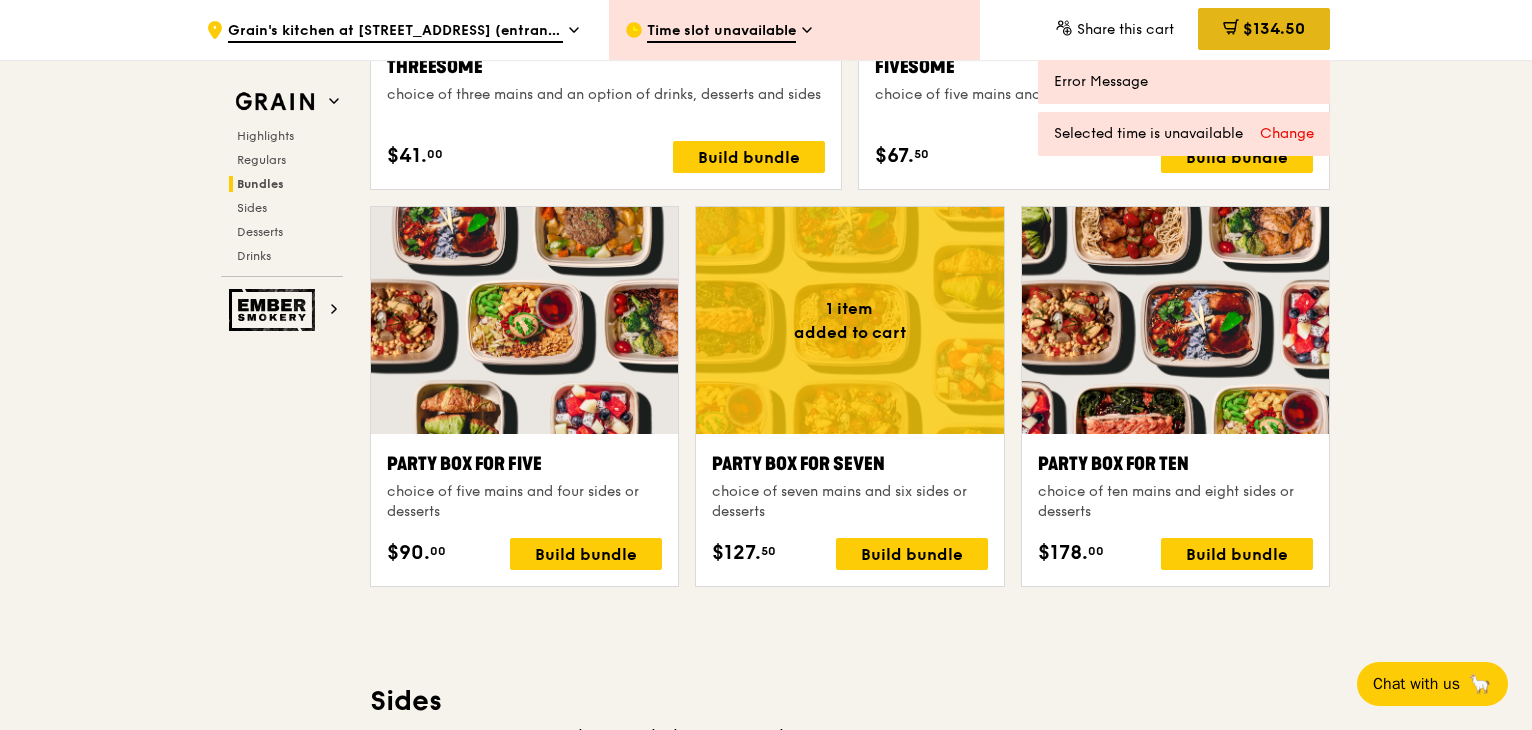 click on "$134.50" at bounding box center (1274, 28) 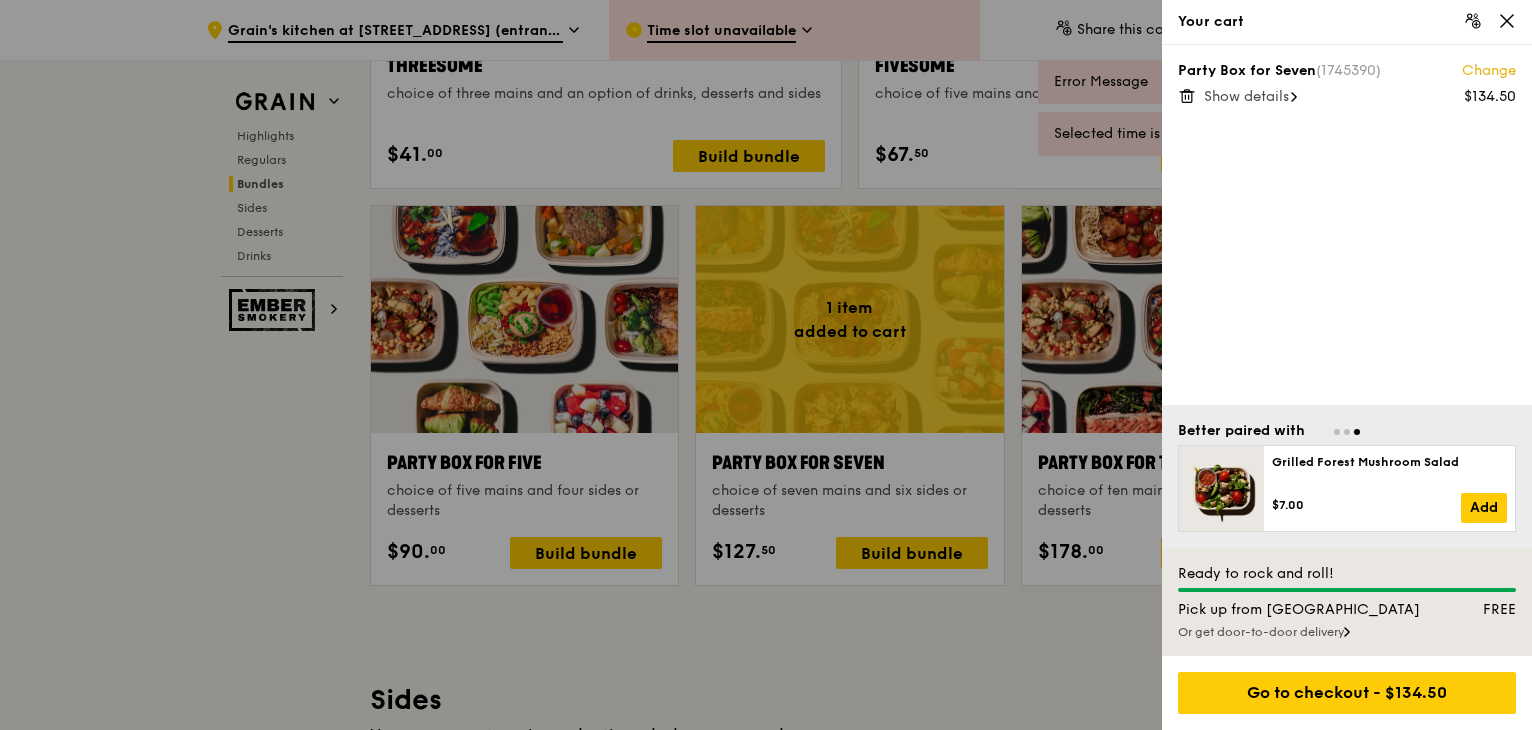 scroll, scrollTop: 3854, scrollLeft: 0, axis: vertical 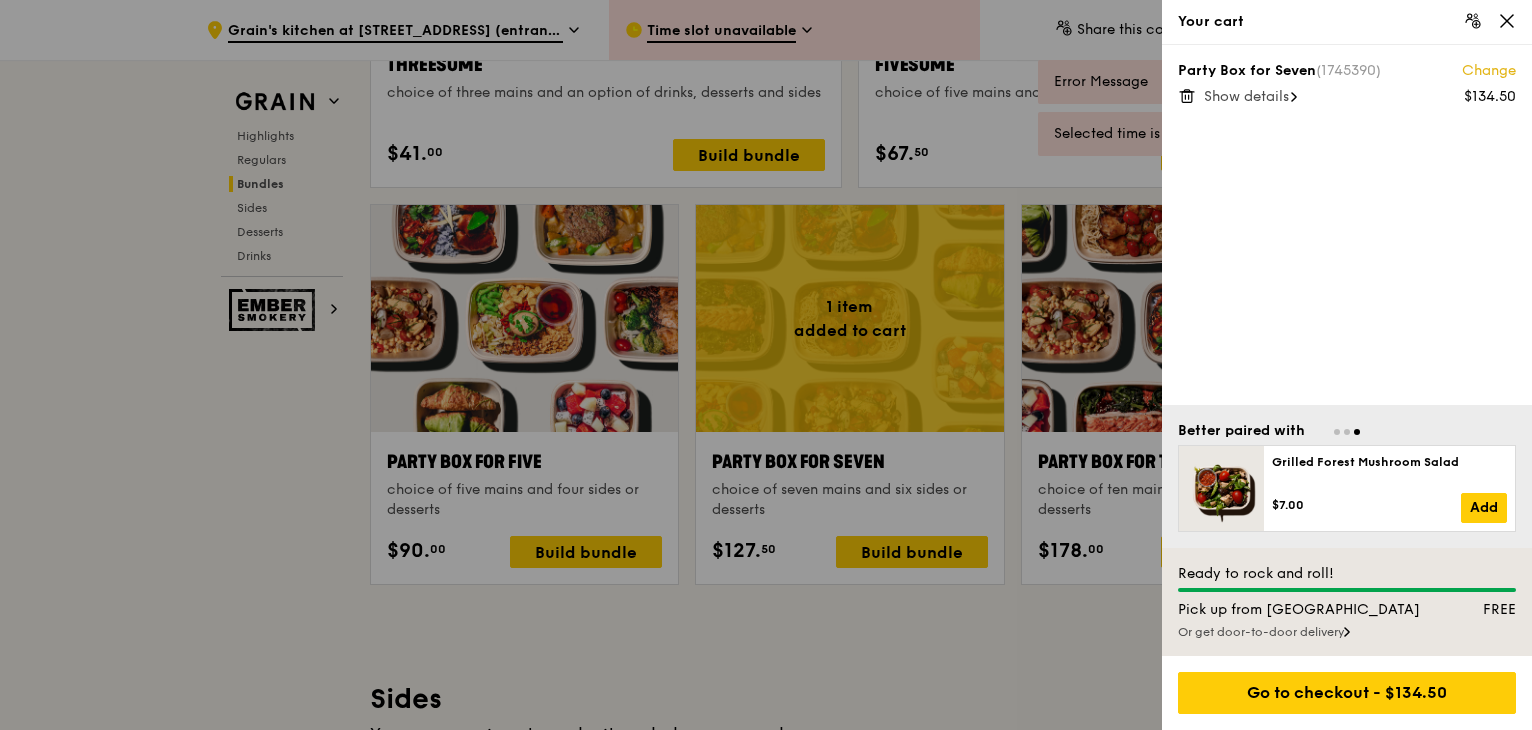 click at bounding box center (766, 365) 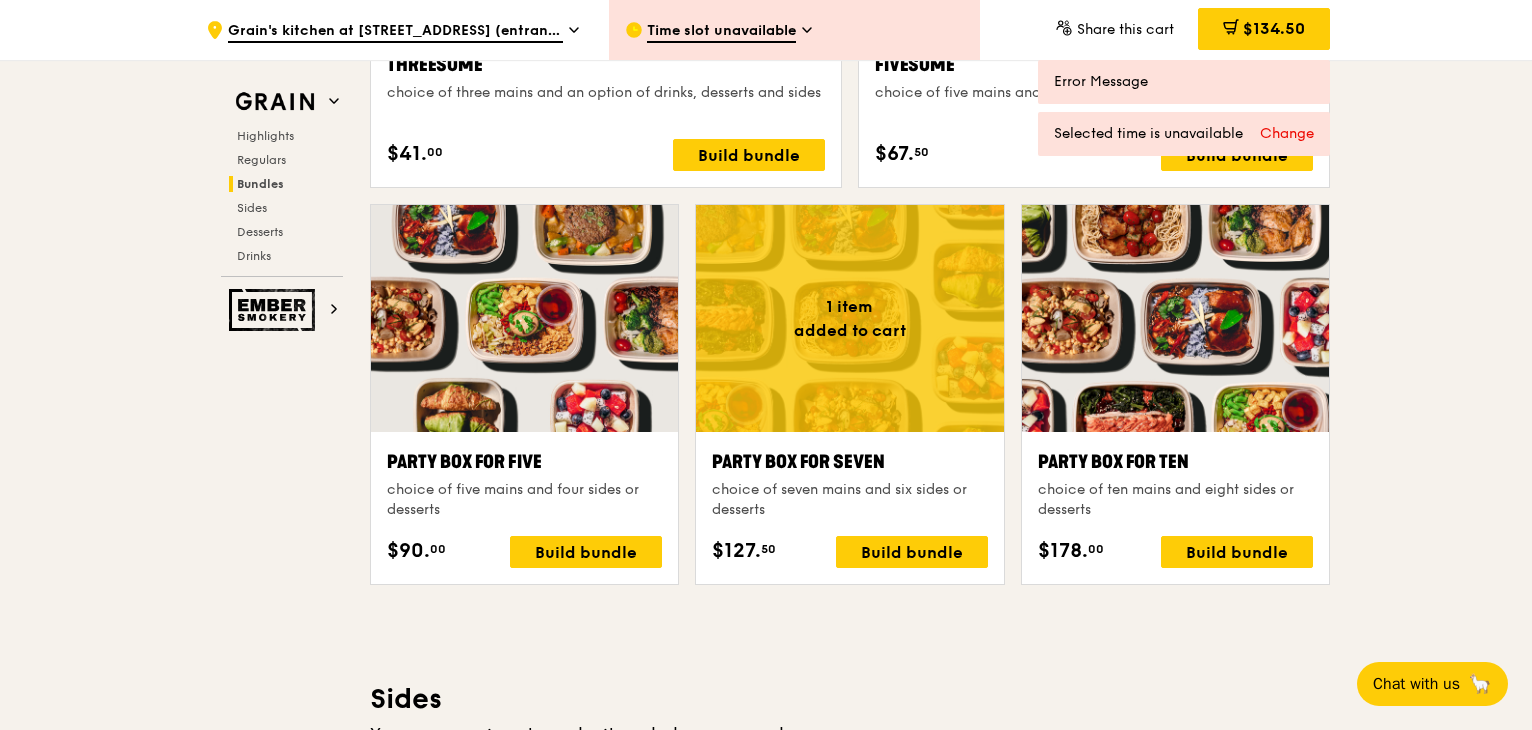click on "Grain's kitchen at [STREET_ADDRESS] (entrance along [PERSON_NAME][GEOGRAPHIC_DATA])" at bounding box center [395, 32] 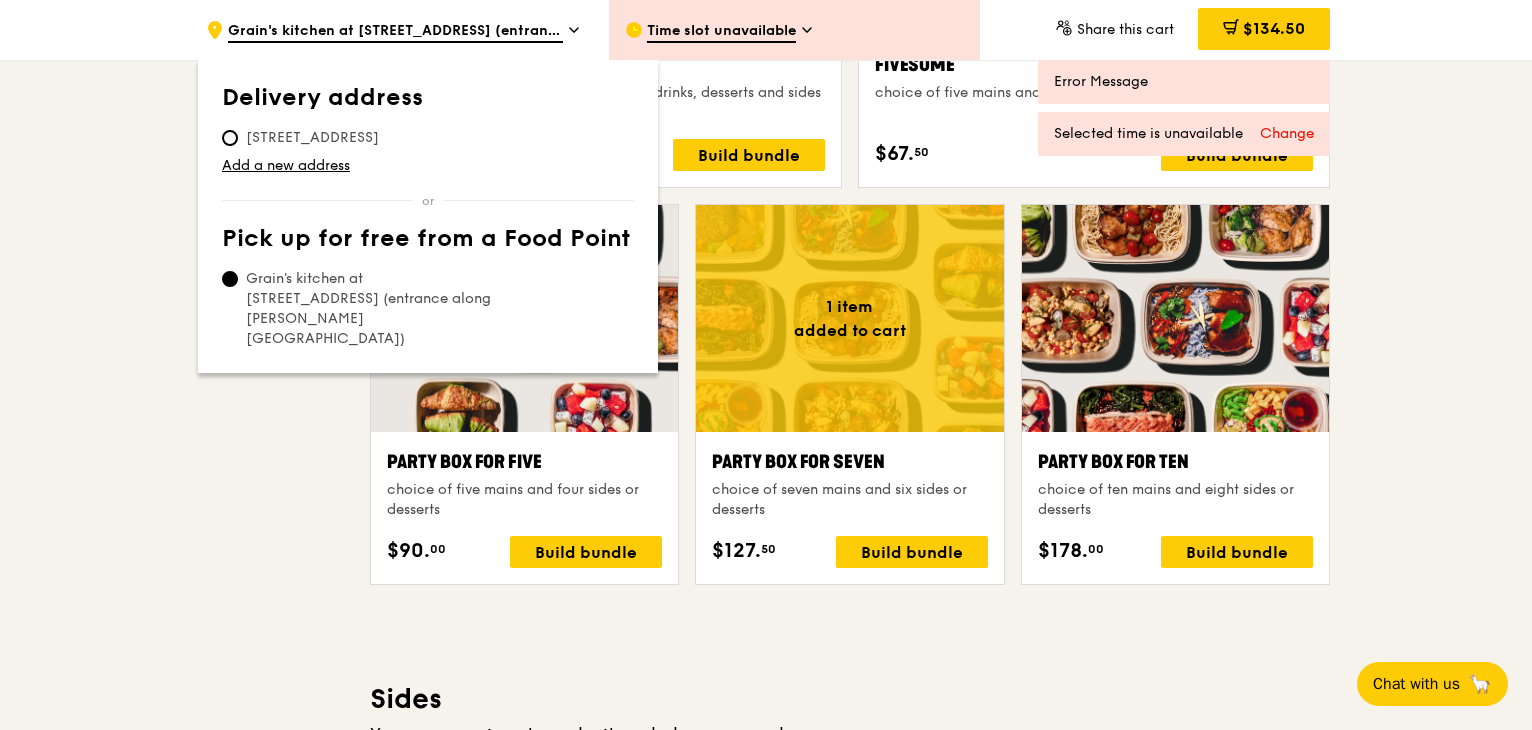 click on "[STREET_ADDRESS]" at bounding box center [312, 138] 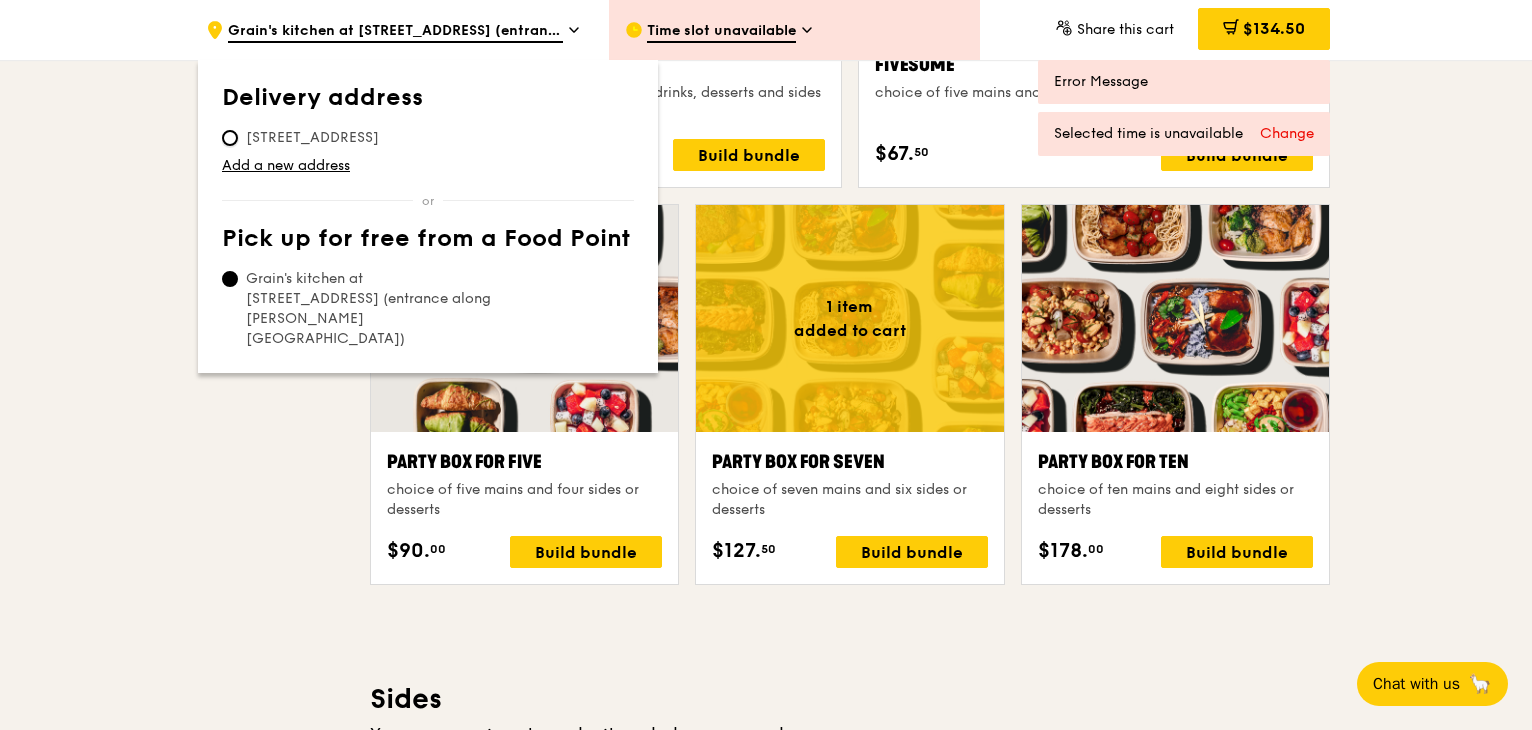 click on "[STREET_ADDRESS]" at bounding box center [230, 138] 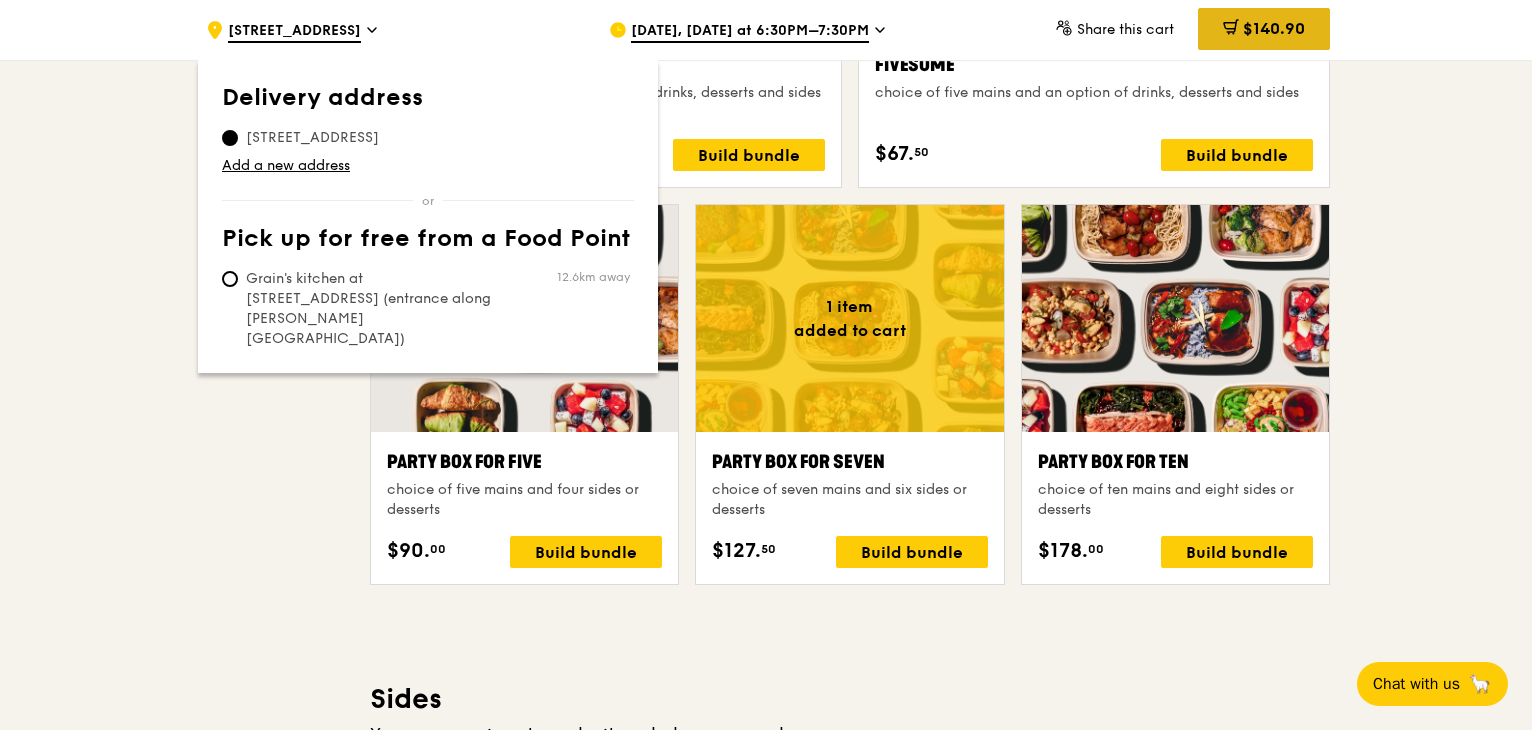 click on "$140.90" at bounding box center (1274, 28) 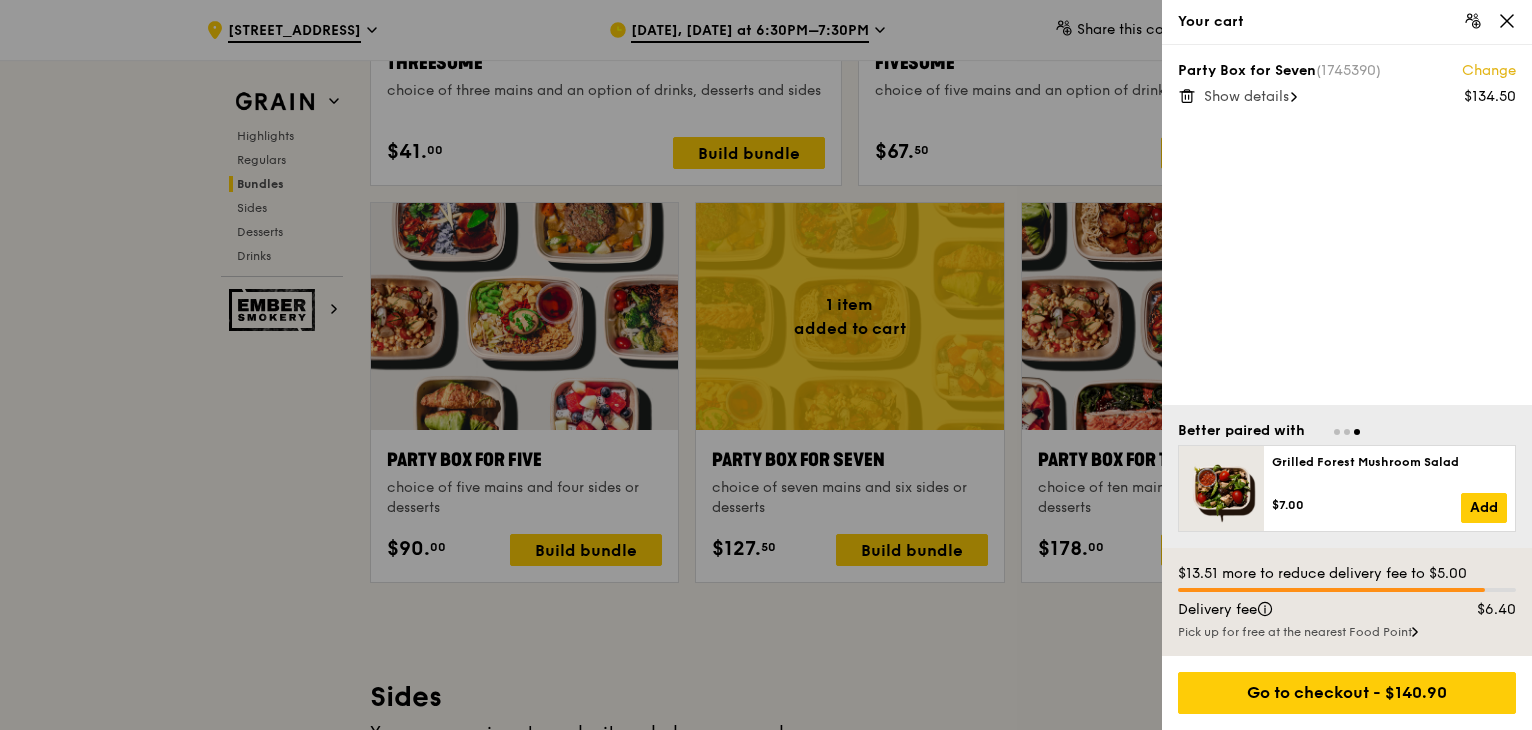 scroll, scrollTop: 3856, scrollLeft: 0, axis: vertical 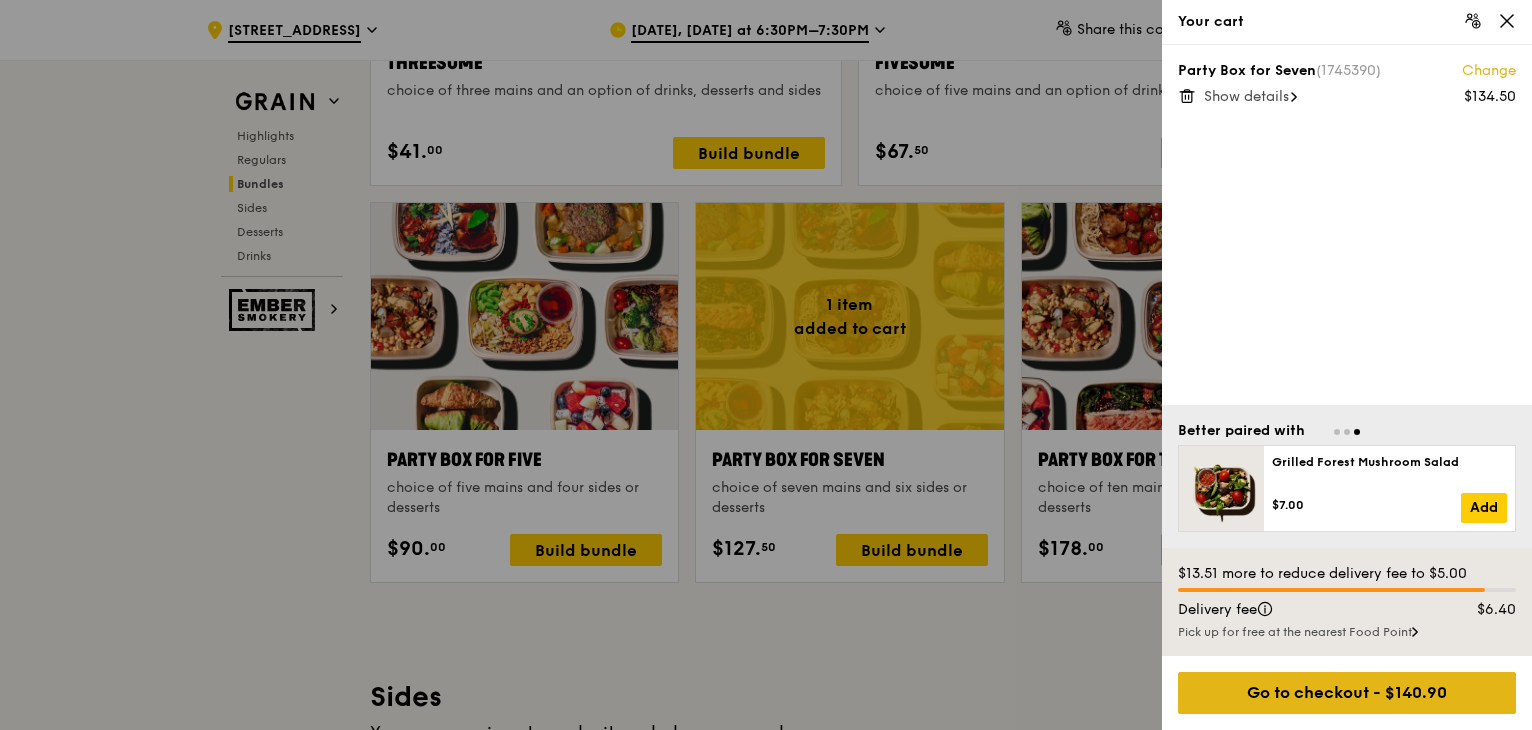 click on "Go to checkout - $140.90" at bounding box center (1347, 693) 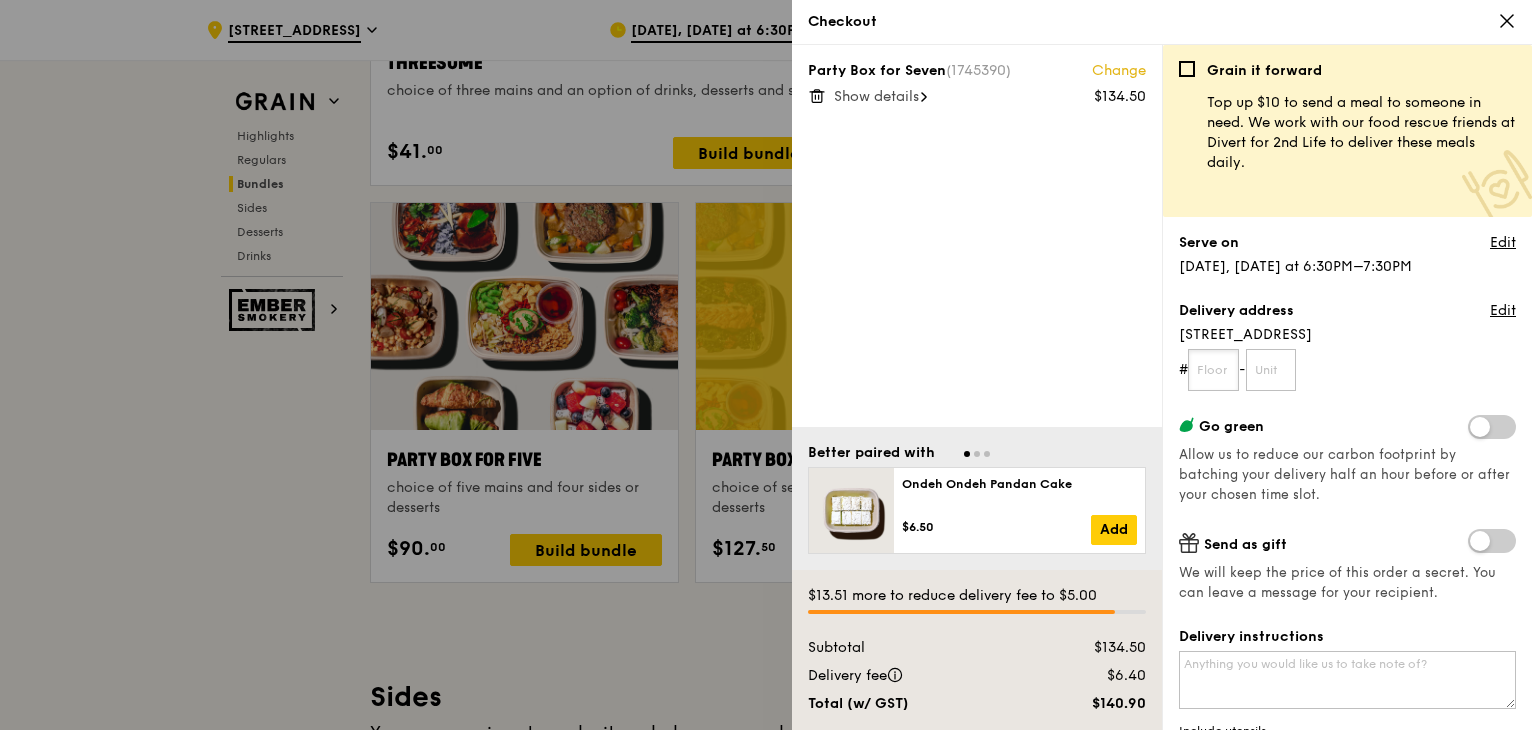 click at bounding box center [1213, 370] 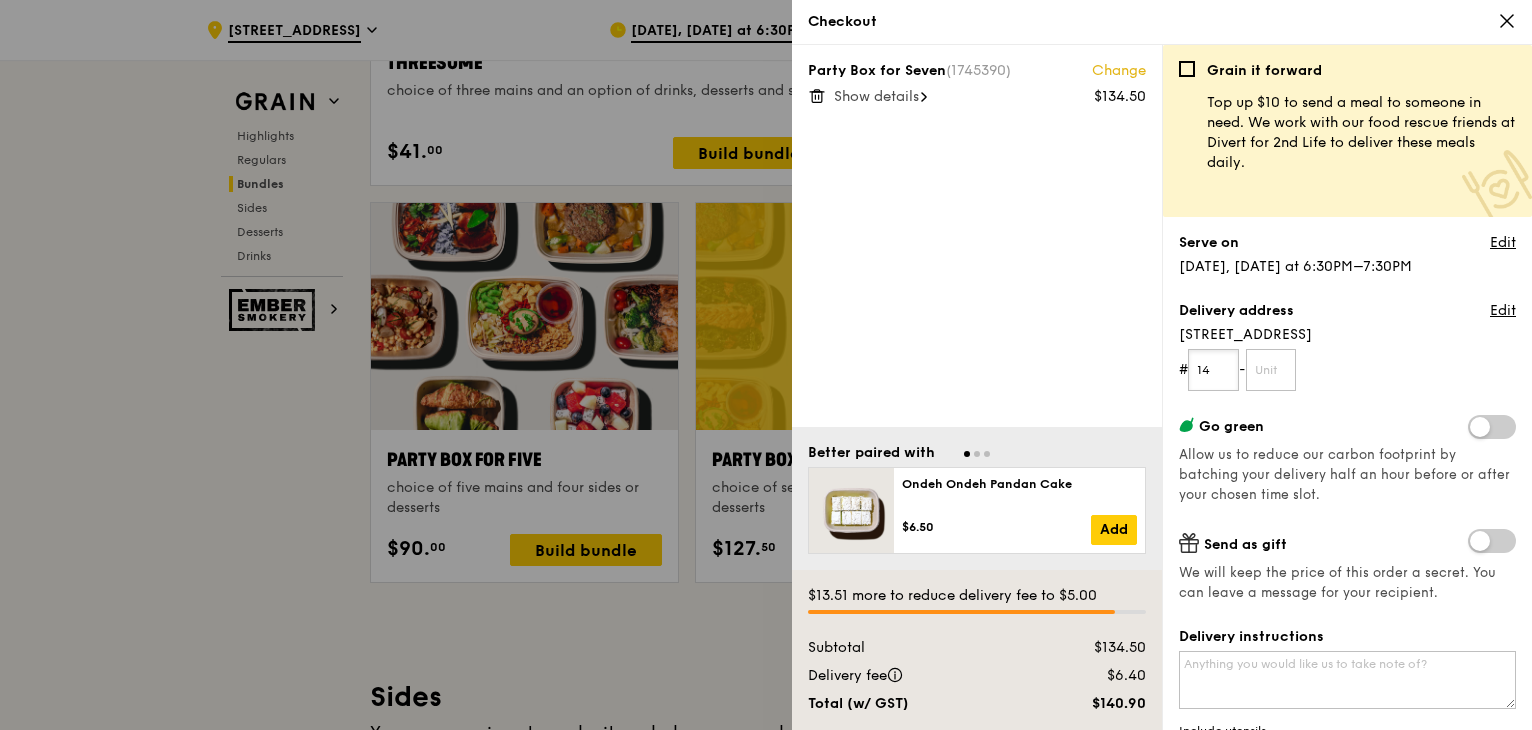 type on "14" 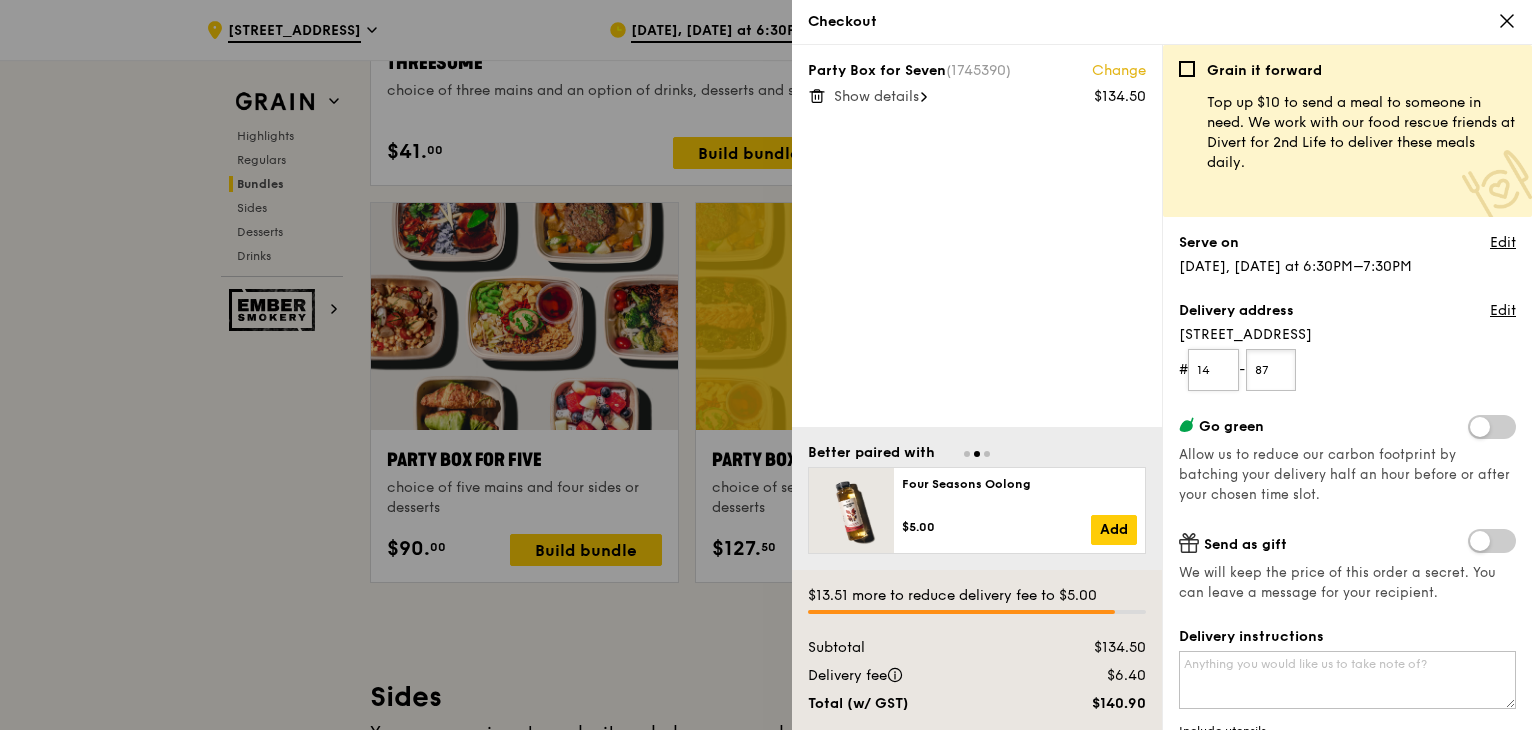 type on "8" 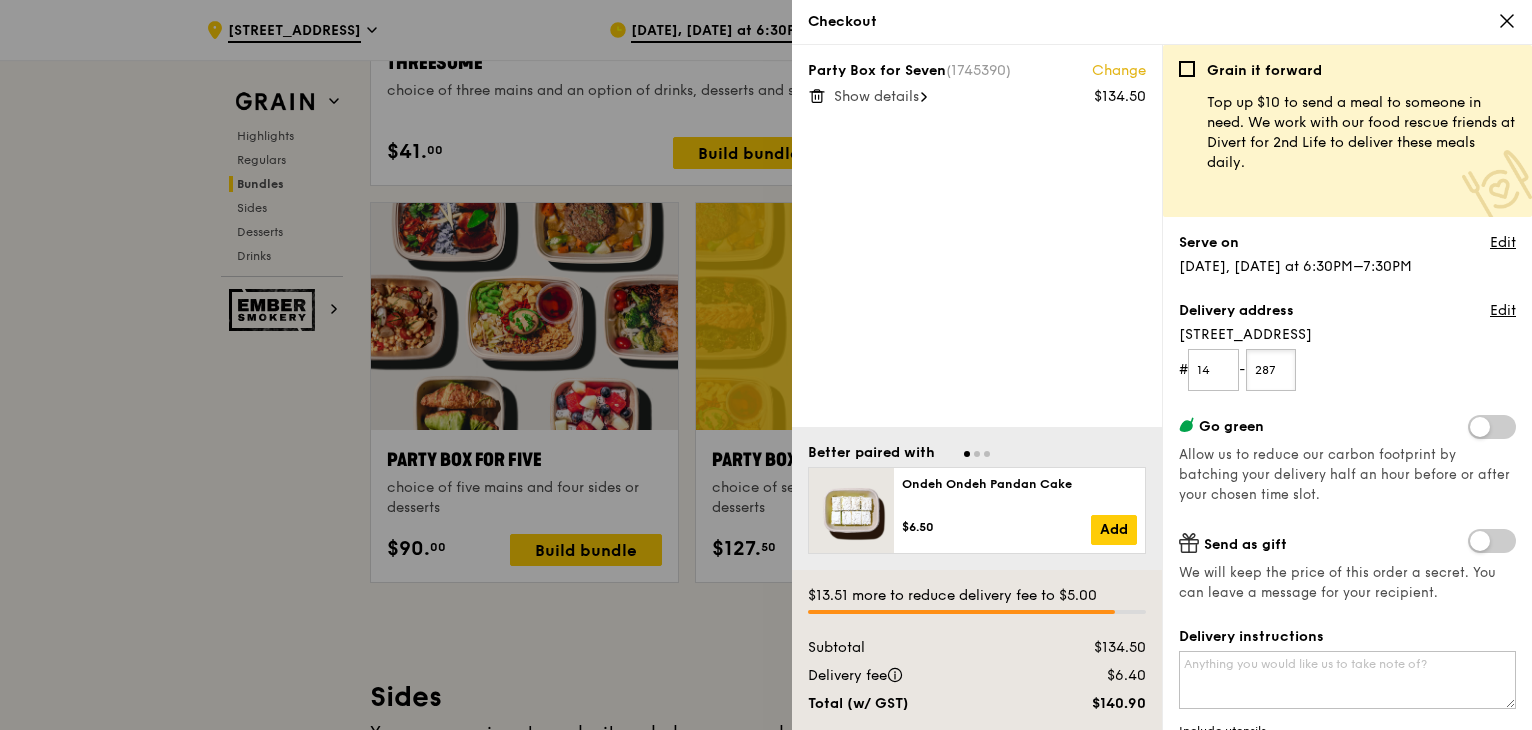 type on "287" 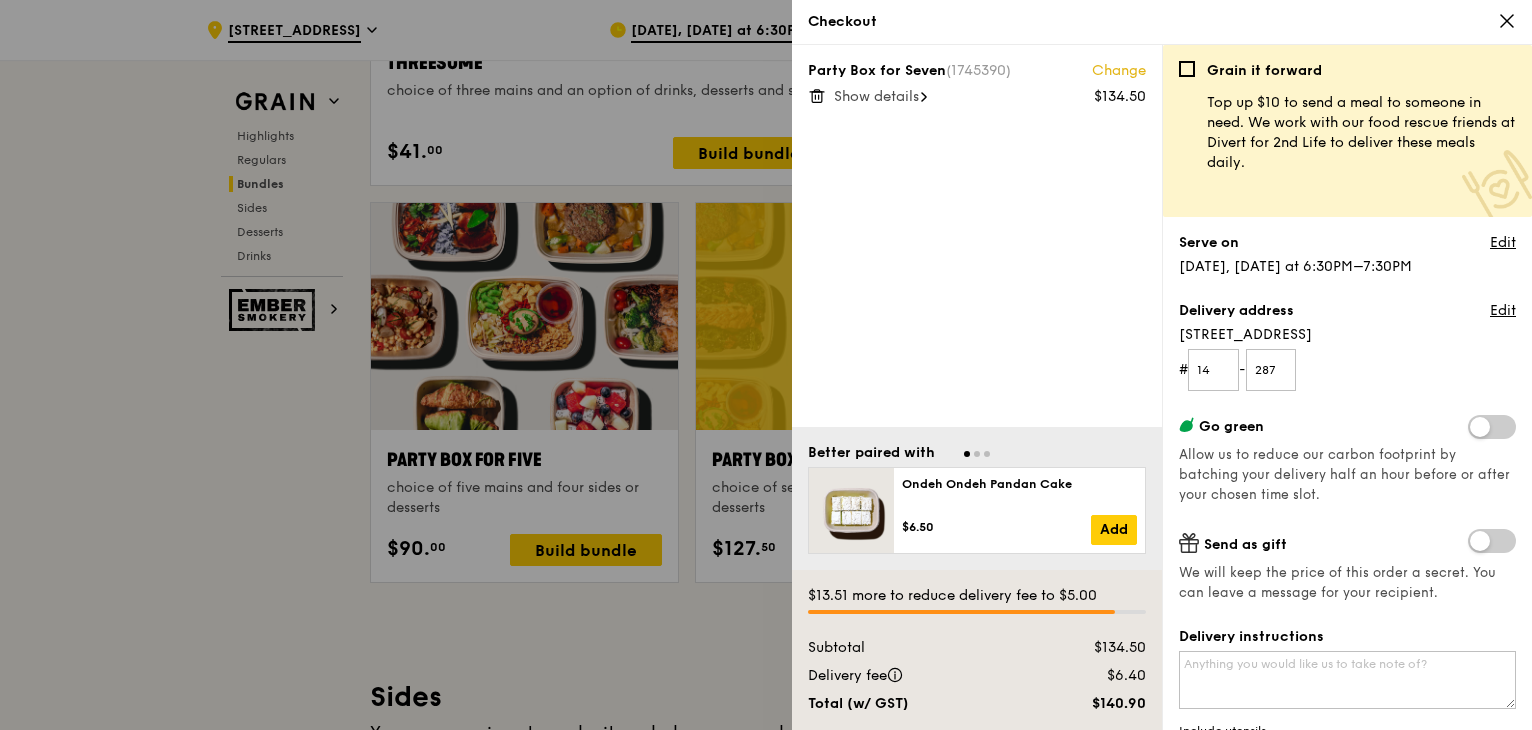 click at bounding box center (1492, 427) 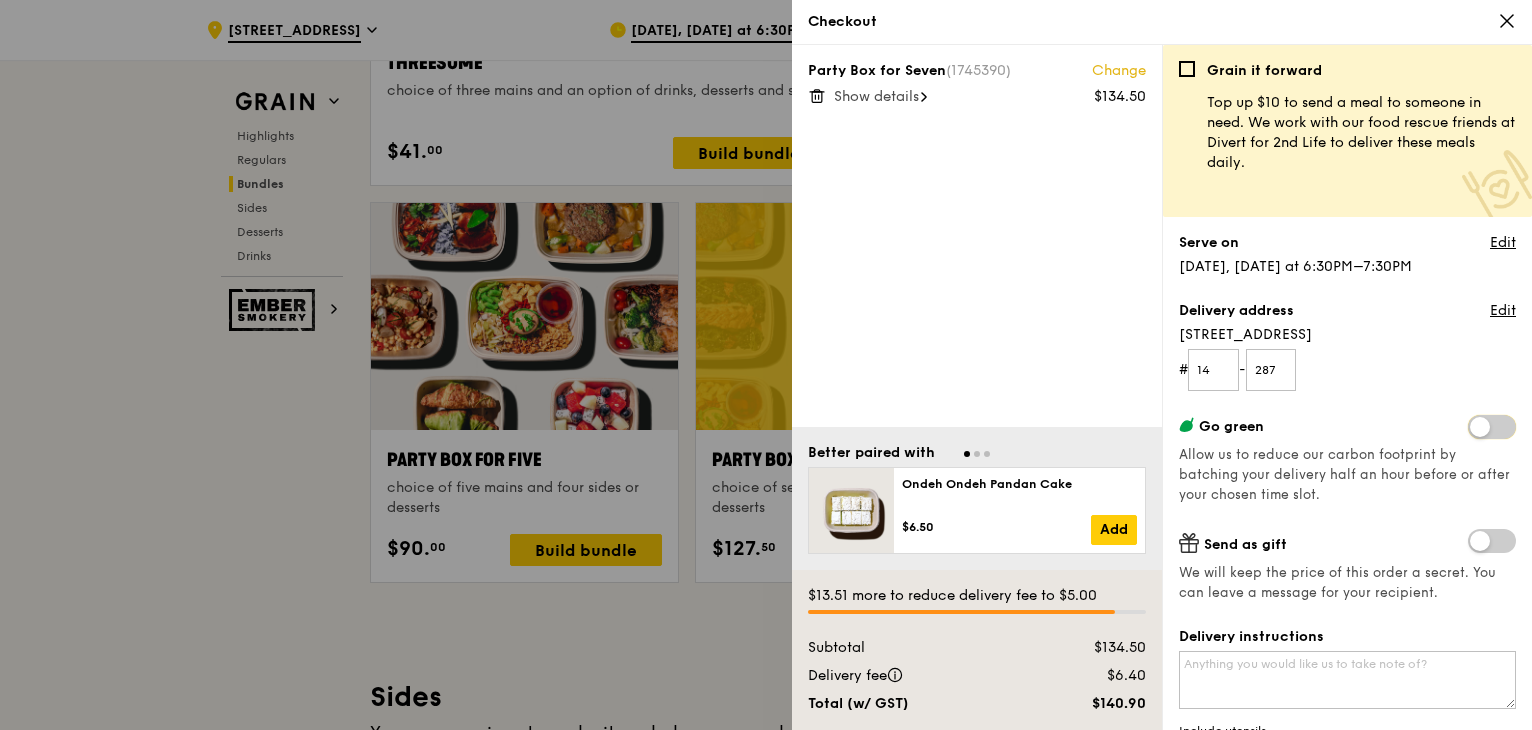 click at bounding box center (1472, 429) 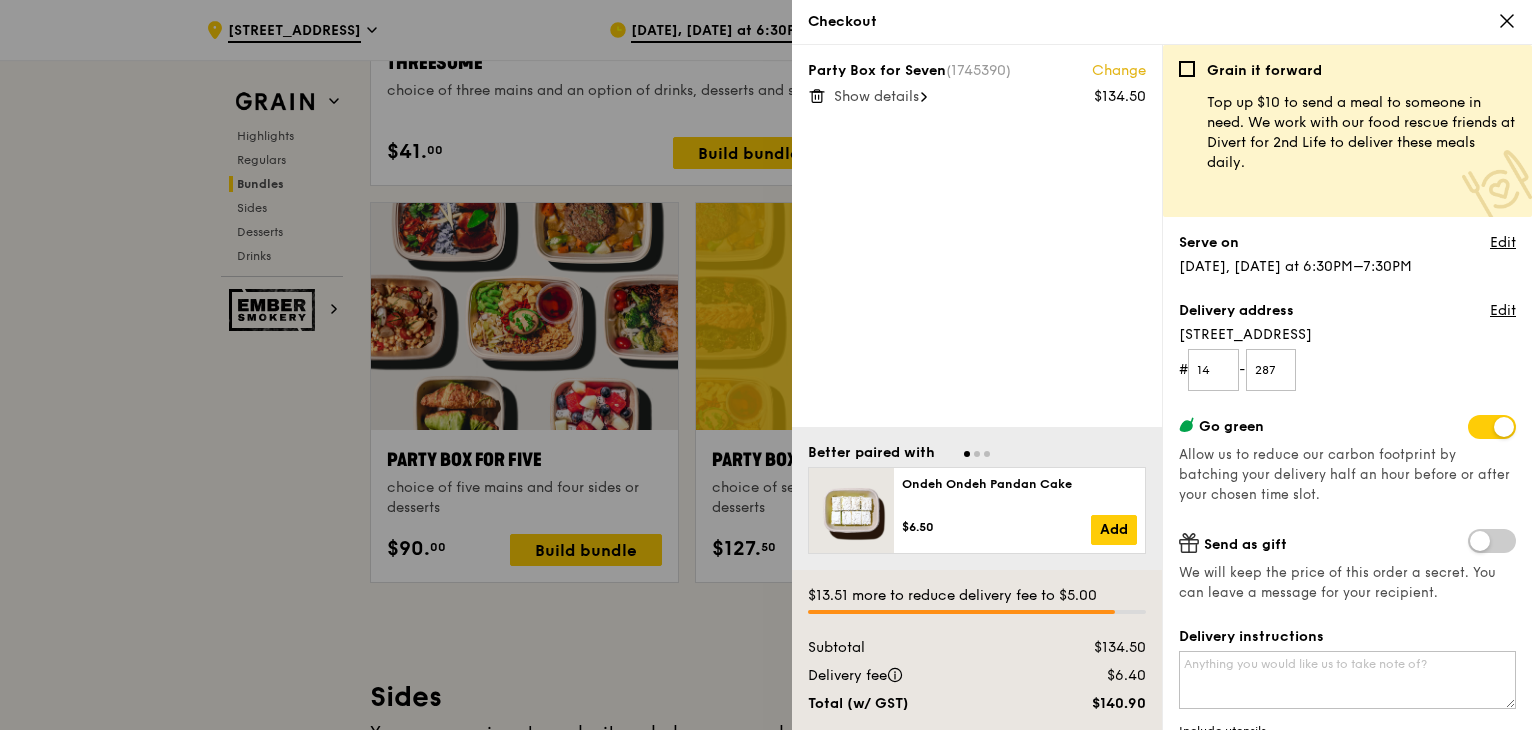 click at bounding box center [1492, 427] 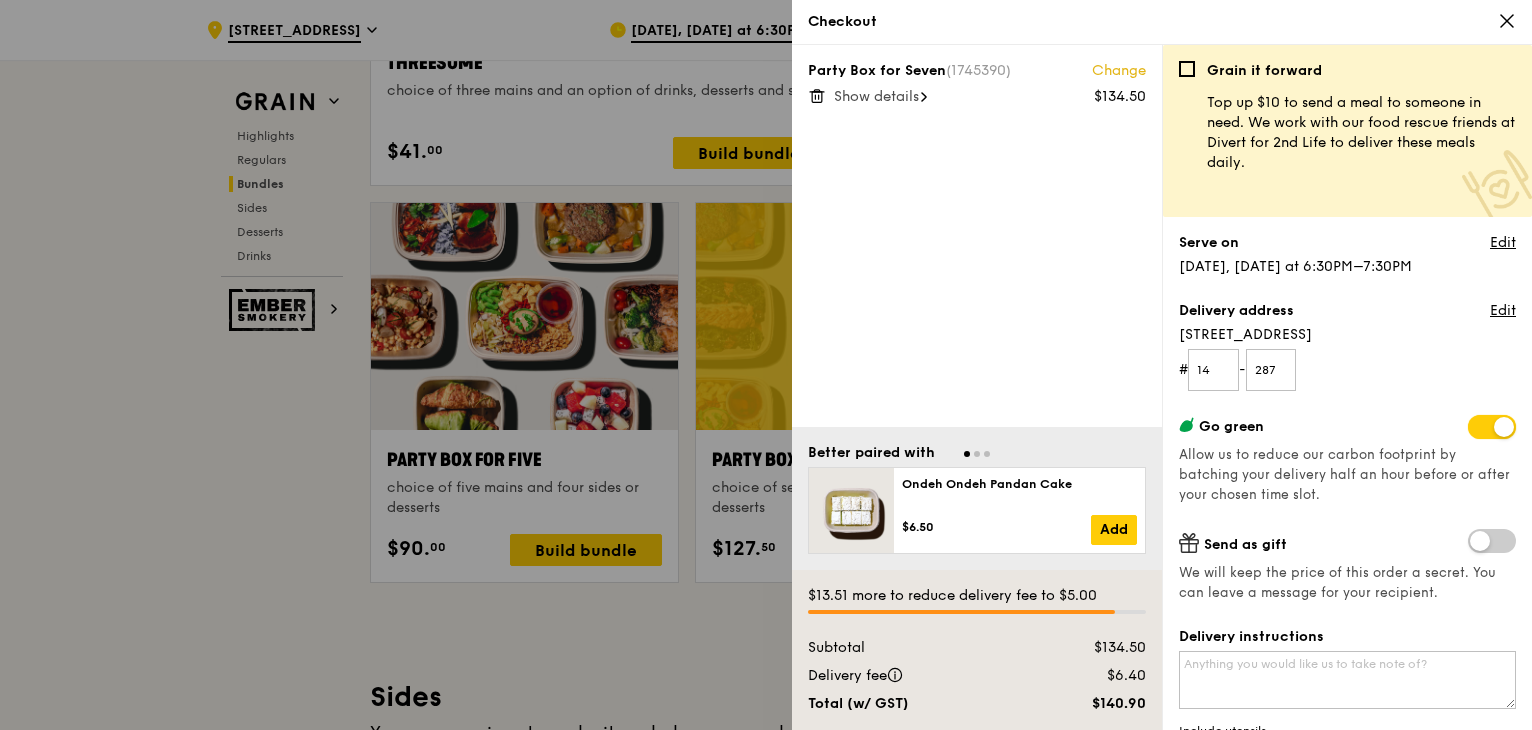 click at bounding box center (1472, 429) 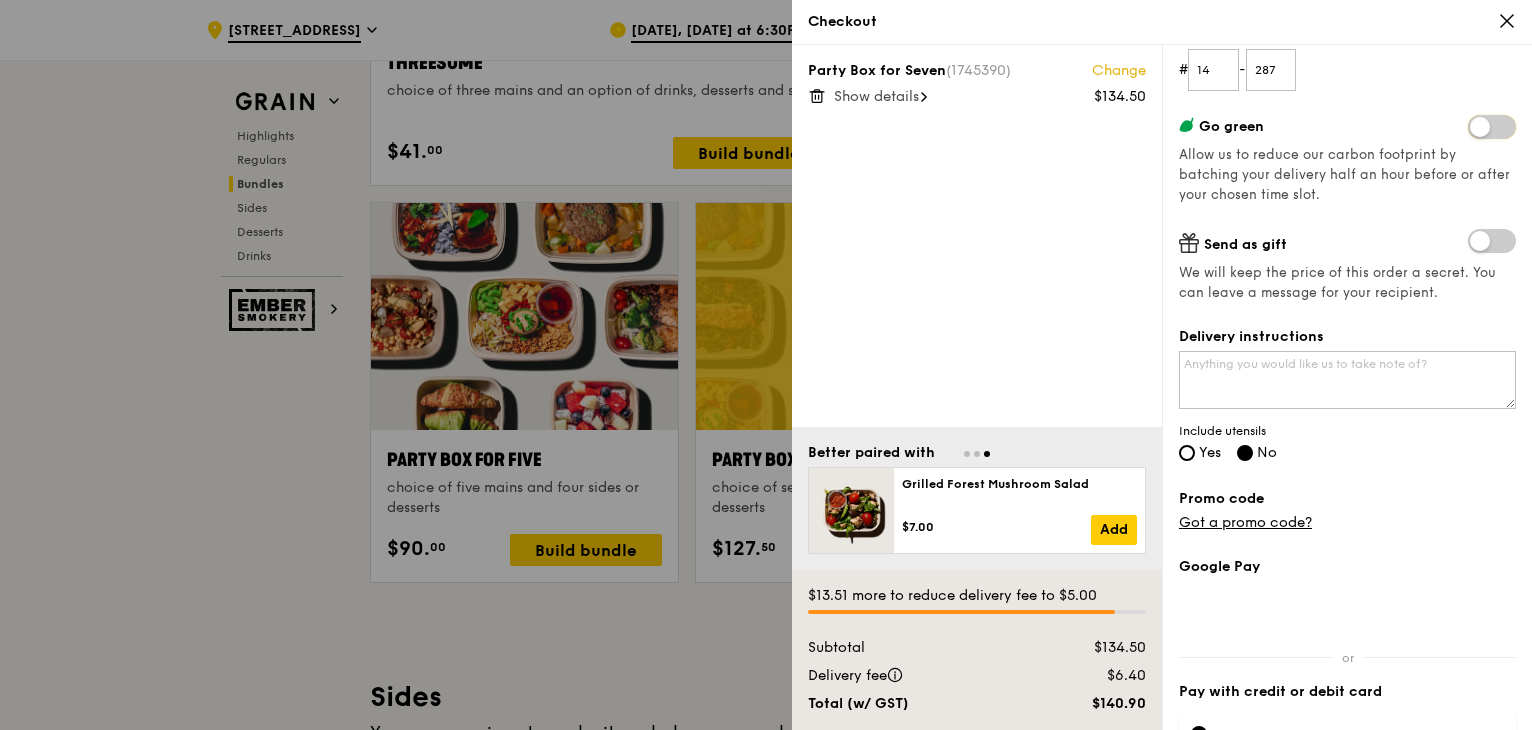scroll, scrollTop: 352, scrollLeft: 0, axis: vertical 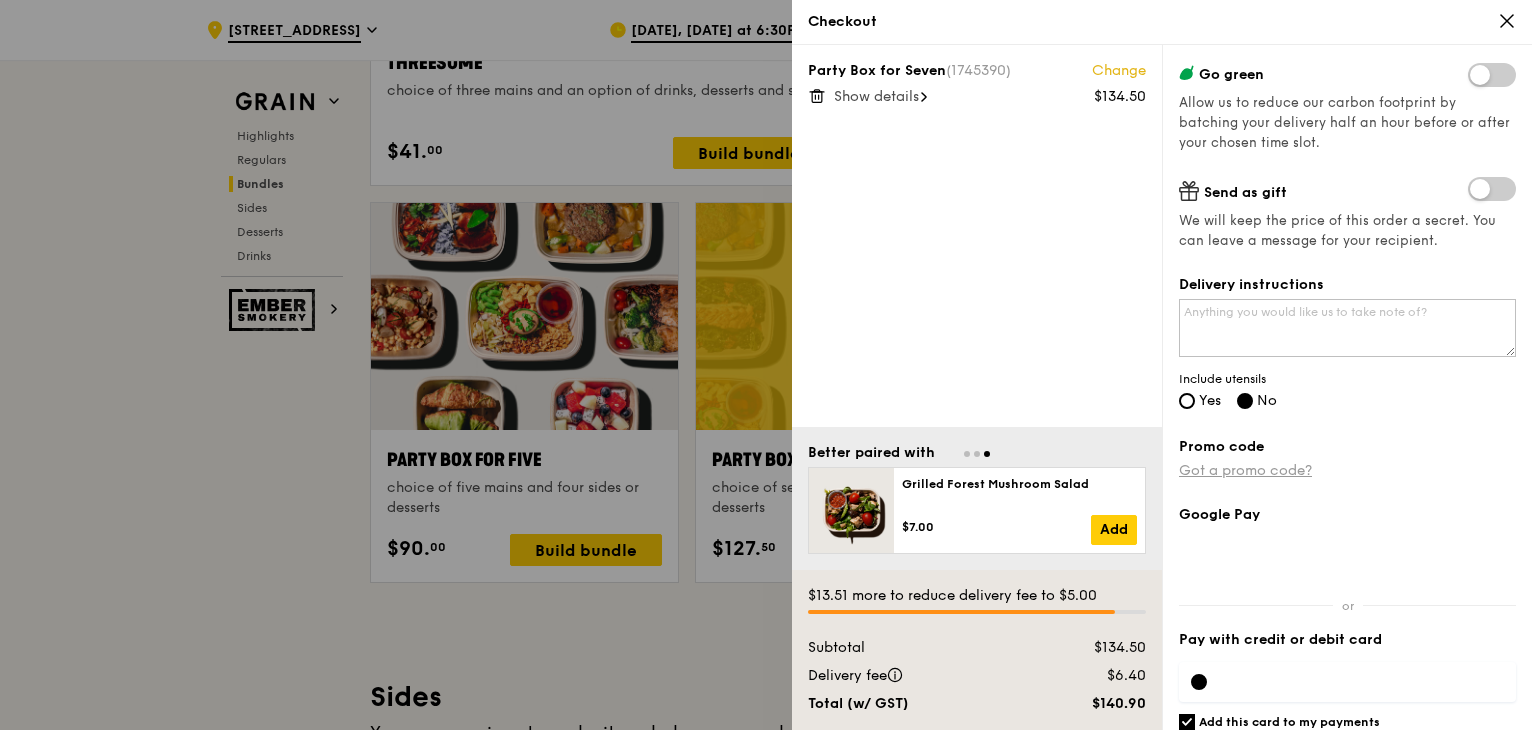 click on "Got a promo code?" at bounding box center (1245, 470) 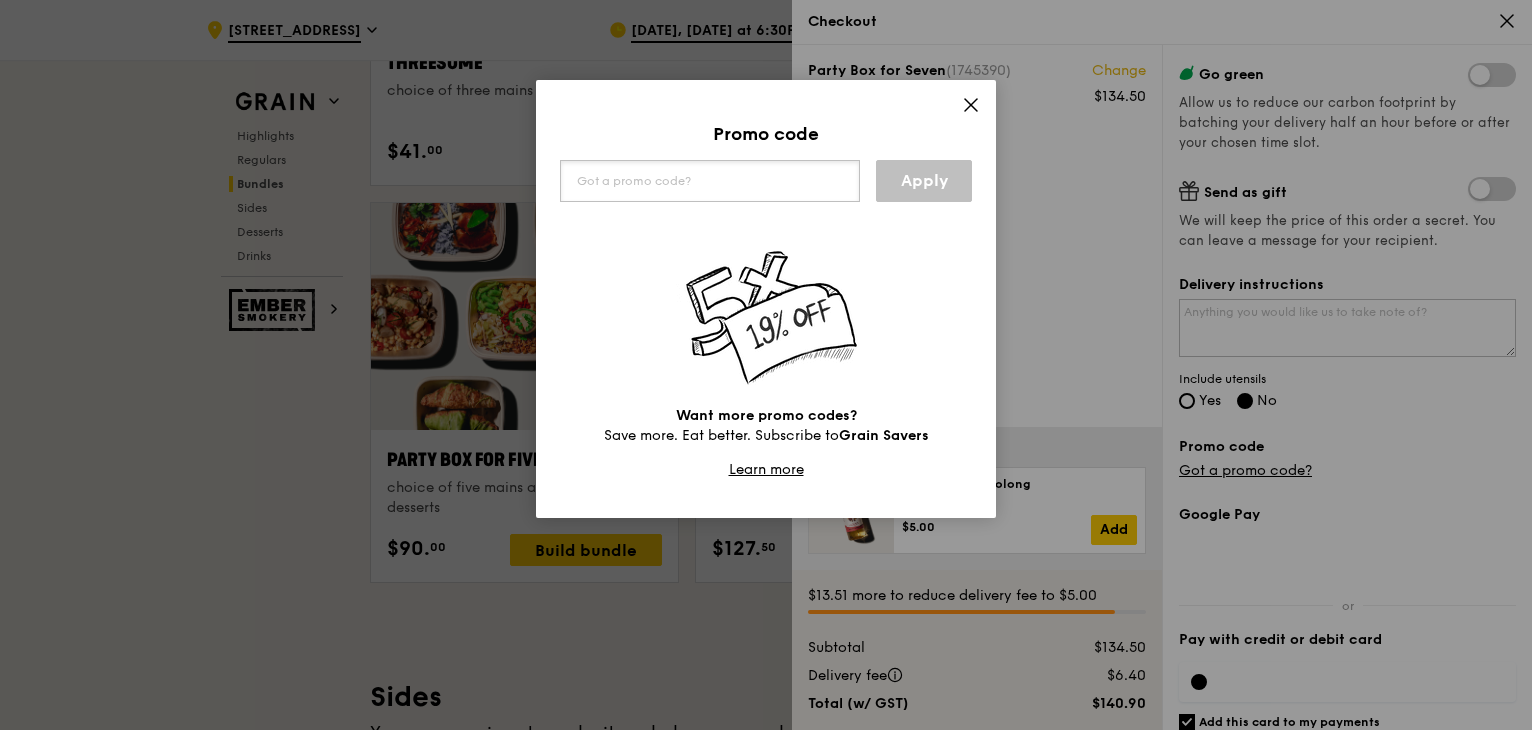 paste on "RF49570" 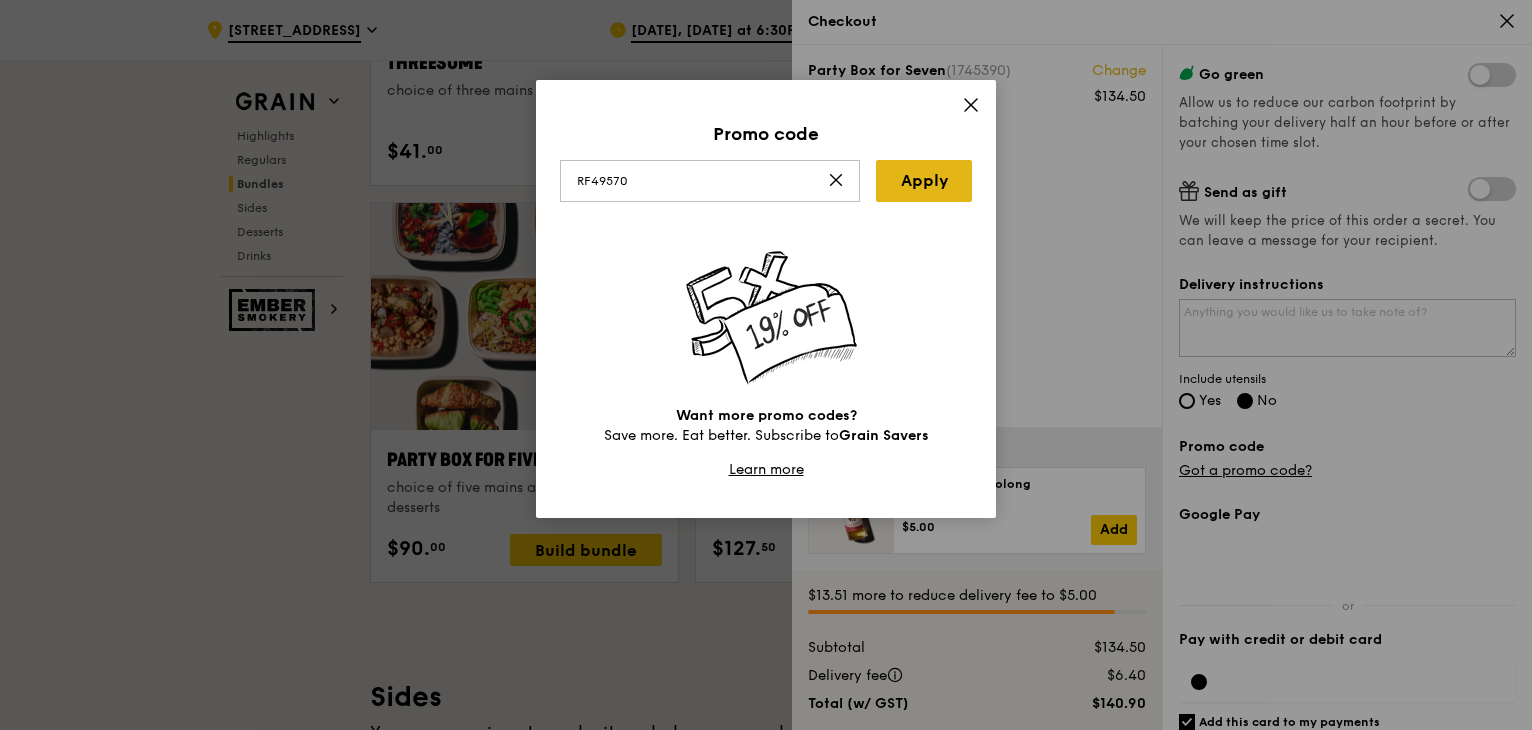 click on "Apply" at bounding box center [924, 181] 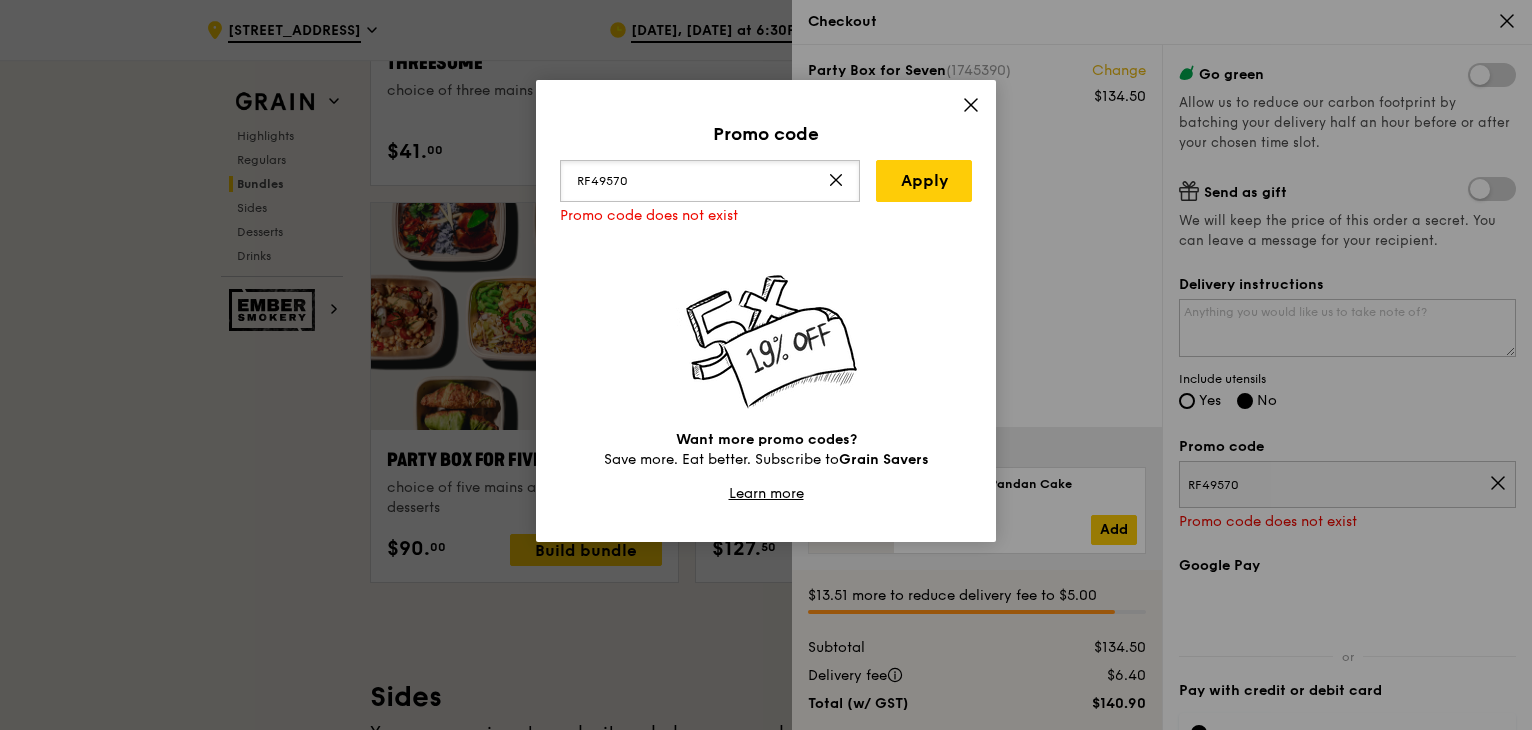 click on "RF49570" at bounding box center [710, 181] 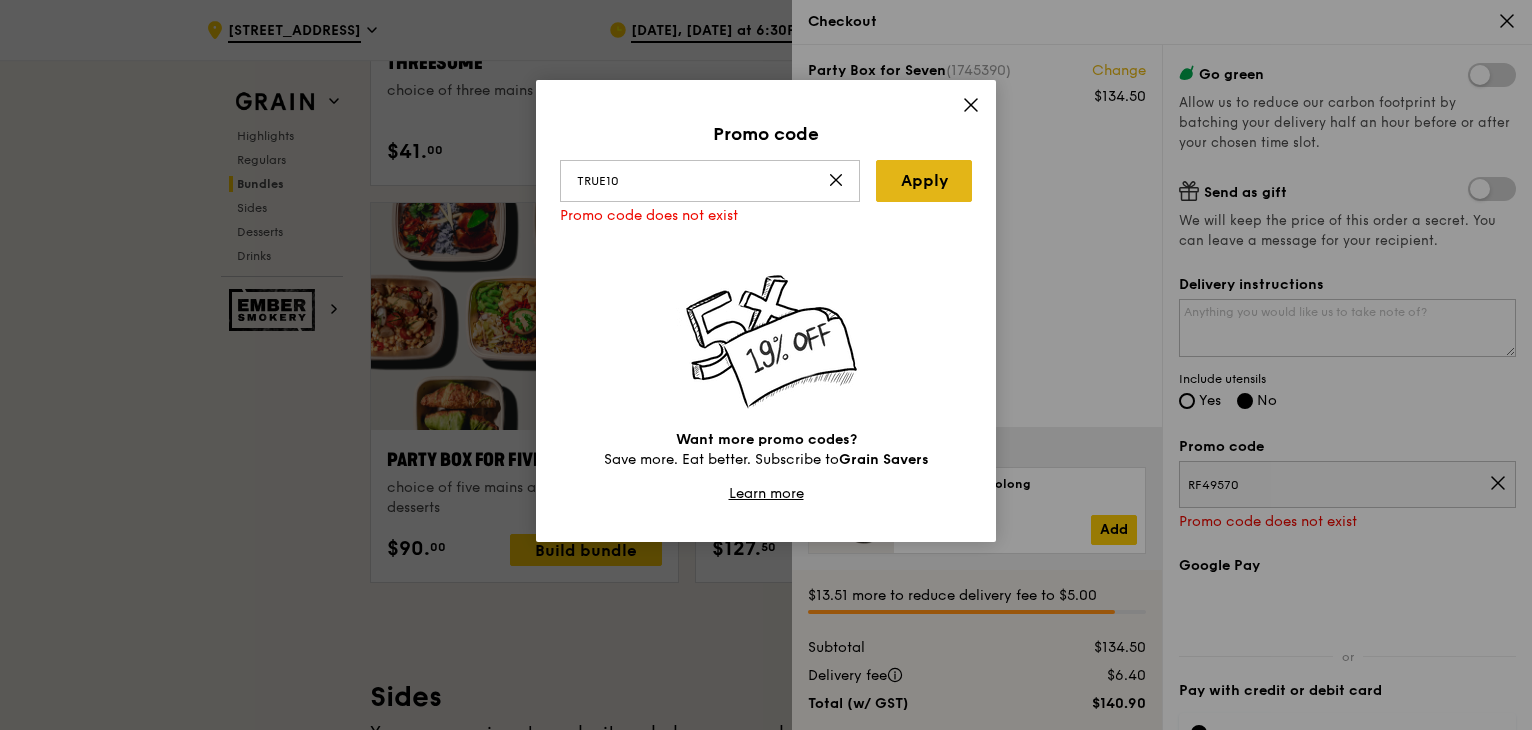 click on "Apply" at bounding box center [924, 181] 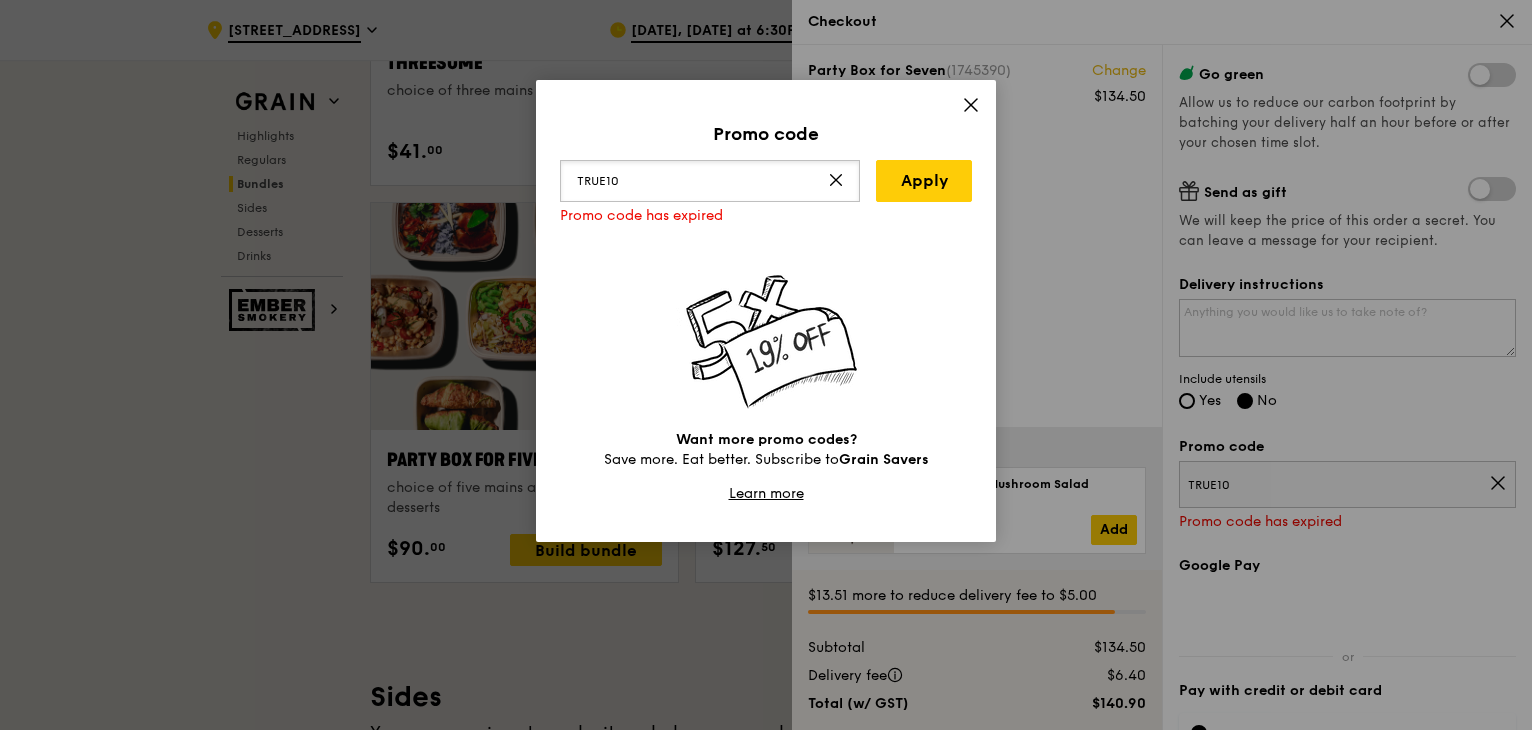 click on "TRUE10" at bounding box center (710, 181) 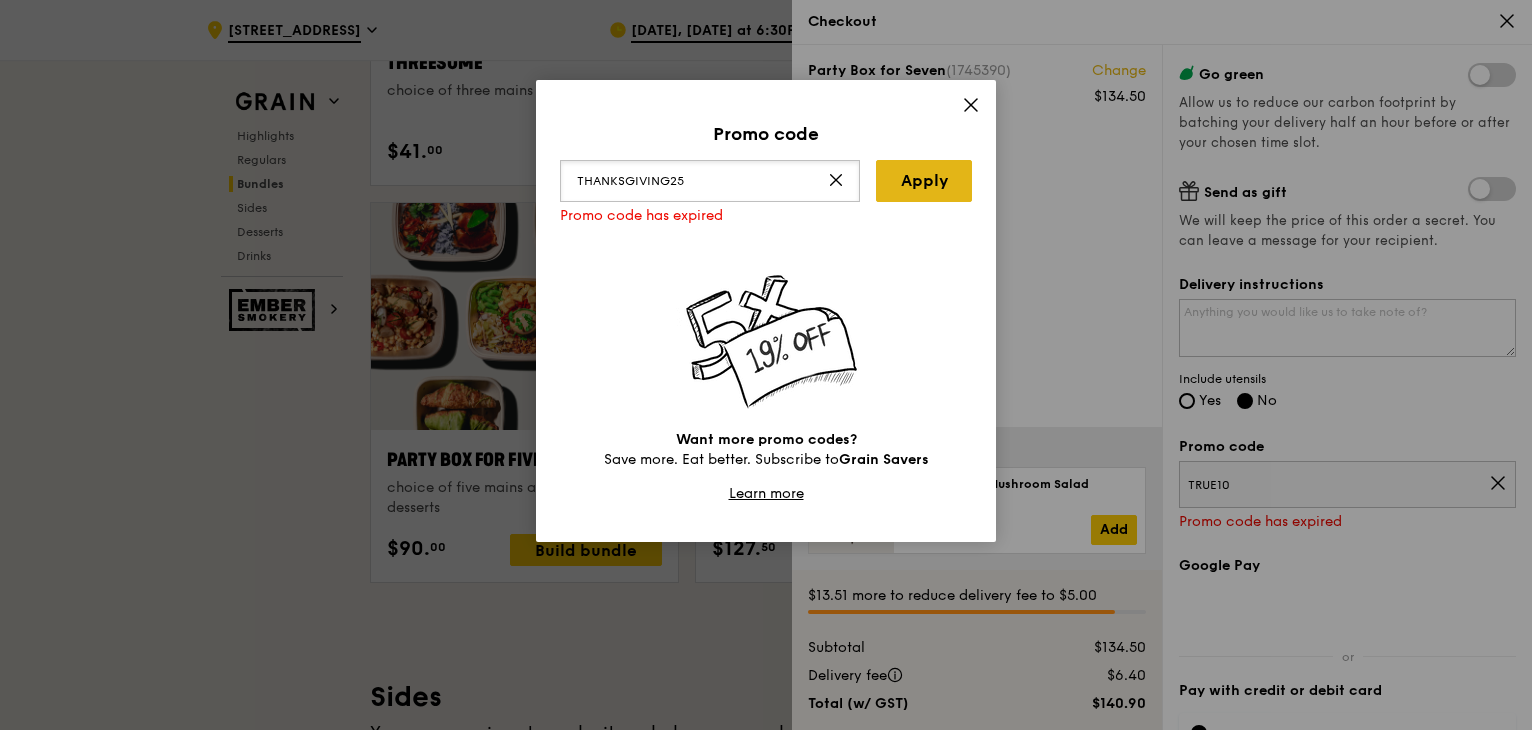 type on "THANKSGIVING25" 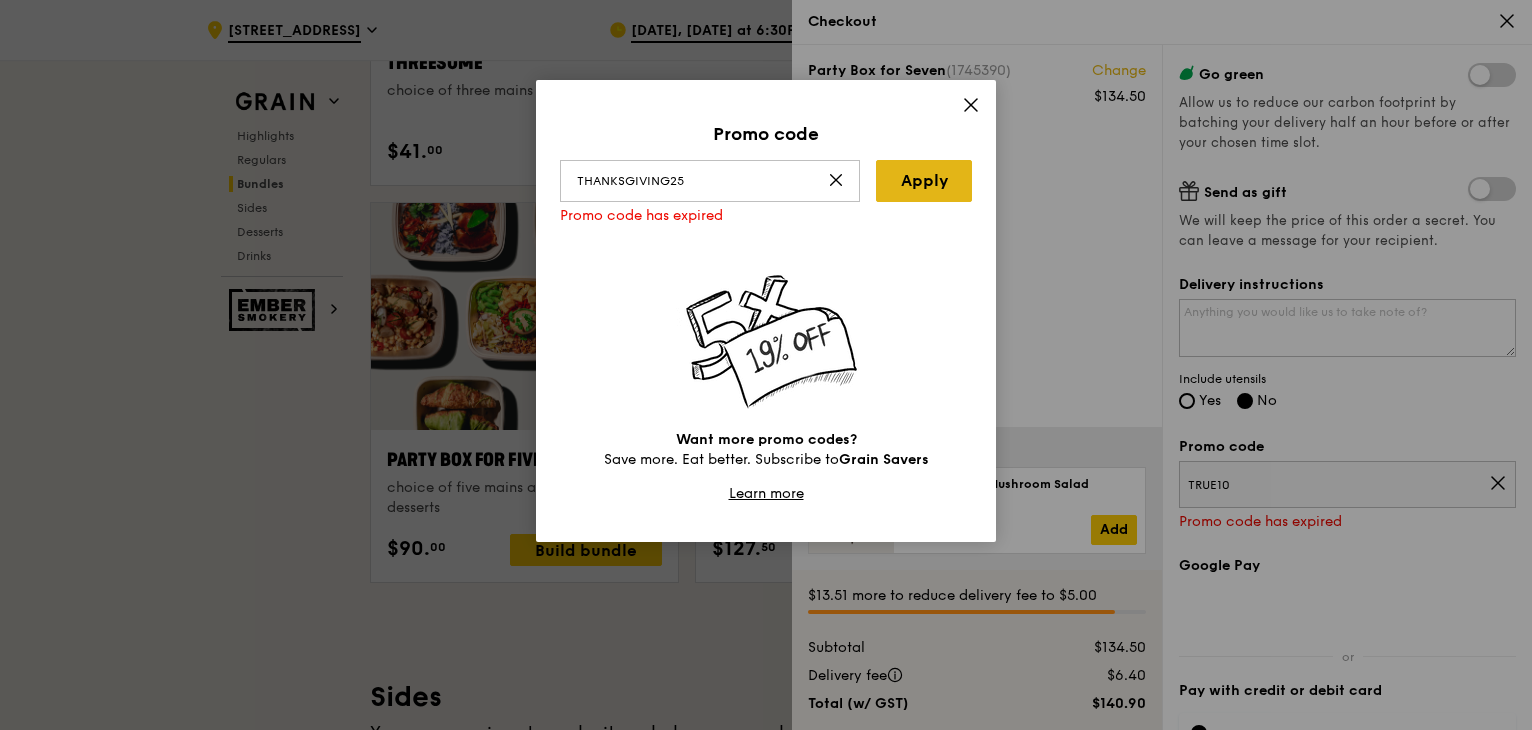 click on "Apply" at bounding box center (924, 181) 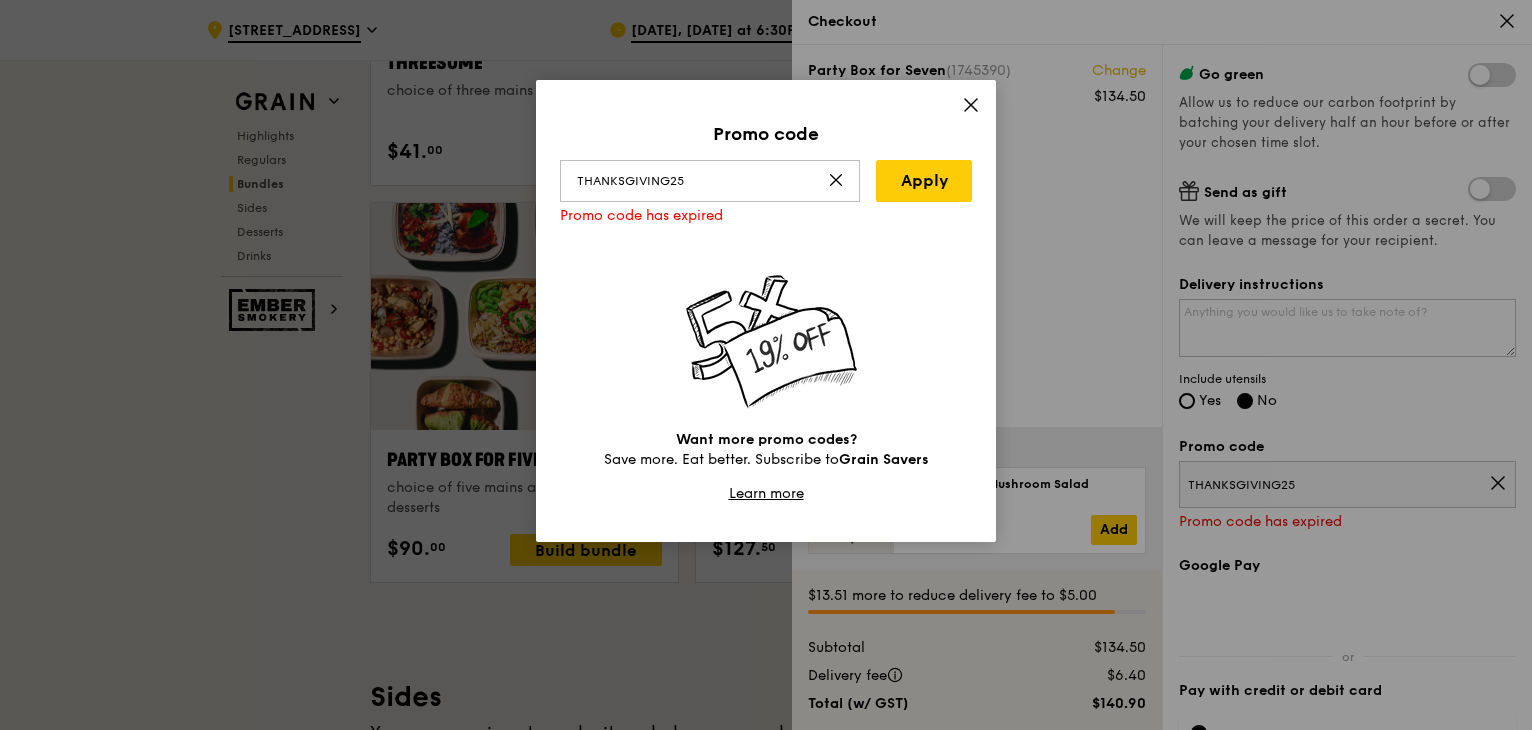 click at bounding box center (971, 108) 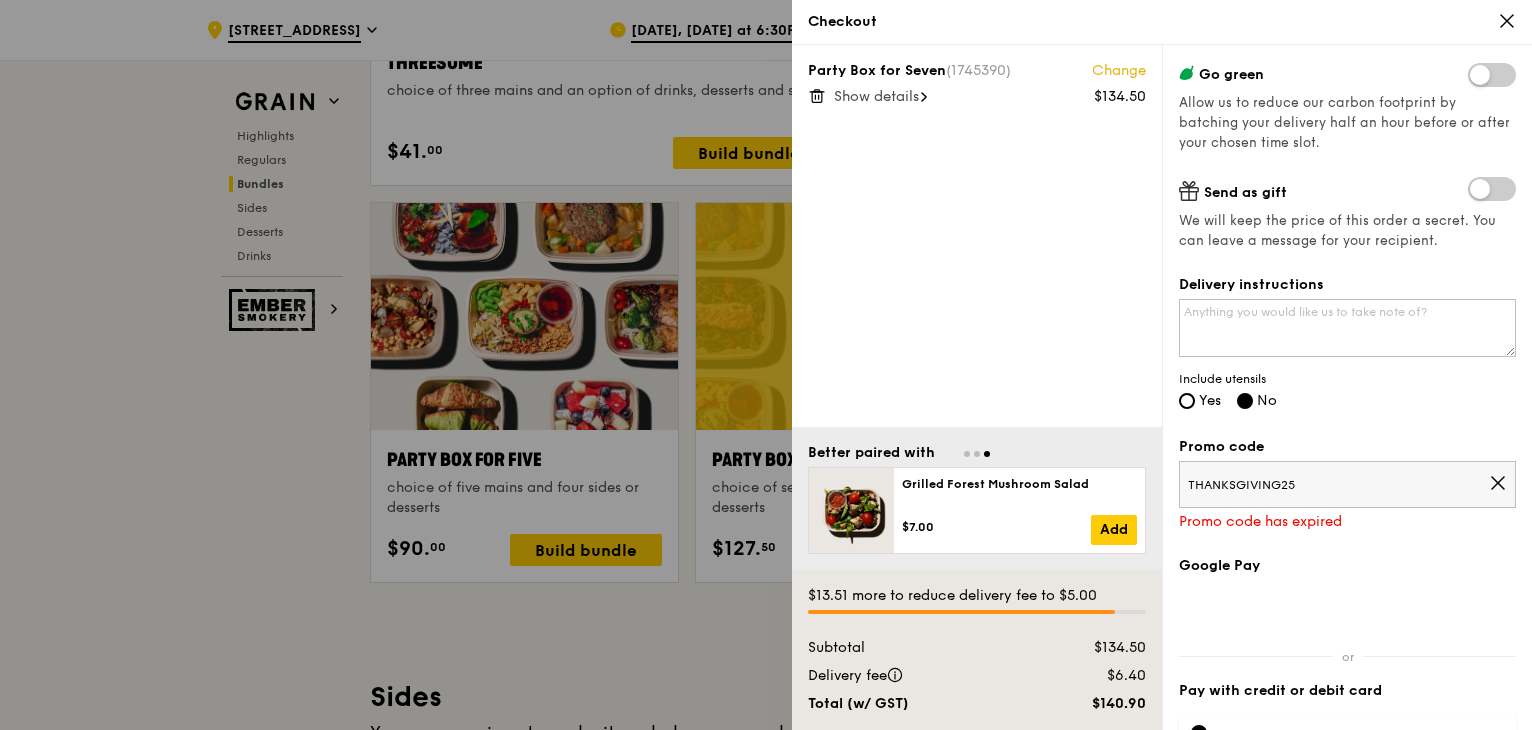 scroll, scrollTop: 3928, scrollLeft: 0, axis: vertical 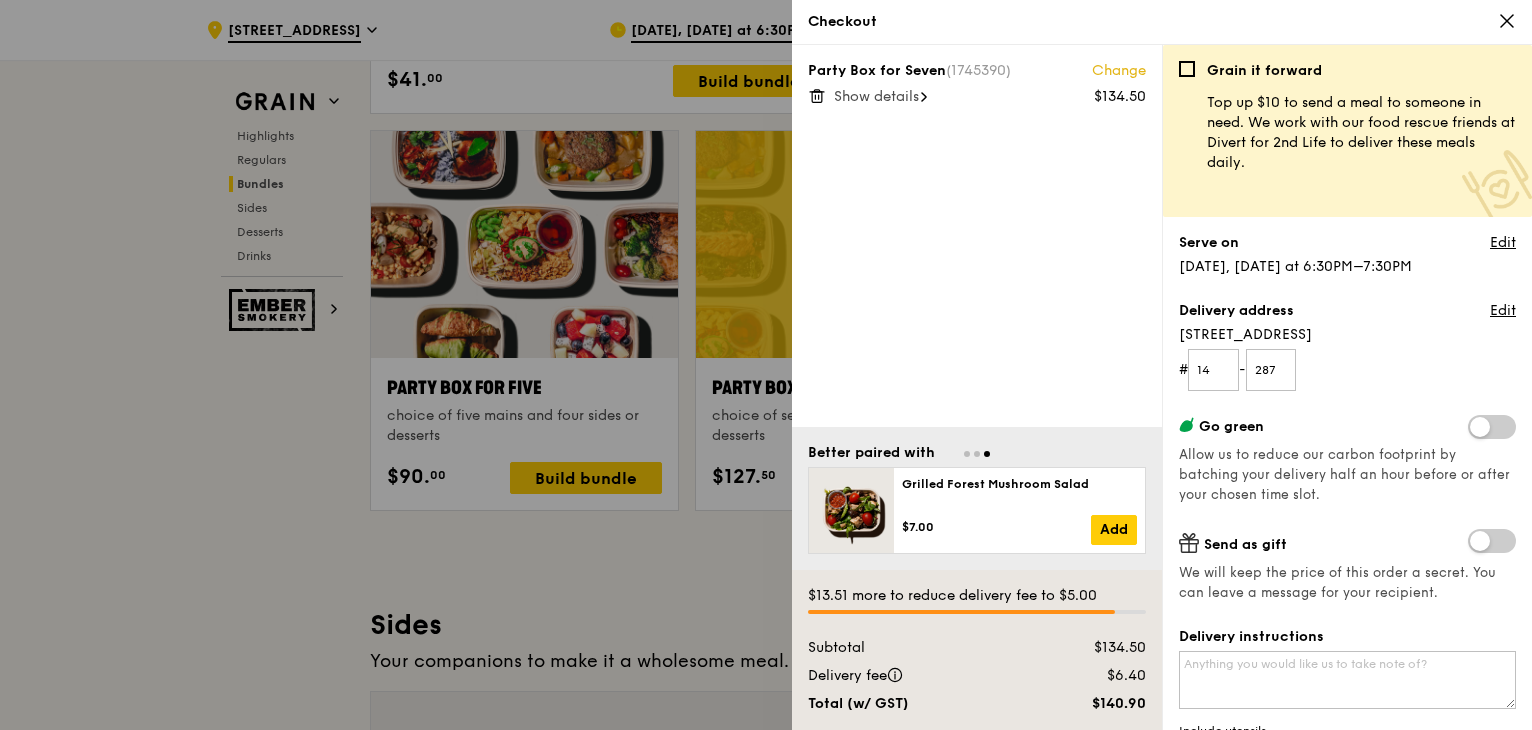 click on "Show details" at bounding box center (876, 96) 